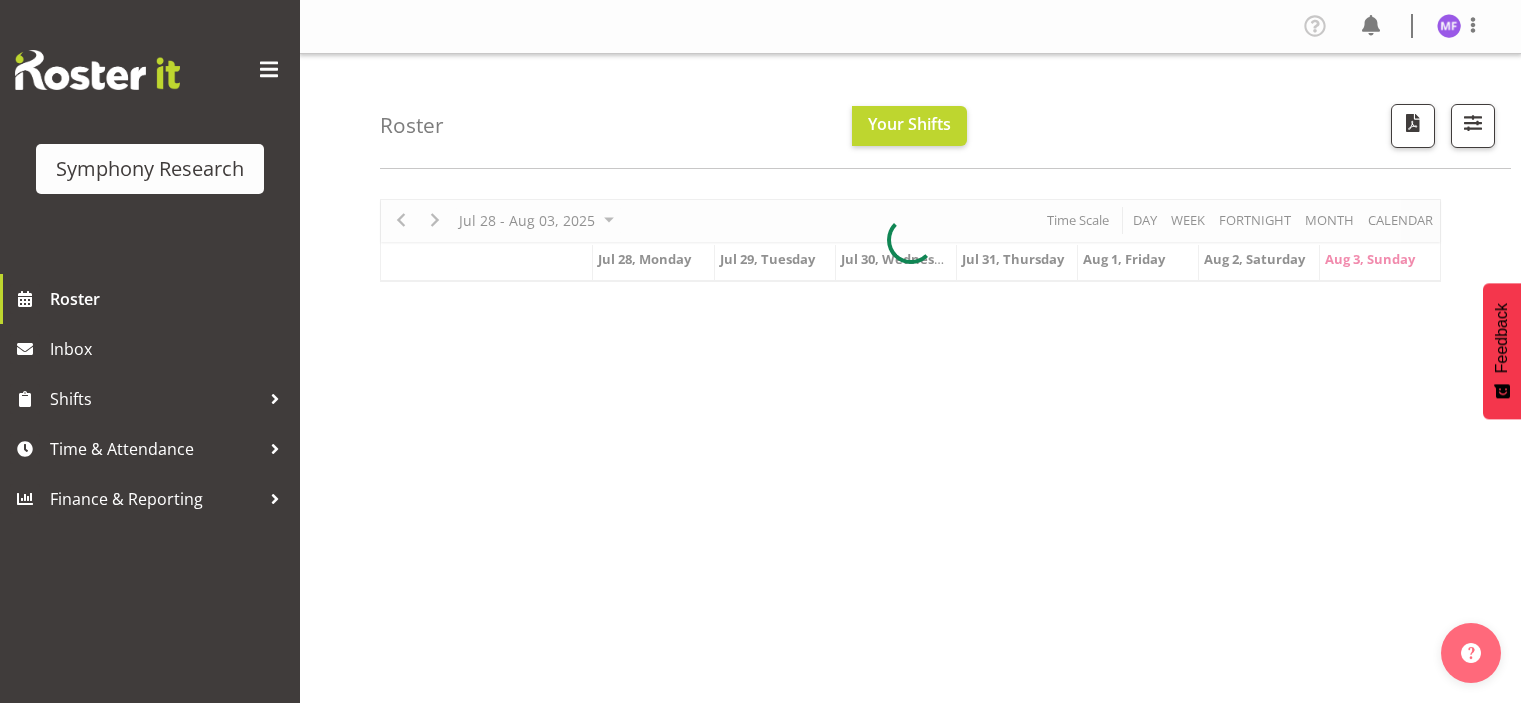 scroll, scrollTop: 0, scrollLeft: 0, axis: both 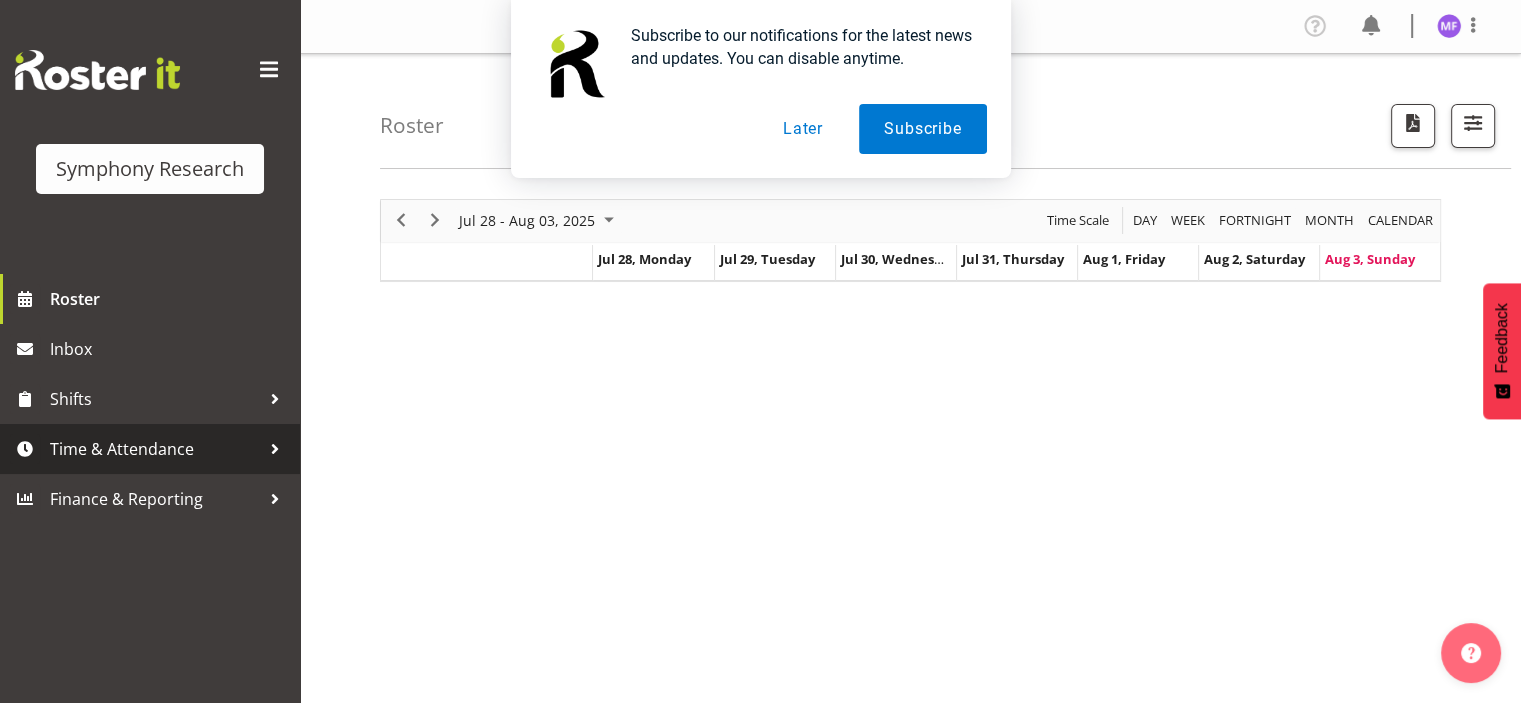 click on "Time & Attendance" at bounding box center (155, 449) 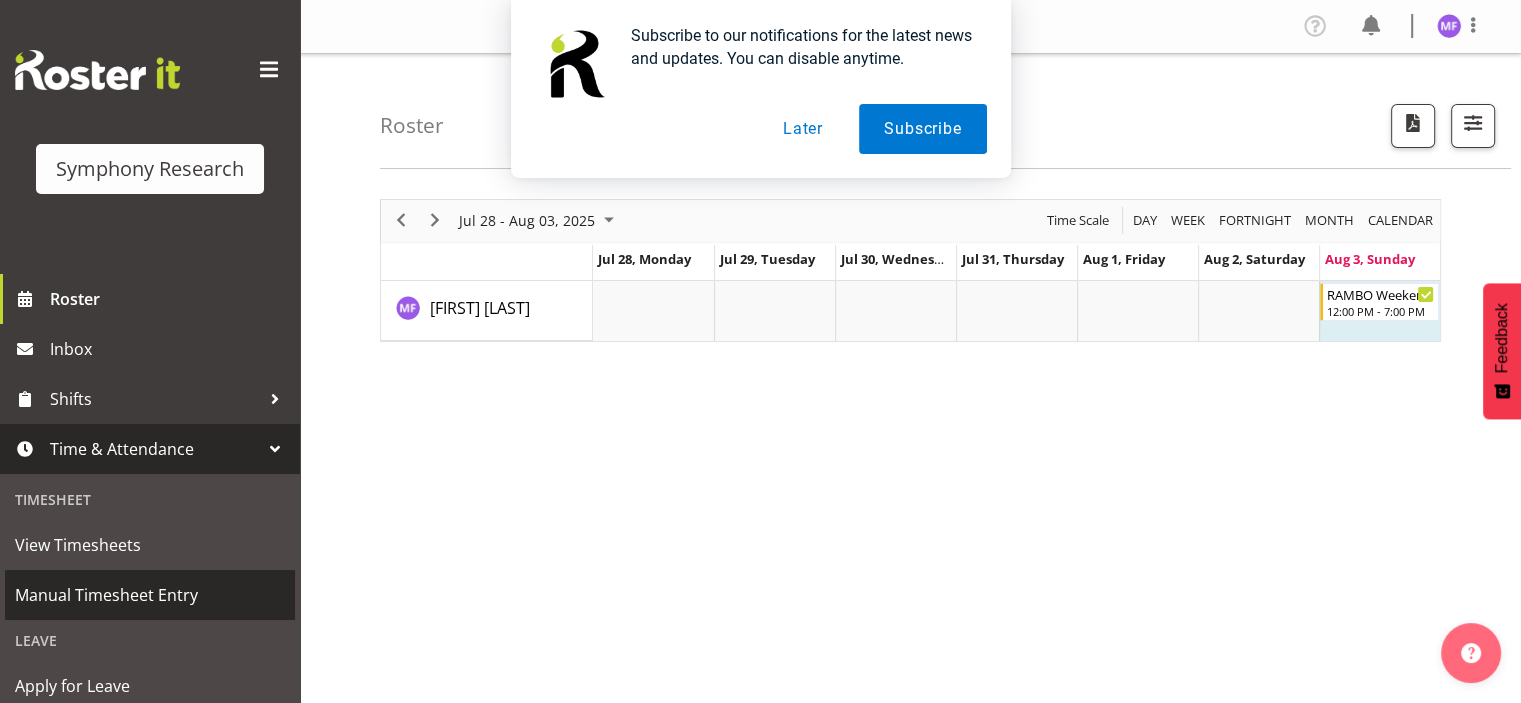 click on "Manual Timesheet Entry" at bounding box center [150, 595] 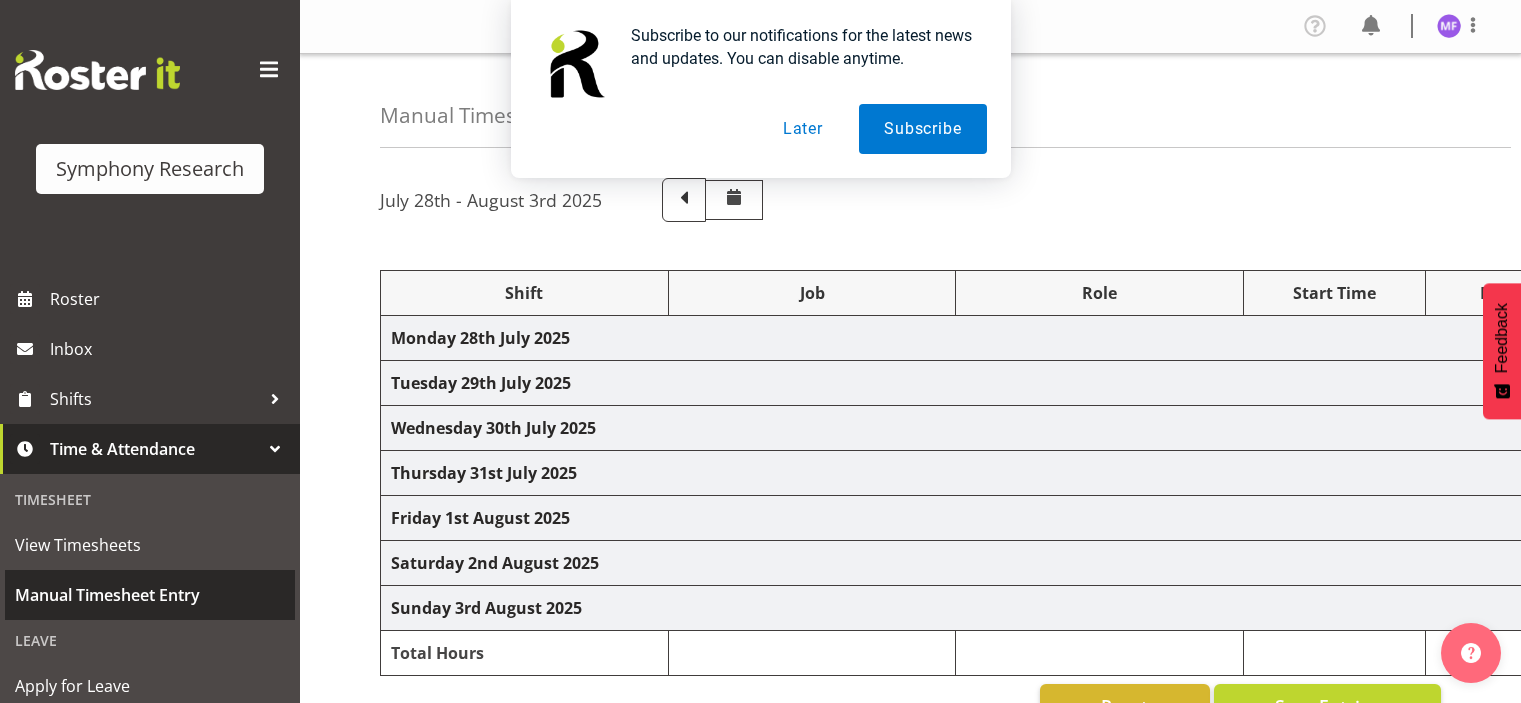 scroll, scrollTop: 0, scrollLeft: 0, axis: both 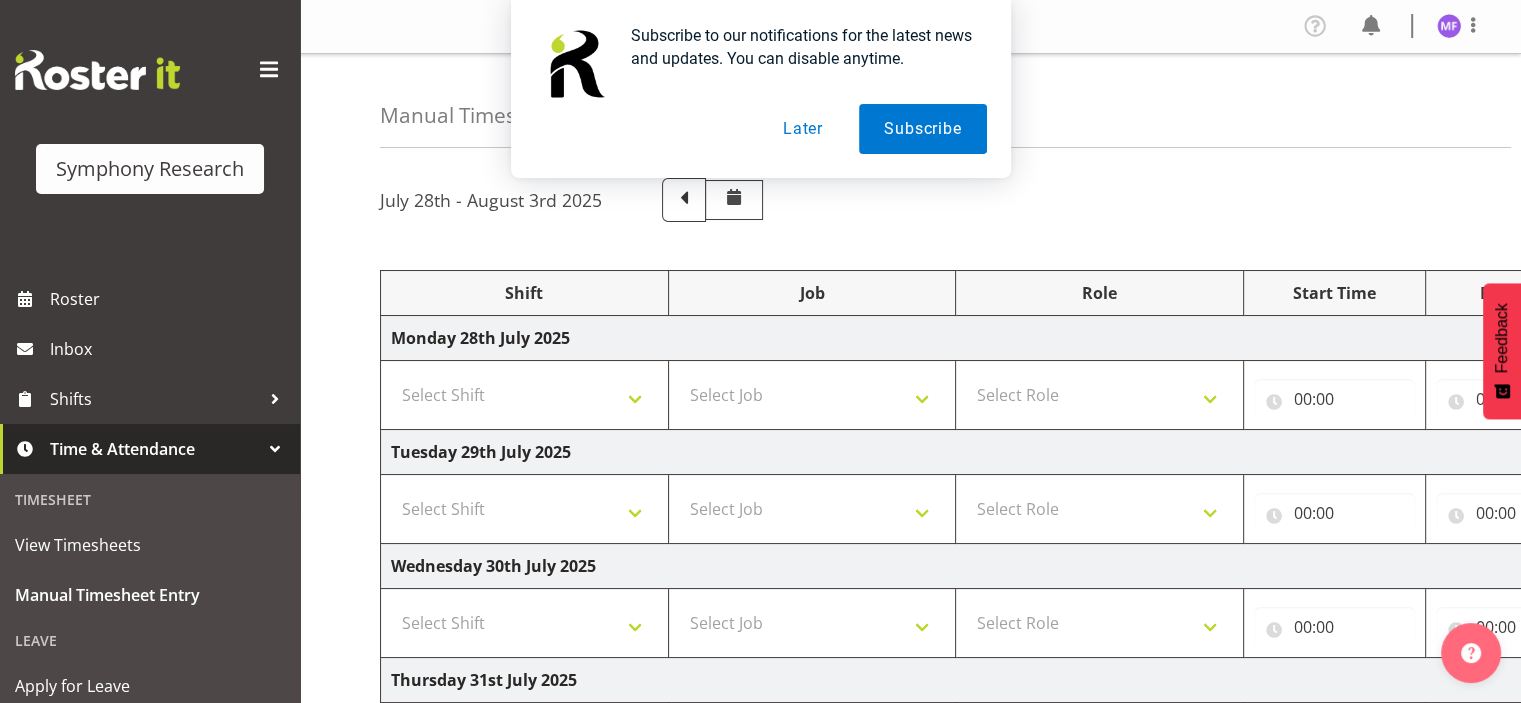 click on "Later" at bounding box center (803, 129) 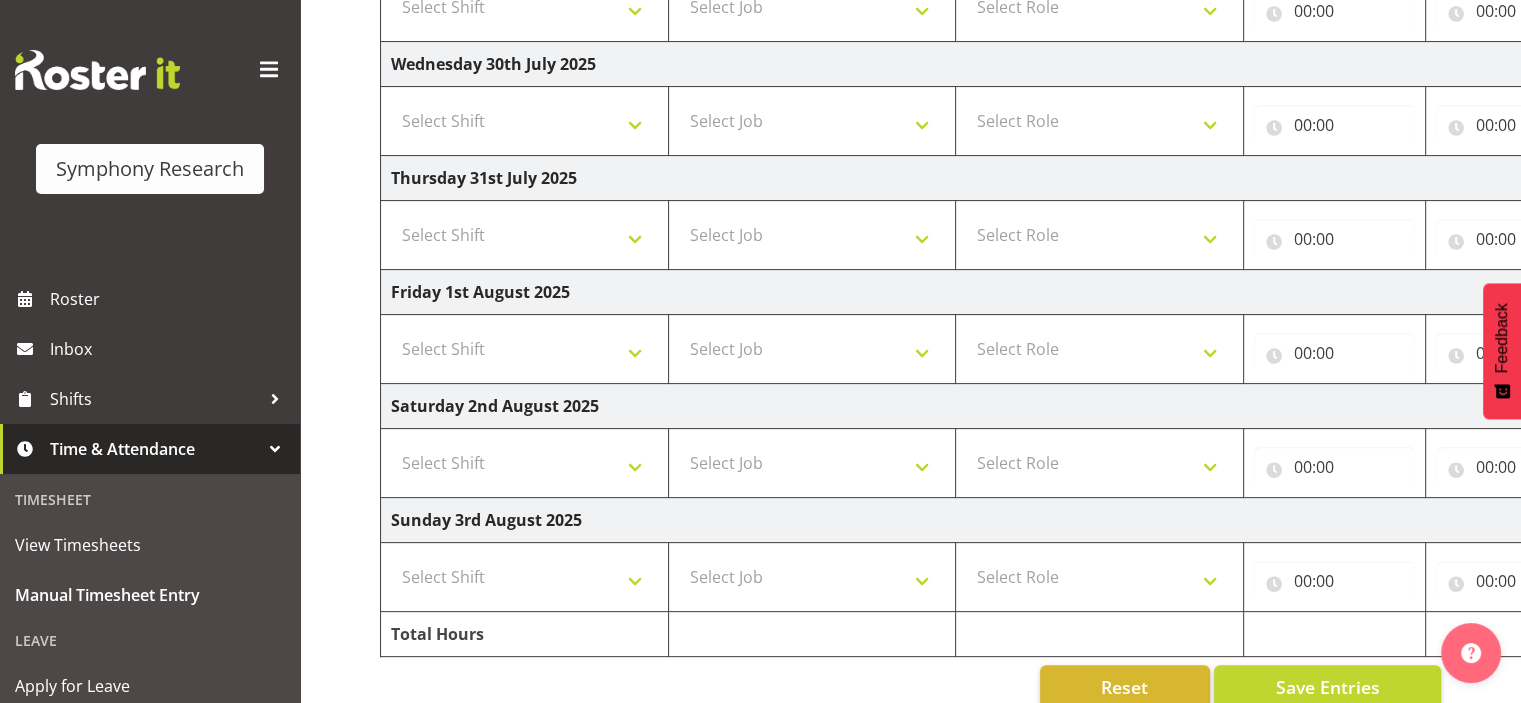 scroll, scrollTop: 506, scrollLeft: 0, axis: vertical 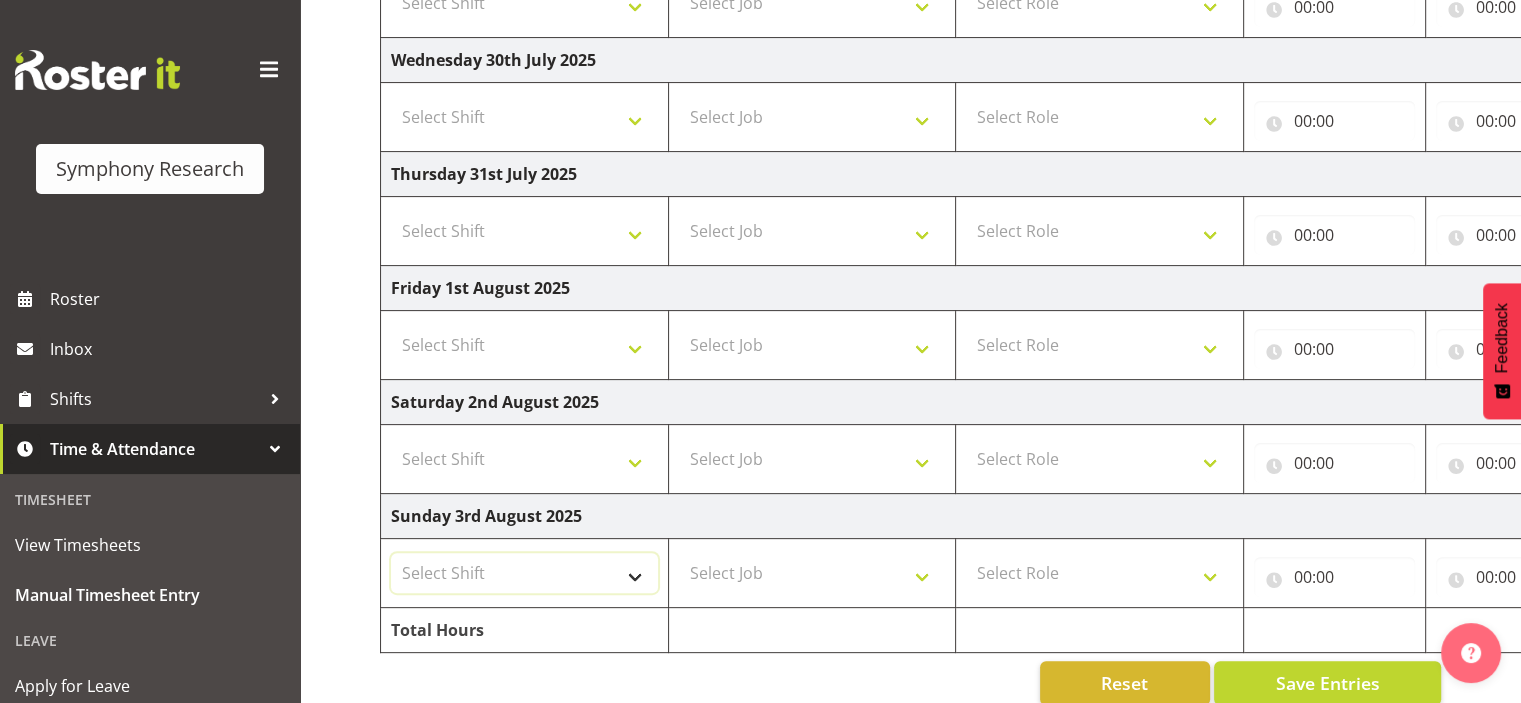 click on "Select Shift  !!Weekend Residential    (Roster IT Shift Label) *Business  9/10am ~ 4:30pm *Business Supervisor *Evening Residential Shift 5-9pm *RP Track  C *RP Track C Weekend *RP Weekly/Monthly Tracks *Supervisor Call Centre *Supervisor Evening *Supervisors & Call Centre Weekend RAMBO Weekend Rambo Test WP Aust briefing/training World Poll Aust Late 9p~10:30p World Poll Aust Wkend World Poll NZ  Weekends World Poll NZ Pilot World Poll NZ Wave 2 Pilot World Poll Pilot Aust 9:00~10:30pm" at bounding box center [524, 573] 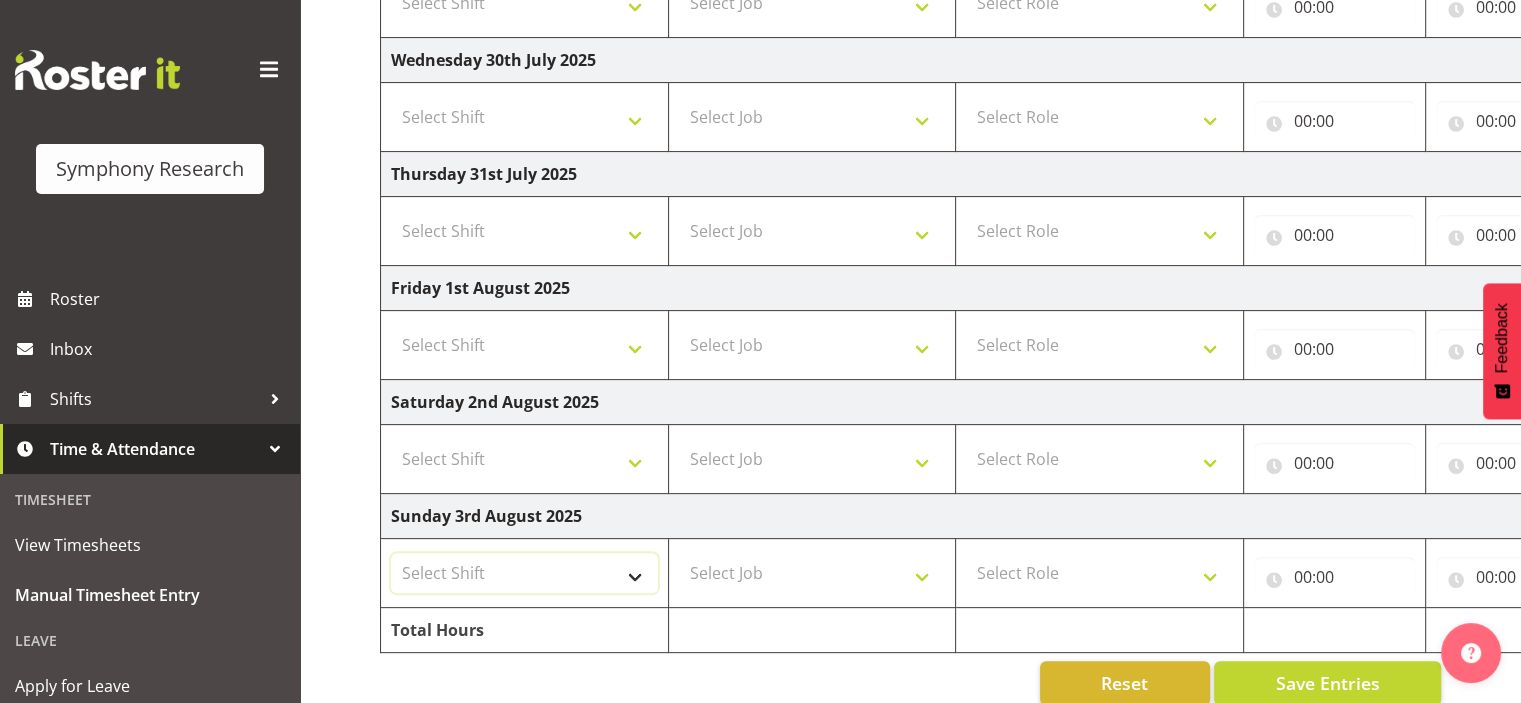 select on "43777" 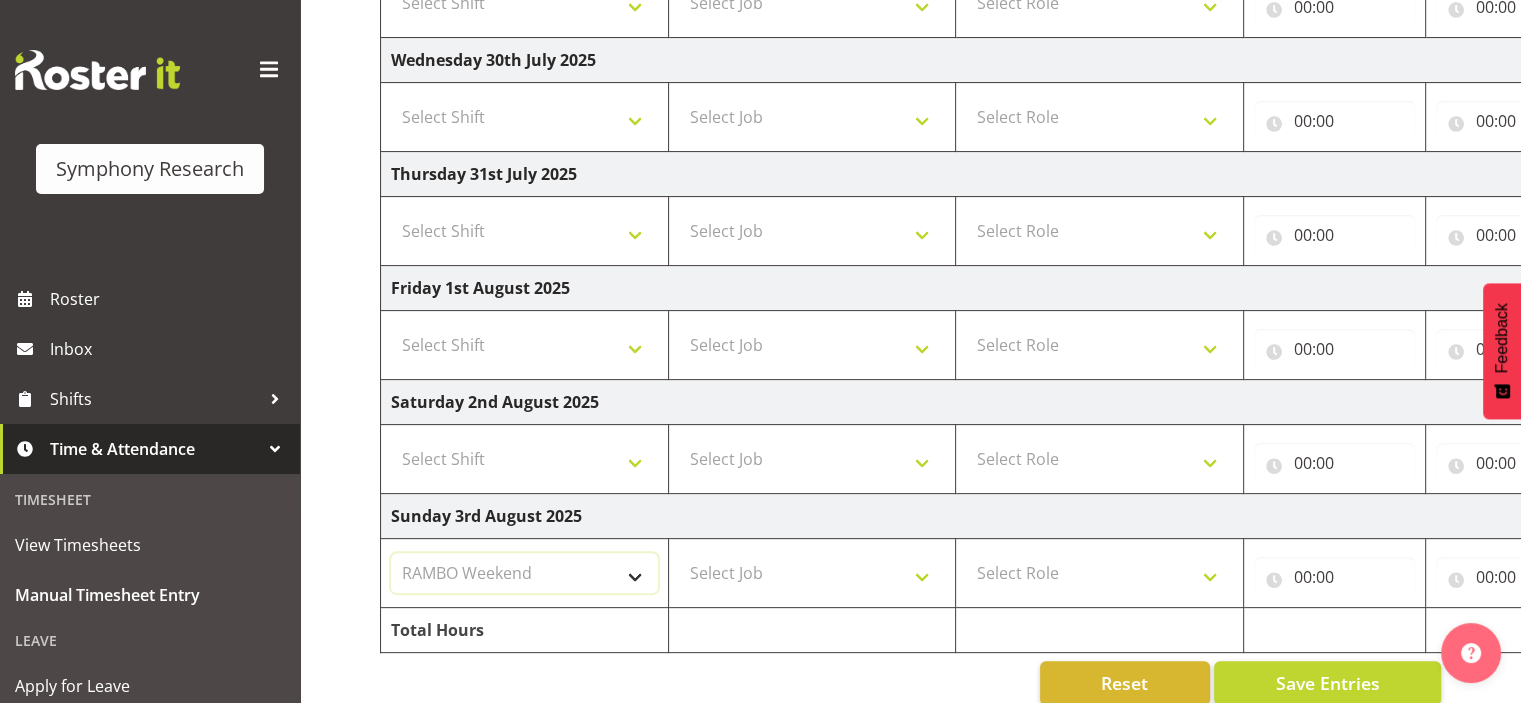 click on "Select Shift  !!Weekend Residential    (Roster IT Shift Label) *Business  9/10am ~ 4:30pm *Business Supervisor *Evening Residential Shift 5-9pm *RP Track  C *RP Track C Weekend *RP Weekly/Monthly Tracks *Supervisor Call Centre *Supervisor Evening *Supervisors & Call Centre Weekend RAMBO Weekend Rambo Test WP Aust briefing/training World Poll Aust Late 9p~10:30p World Poll Aust Wkend World Poll NZ  Weekends World Poll NZ Pilot World Poll NZ Wave 2 Pilot World Poll Pilot Aust 9:00~10:30pm" at bounding box center [524, 573] 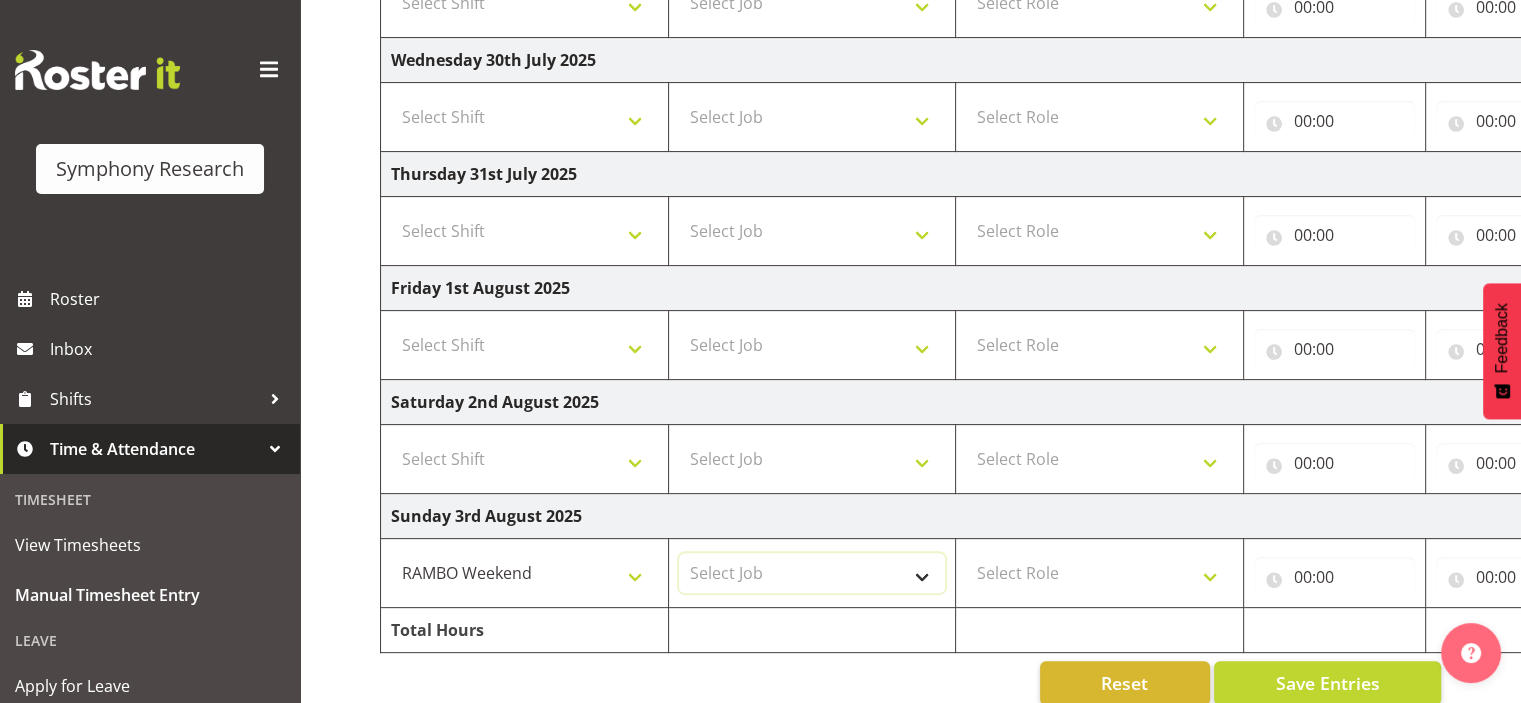 click on "Select Job  550060 IF Admin 553491 World Poll Australia Wave 2 Pretest 2025 553493 World Poll New Zealand Wave 2 Pretest 2025 553500 BFM Jul - Sep 2025 553502 FMG August 2024 990000 General 990821 Goldrush 2024 990846 Toka Tu Ake 2025 990855 FENZ 990878 CMI Q3 2025 990883 Alarms 990888 Rambo Aug 2025 999996 Training 999997 Recruitment & Training 999999 DT" at bounding box center [812, 573] 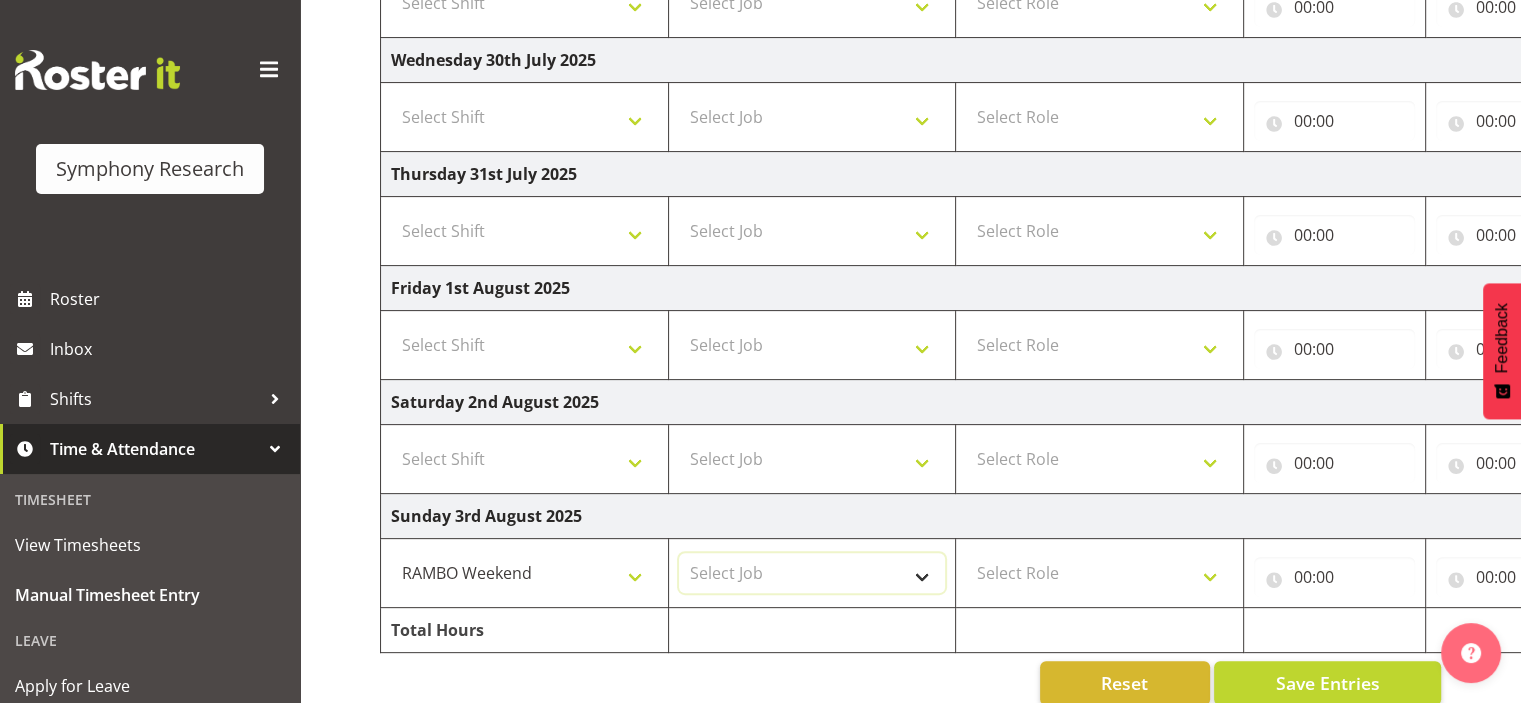 select on "10461" 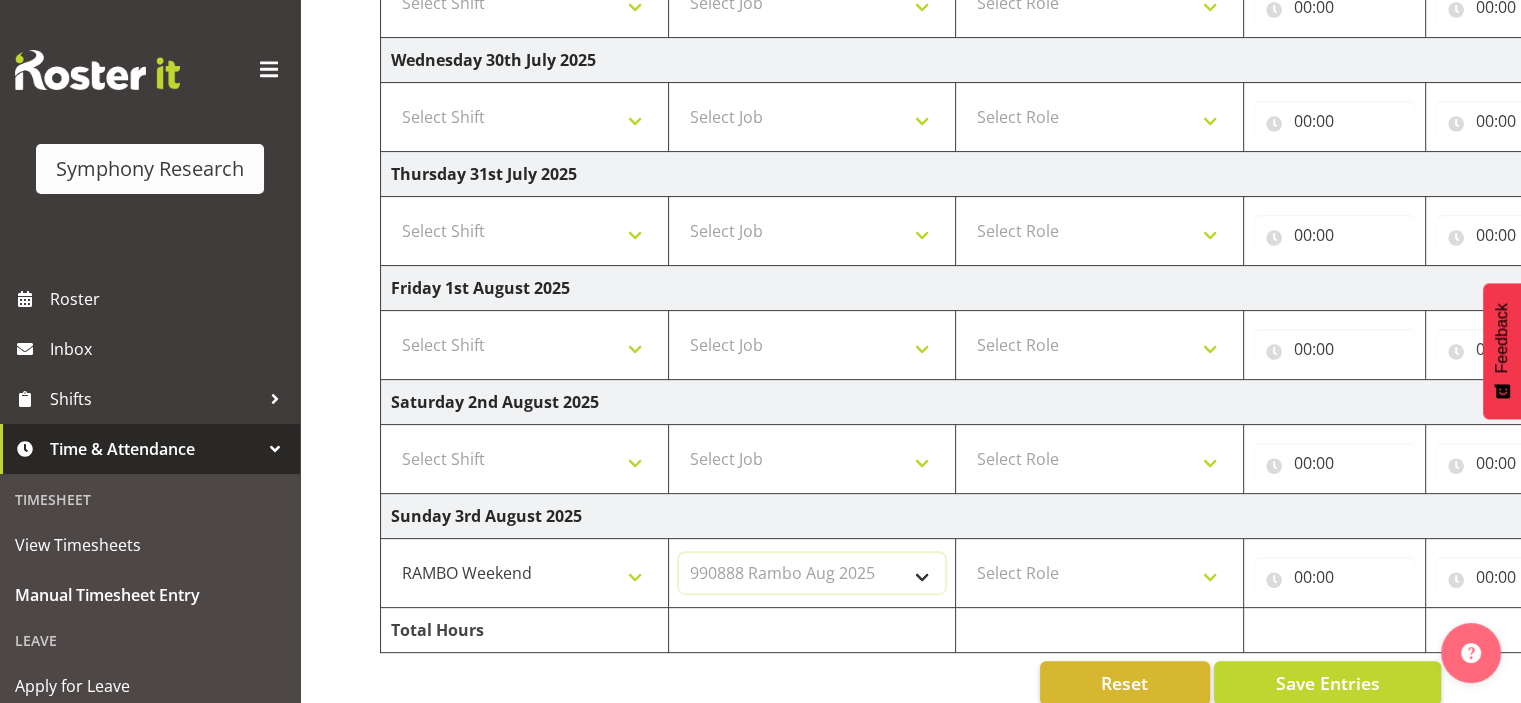 click on "Select Job  550060 IF Admin 553491 World Poll Australia Wave 2 Pretest 2025 553493 World Poll New Zealand Wave 2 Pretest 2025 553500 BFM Jul - Sep 2025 553502 FMG August 2024 990000 General 990821 Goldrush 2024 990846 Toka Tu Ake 2025 990855 FENZ 990878 CMI Q3 2025 990883 Alarms 990888 Rambo Aug 2025 999996 Training 999997 Recruitment & Training 999999 DT" at bounding box center (812, 573) 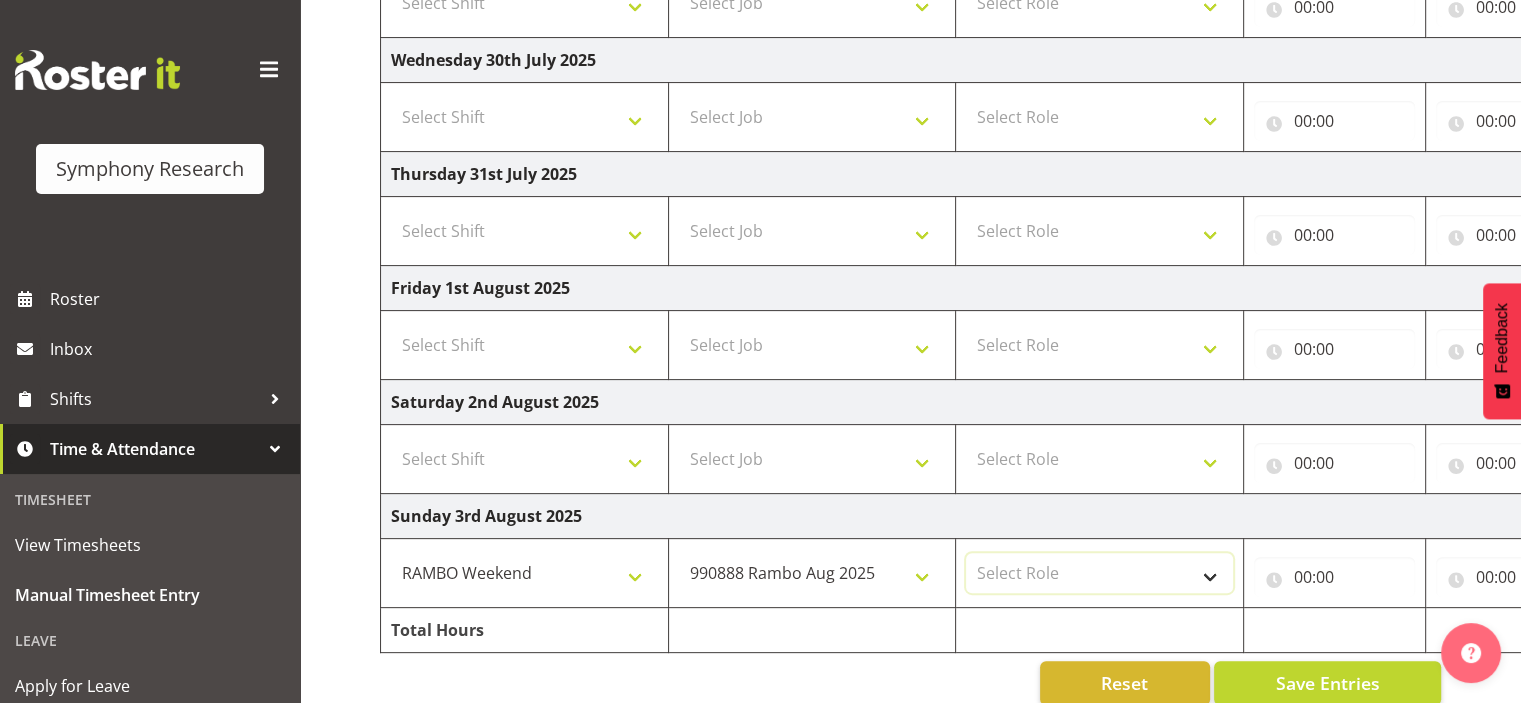 click on "Select Role  Briefing Interviewing" at bounding box center [1099, 573] 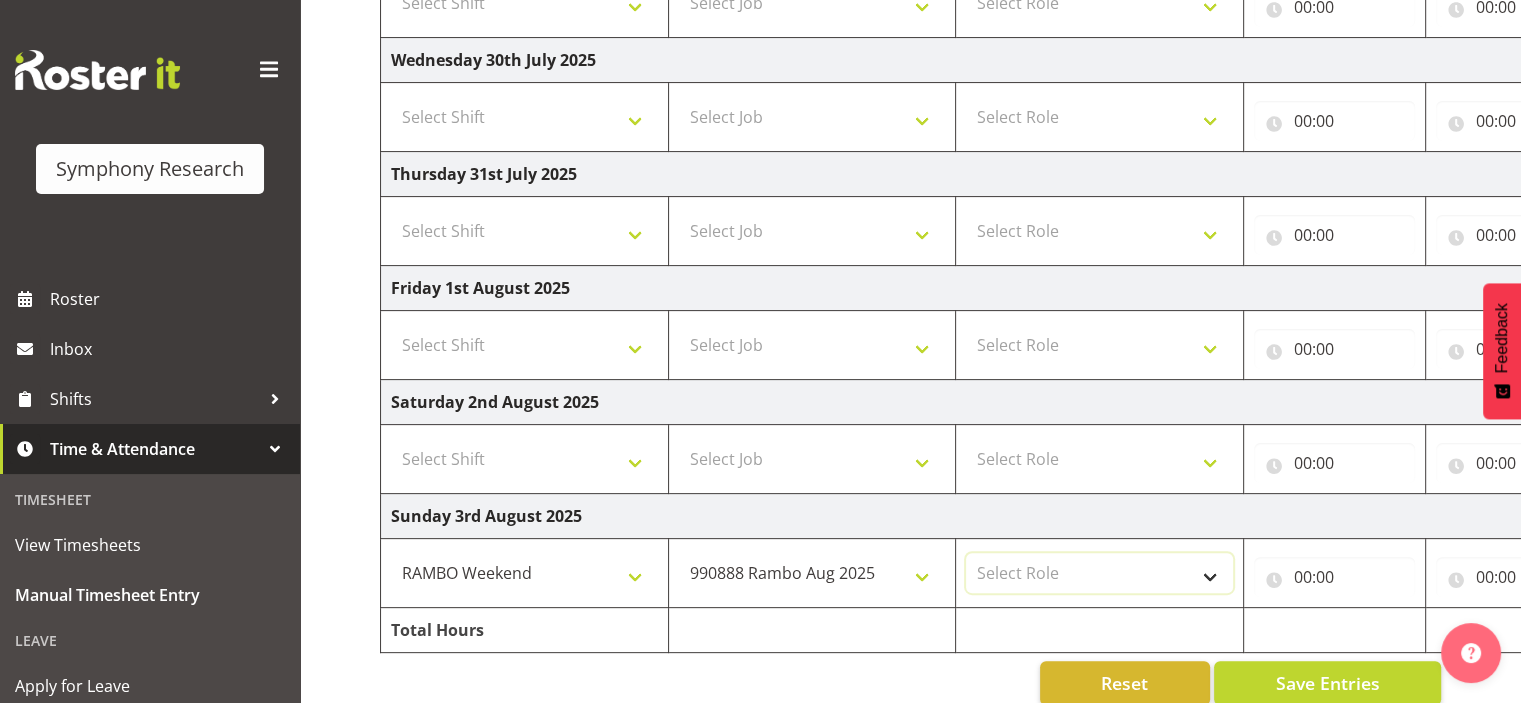 select on "297" 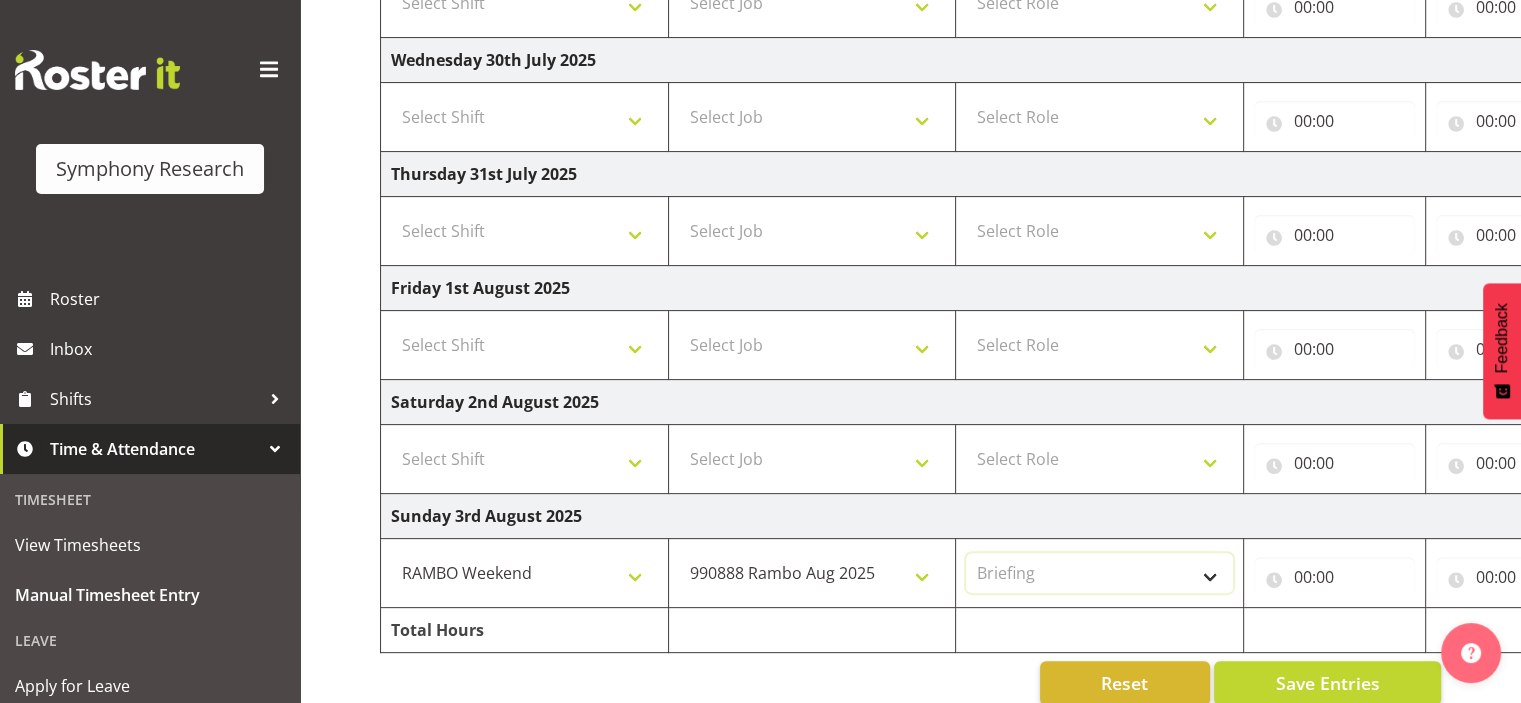 click on "Select Role  Briefing Interviewing" at bounding box center (1099, 573) 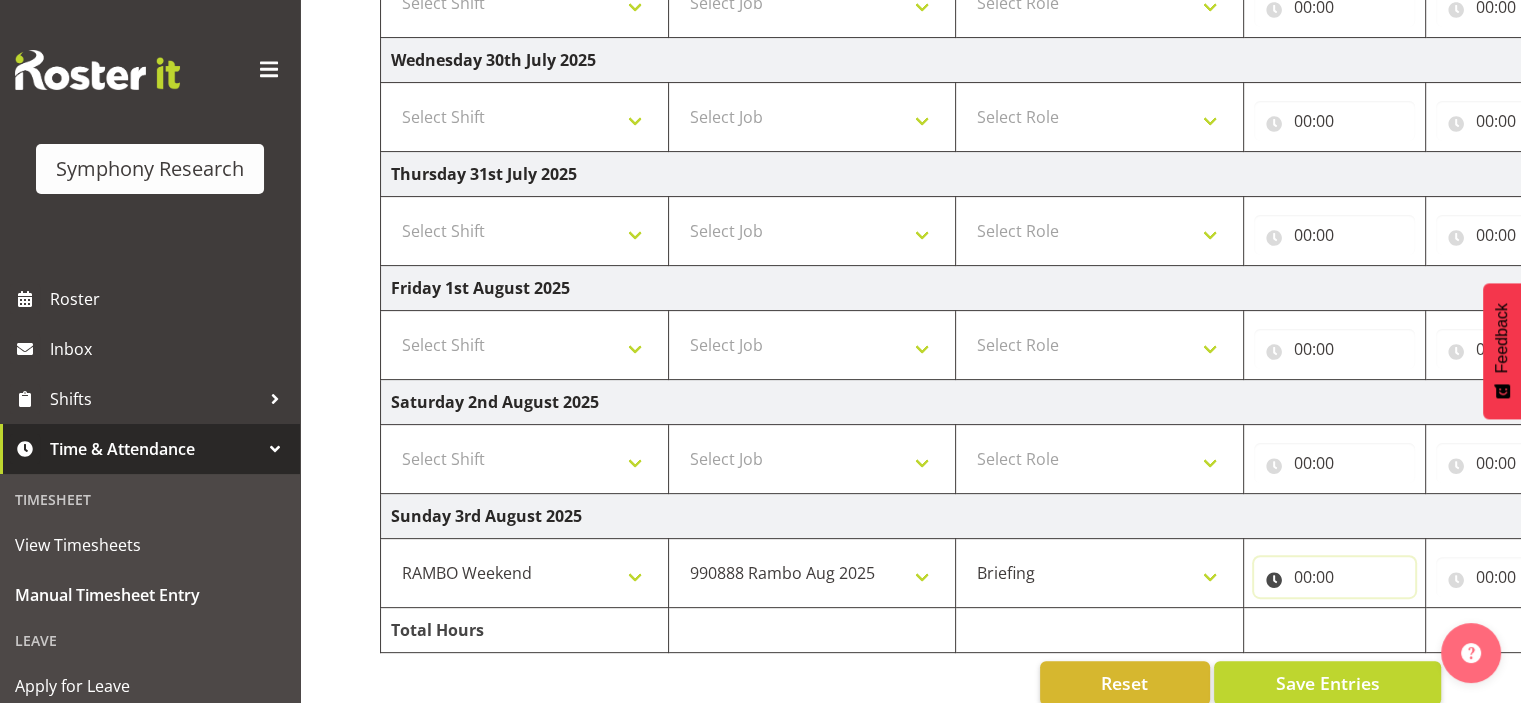 click on "00:00" at bounding box center [1334, 577] 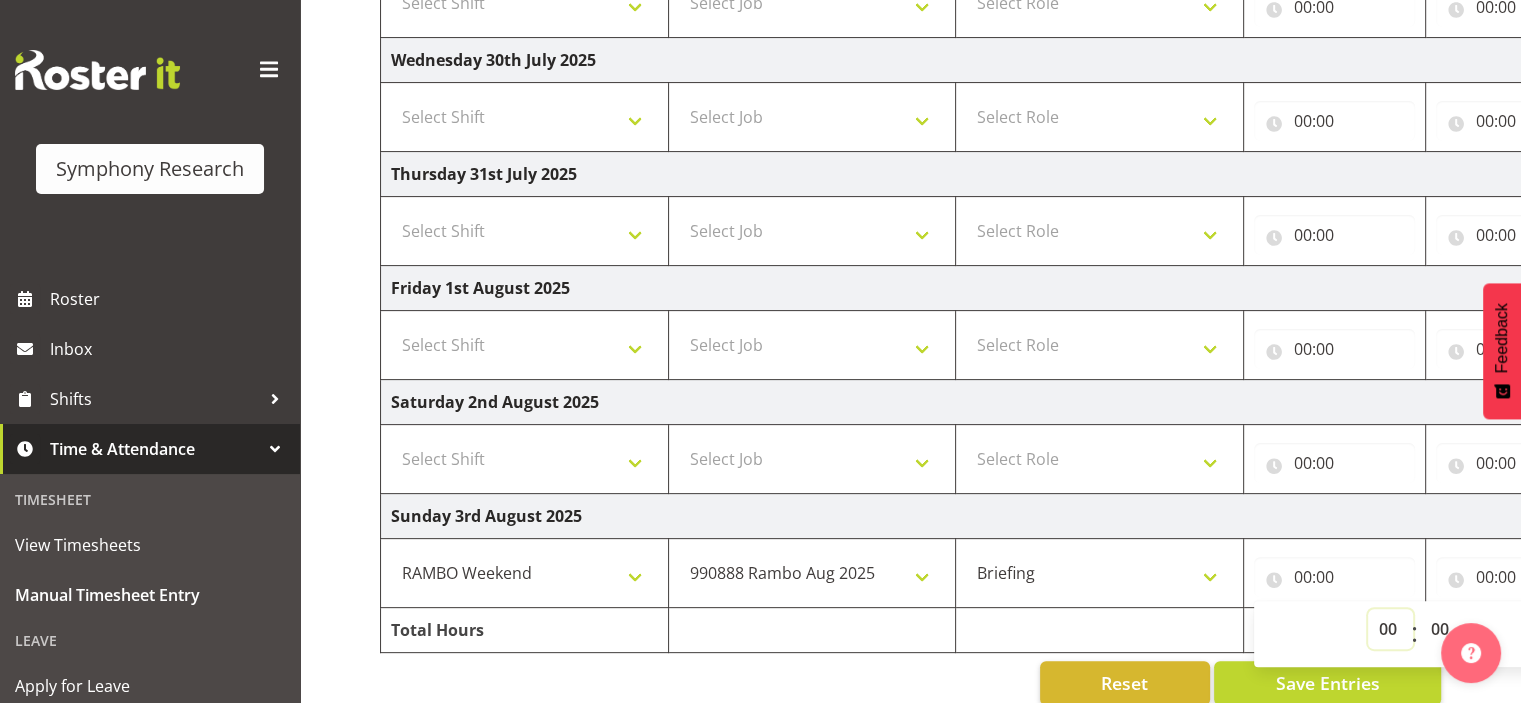 click on "00   01   02   03   04   05   06   07   08   09   10   11   12   13   14   15   16   17   18   19   20   21   22   23" at bounding box center [1390, 629] 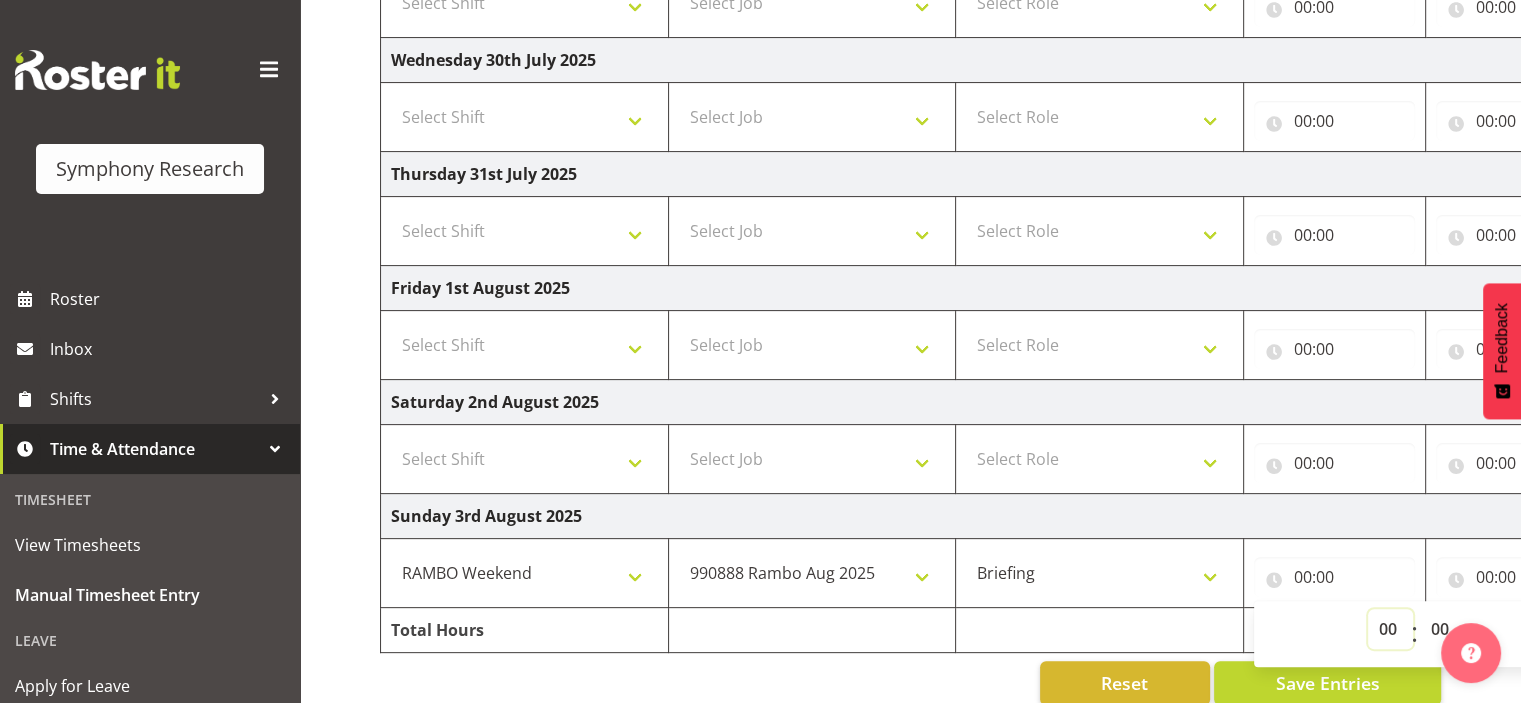 select on "12" 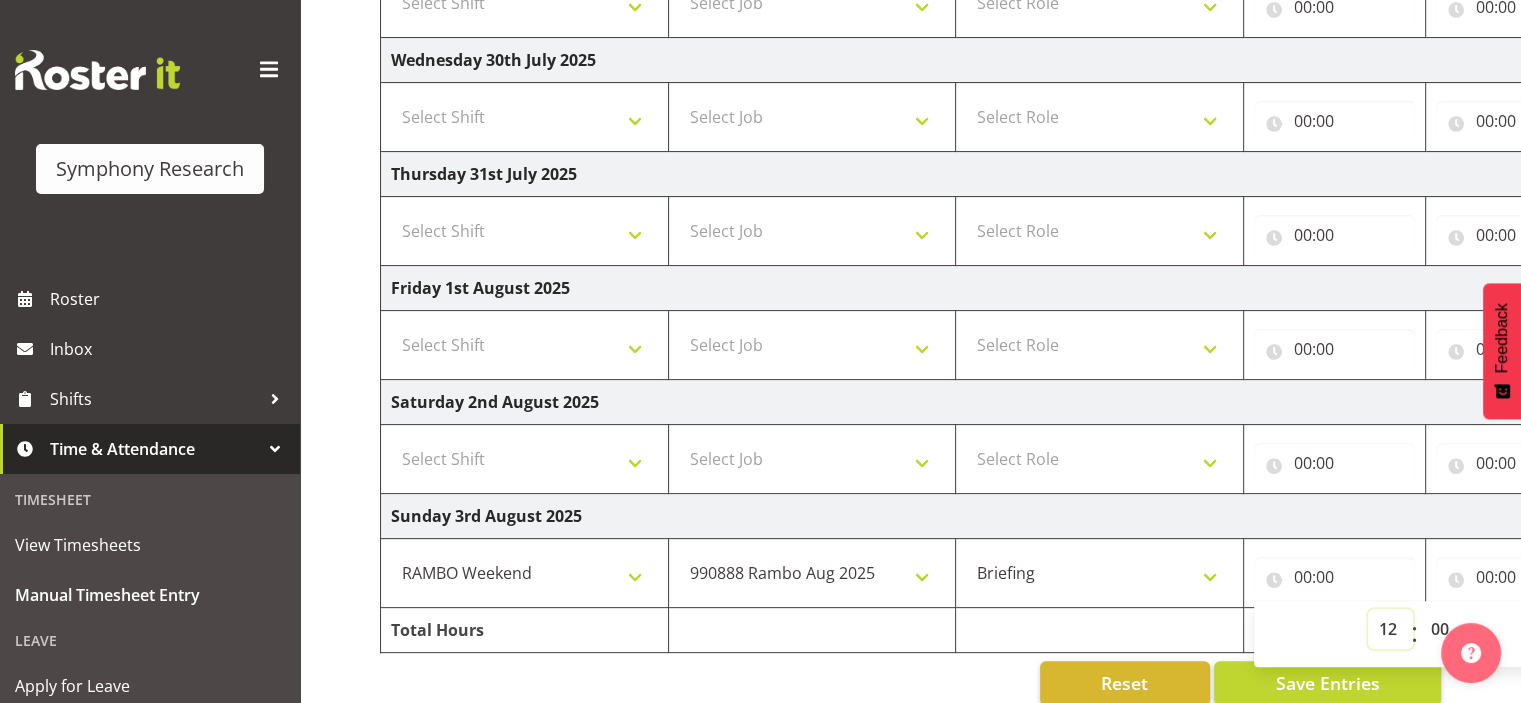 click on "00   01   02   03   04   05   06   07   08   09   10   11   12   13   14   15   16   17   18   19   20   21   22   23" at bounding box center (1390, 629) 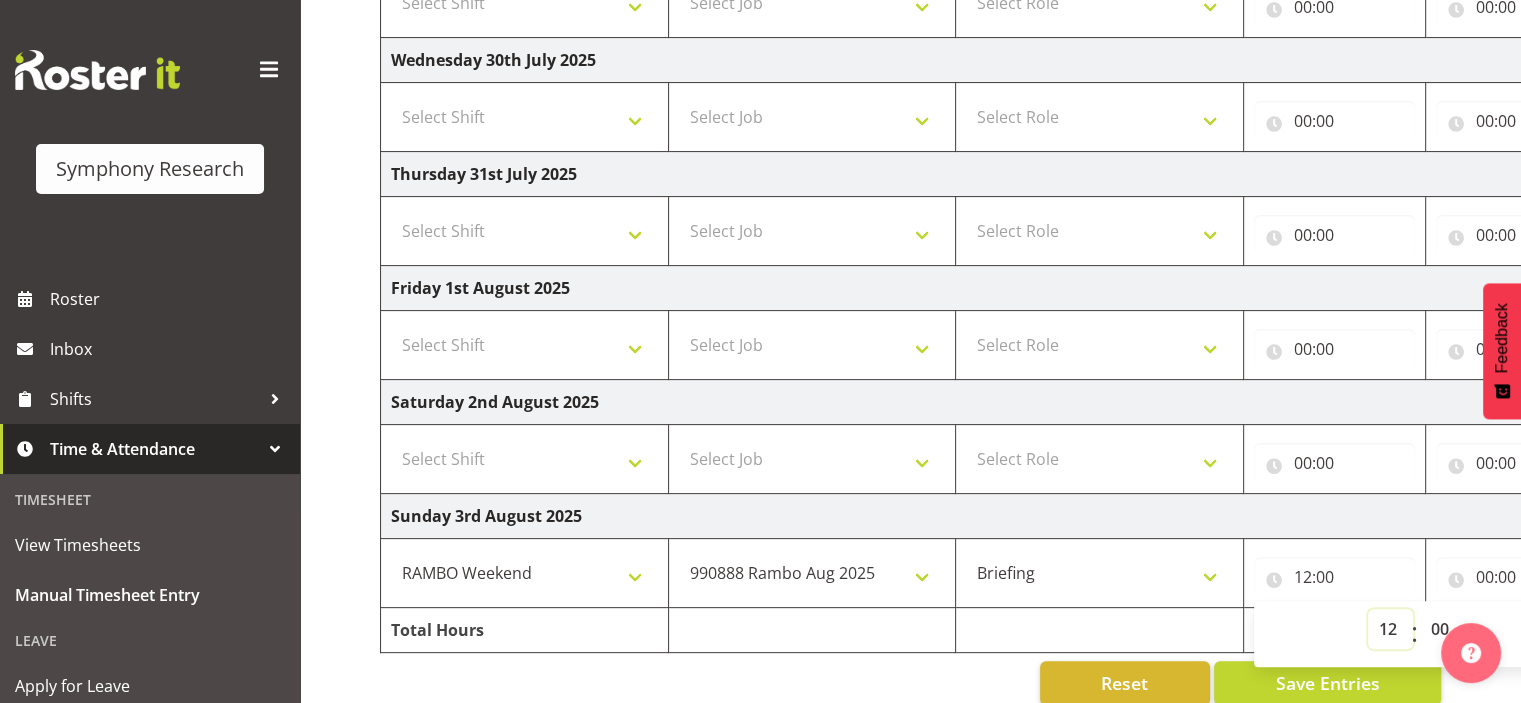 scroll, scrollTop: 534, scrollLeft: 0, axis: vertical 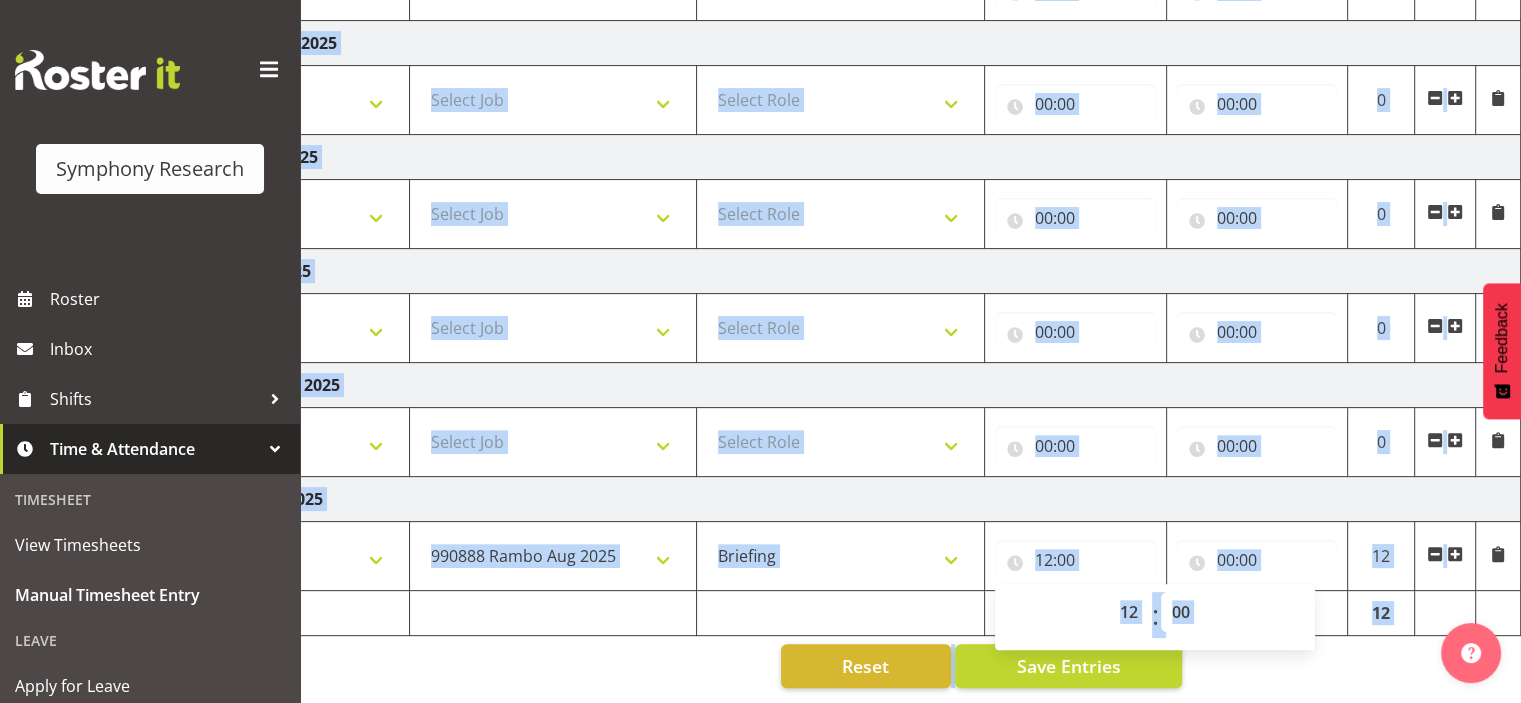 drag, startPoint x: 1275, startPoint y: 687, endPoint x: 1535, endPoint y: 601, distance: 273.85397 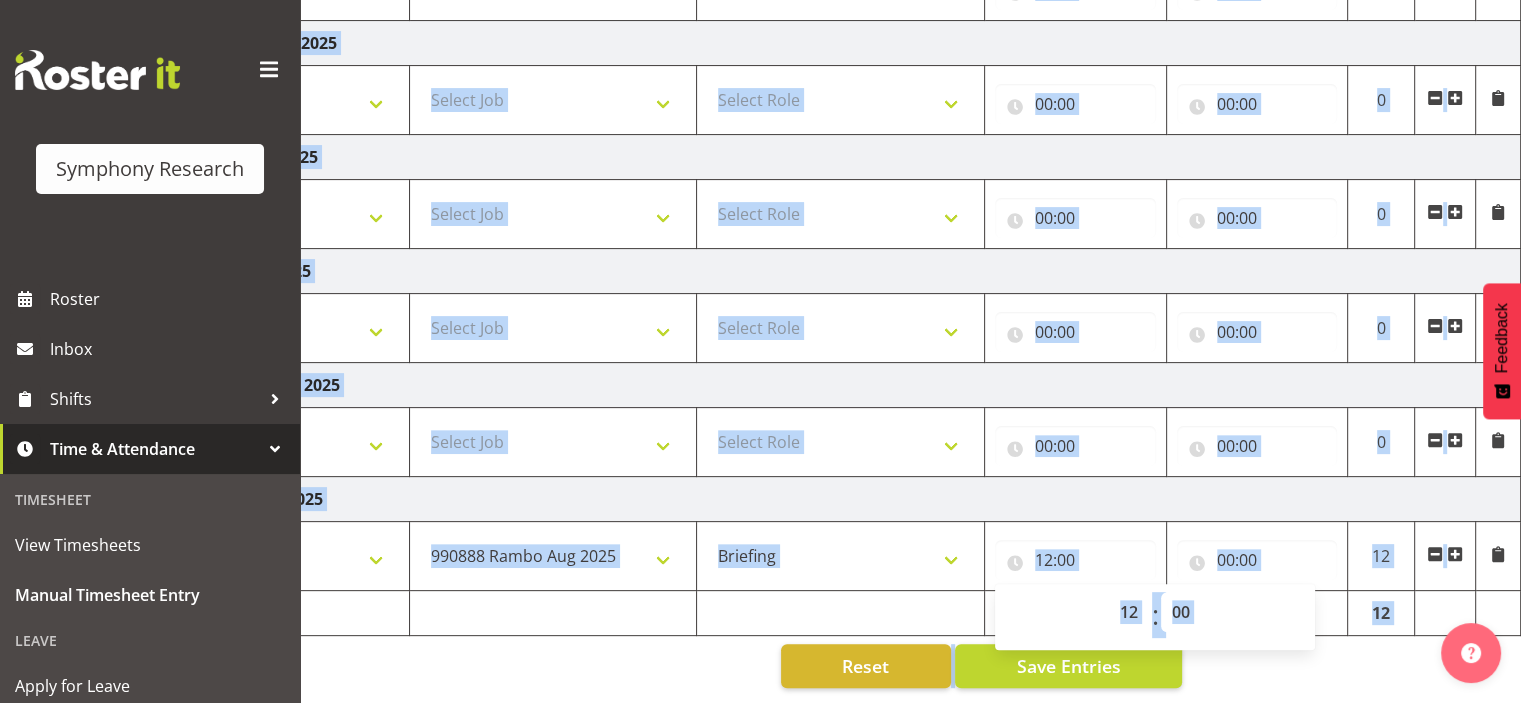 click on "Symphony Research    Roster         Inbox         Shifts         Time & Attendance
Timesheet
View Timesheets         Manual Timesheet Entry
Leave
Apply for Leave         View Leave Balances         View Leave Requests         Leave/Unavailability Calendar
Unavailability
View Unavailability         Submit Unavailability         Finance & Reporting
Profile
Log Out
Manual Timesheets   July 28th - August 3rd 2025                             Shift   Job   Role   Start Time   End Time     Total
Monday 28th July 2025
Select Shift  !!Weekend Residential    (Roster IT Shift Label) *Business  9/10am ~ 4:30pm *Business Supervisor *Evening Residential Shift 5-9pm *RP Track  C *RP Track C Weekend *Supervisor Evening" at bounding box center (760, -172) 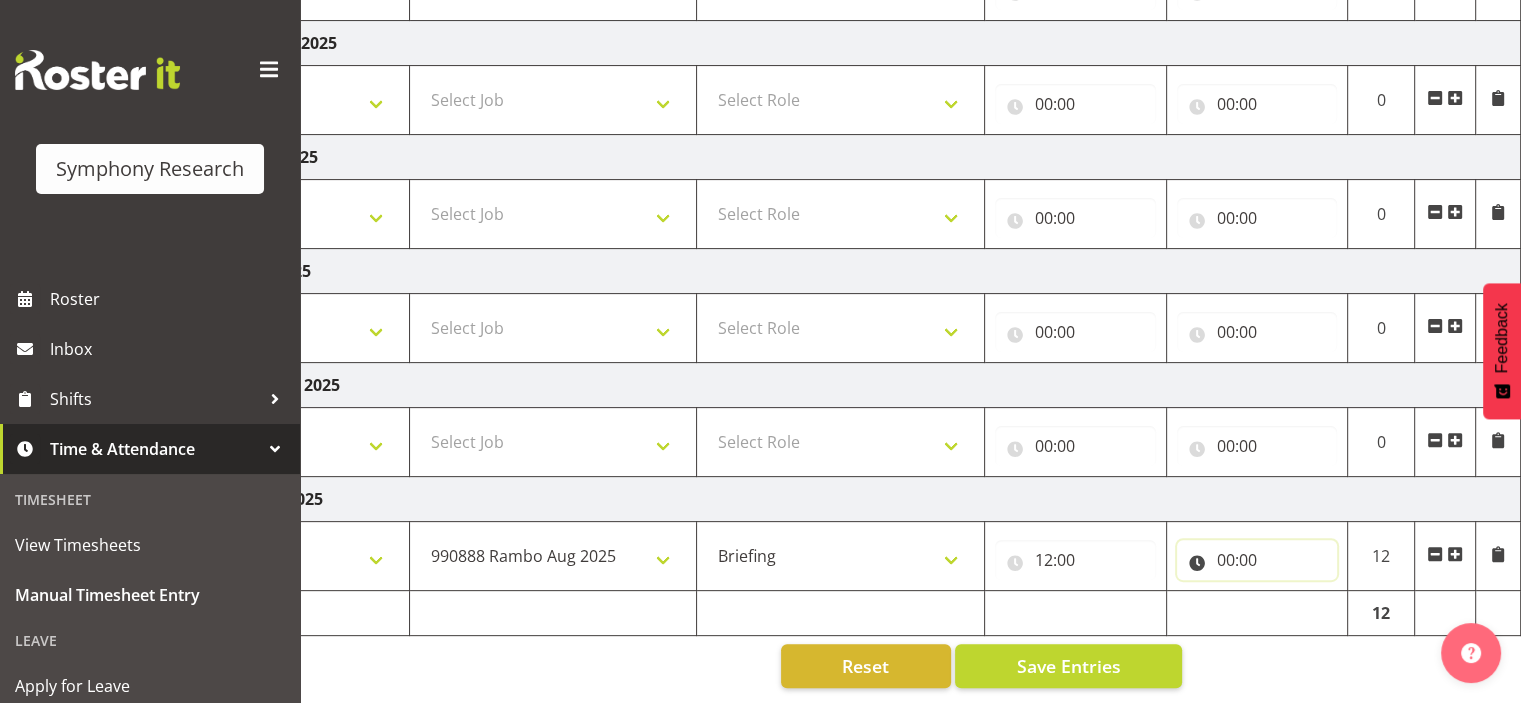 click on "00:00" at bounding box center [1257, 560] 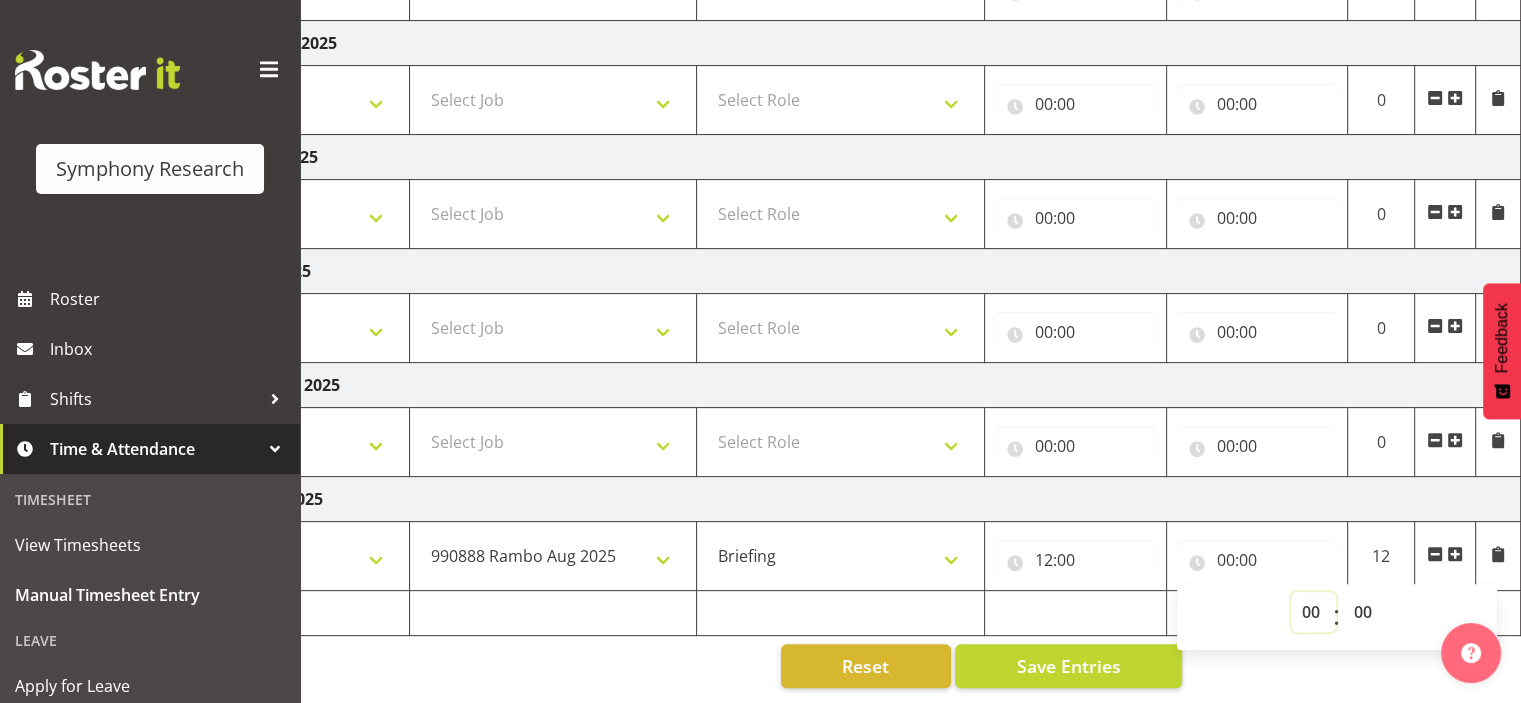click on "00   01   02   03   04   05   06   07   08   09   10   11   12   13   14   15   16   17   18   19   20   21   22   23" at bounding box center (1313, 612) 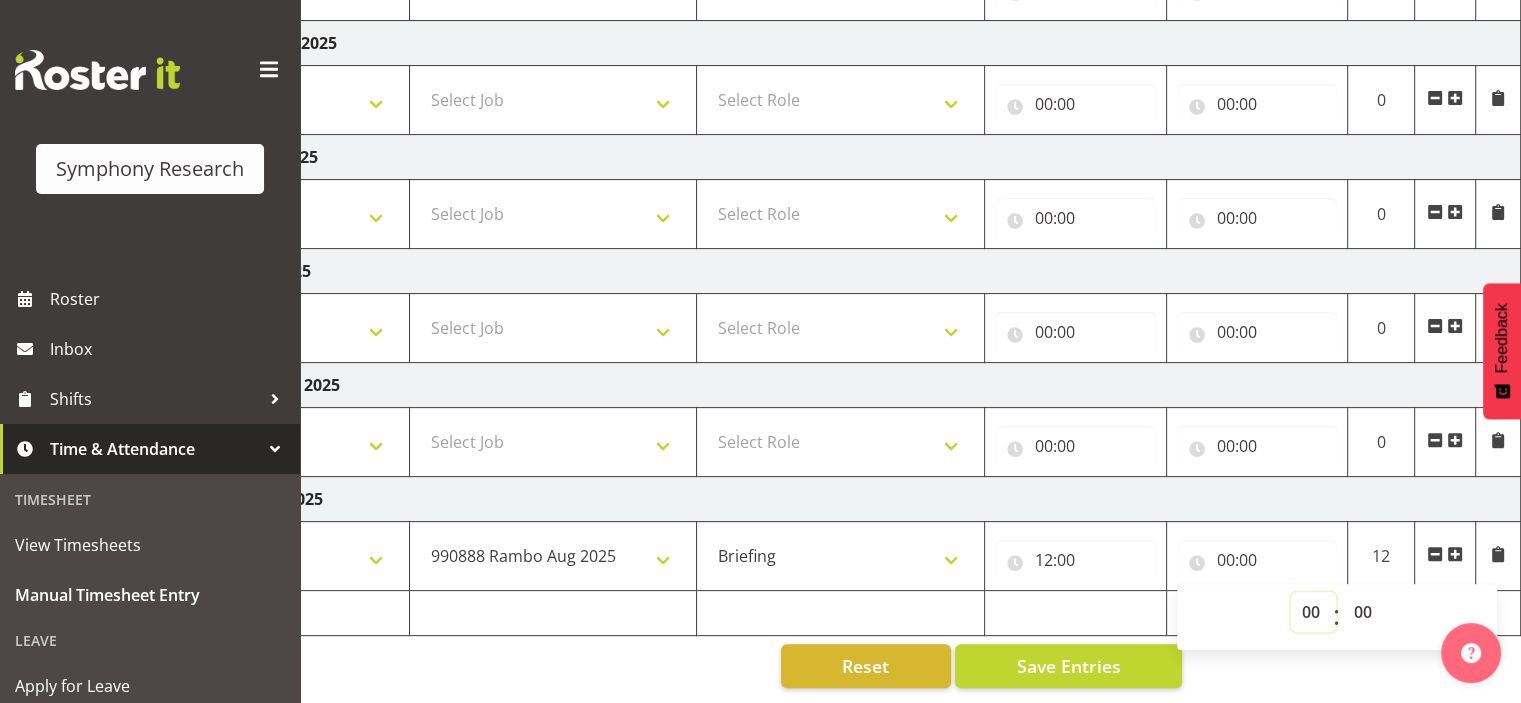 select on "12" 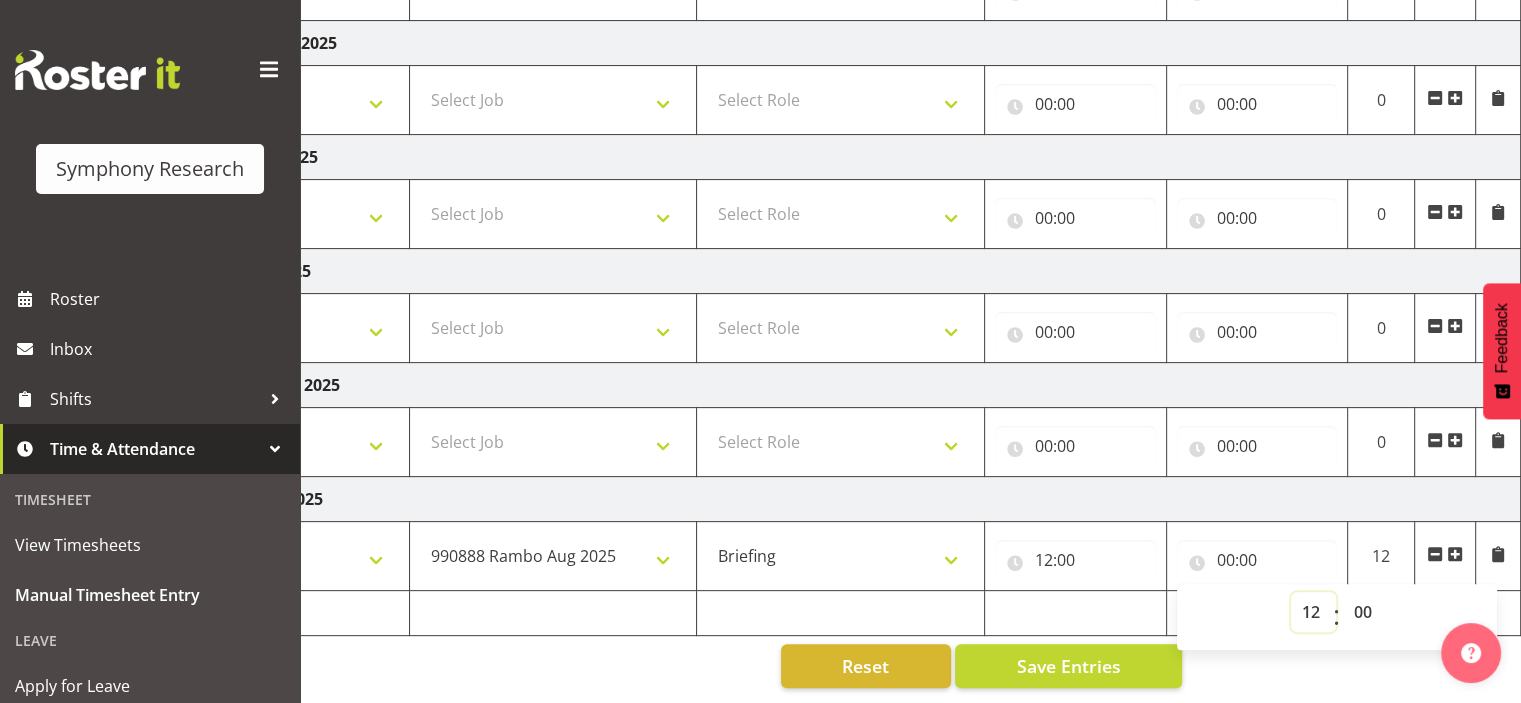 click on "00   01   02   03   04   05   06   07   08   09   10   11   12   13   14   15   16   17   18   19   20   21   22   23" at bounding box center [1313, 612] 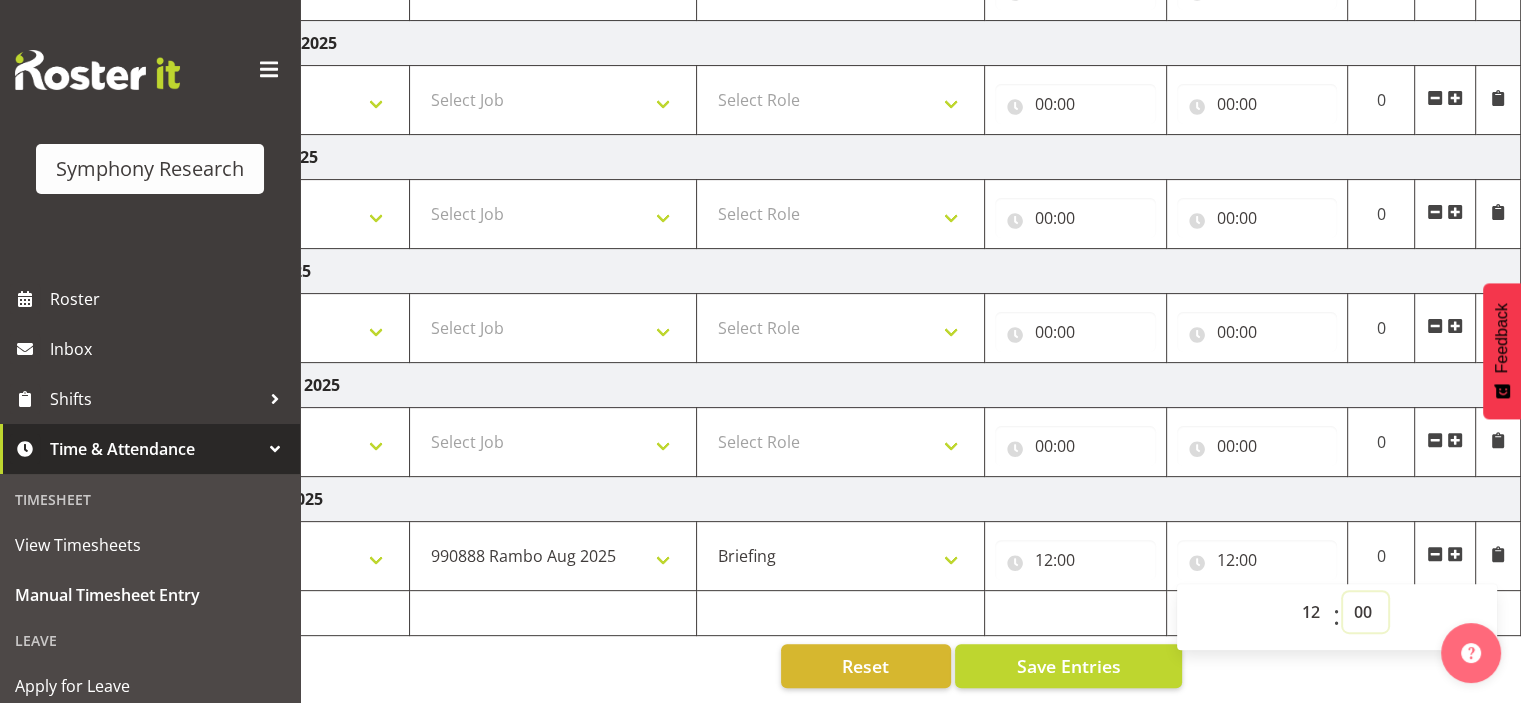 click on "00   01   02   03   04   05   06   07   08   09   10   11   12   13   14   15   16   17   18   19   20   21   22   23   24   25   26   27   28   29   30   31   32   33   34   35   36   37   38   39   40   41   42   43   44   45   46   47   48   49   50   51   52   53   54   55   56   57   58   59" at bounding box center (1365, 612) 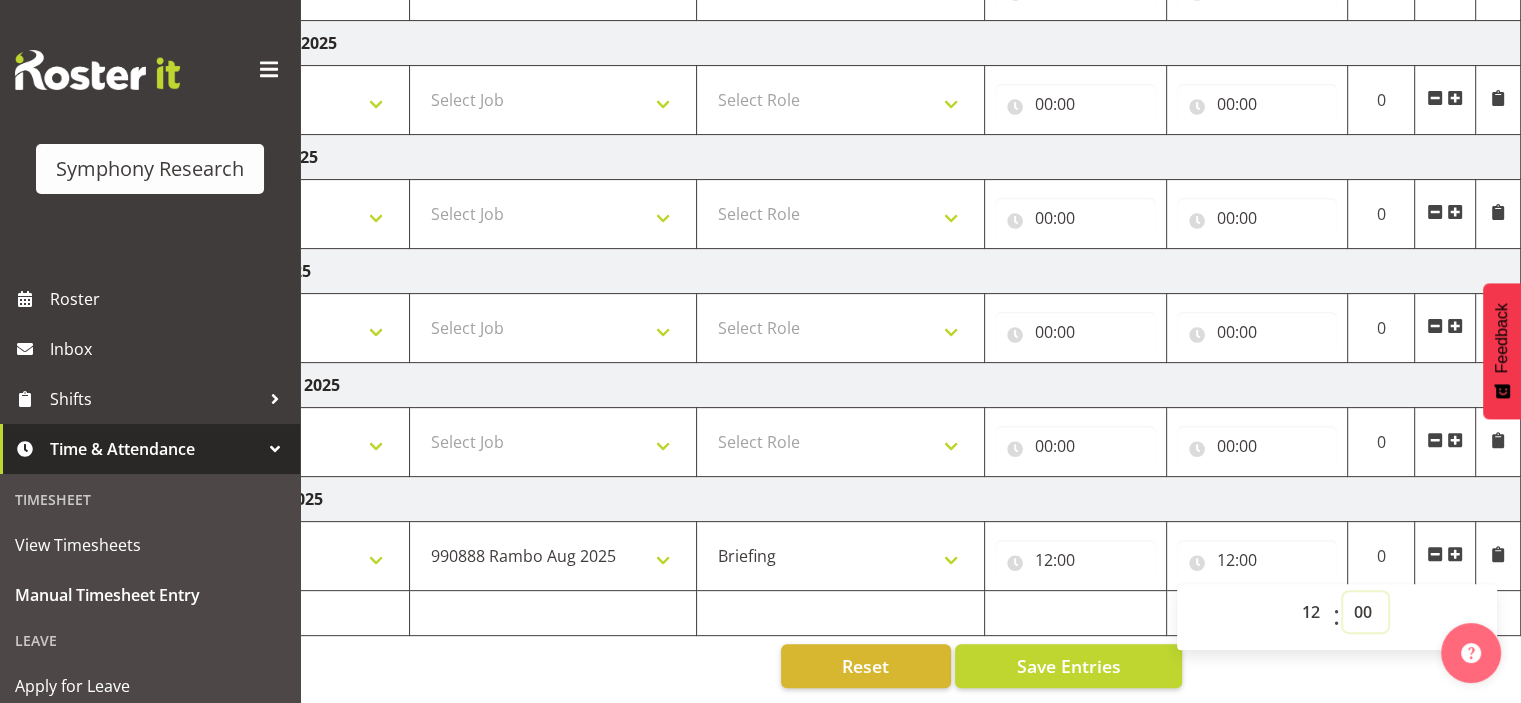 select on "30" 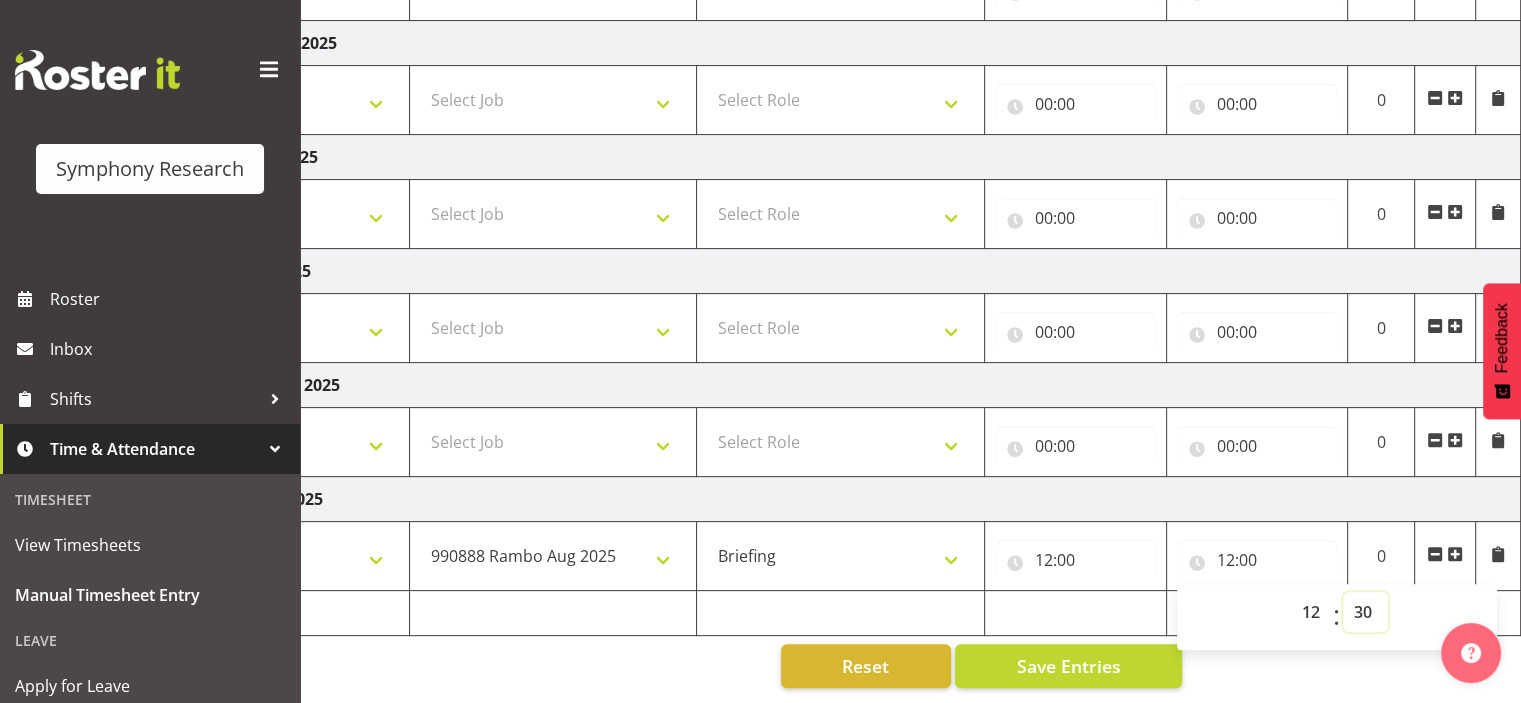 click on "00   01   02   03   04   05   06   07   08   09   10   11   12   13   14   15   16   17   18   19   20   21   22   23   24   25   26   27   28   29   30   31   32   33   34   35   36   37   38   39   40   41   42   43   44   45   46   47   48   49   50   51   52   53   54   55   56   57   58   59" at bounding box center [1365, 612] 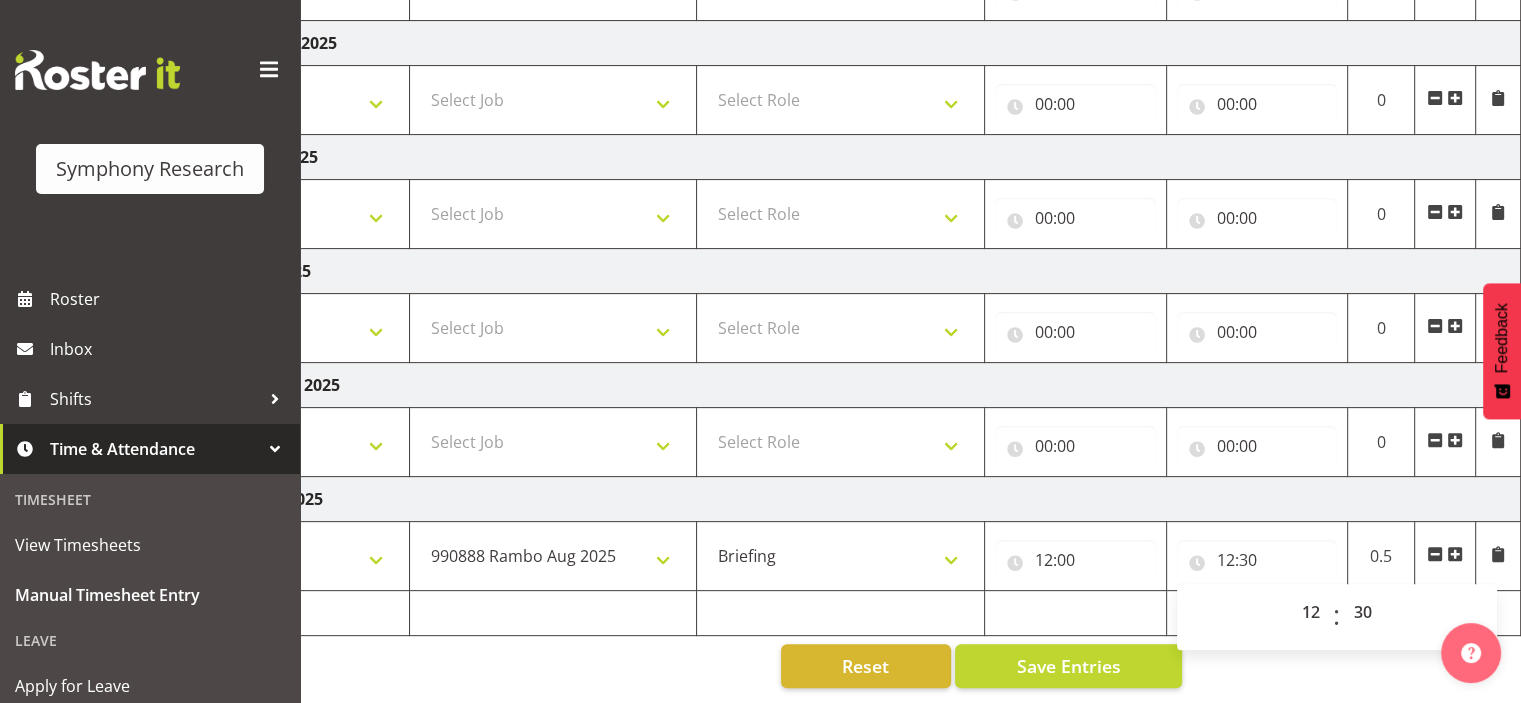 click at bounding box center (1455, 554) 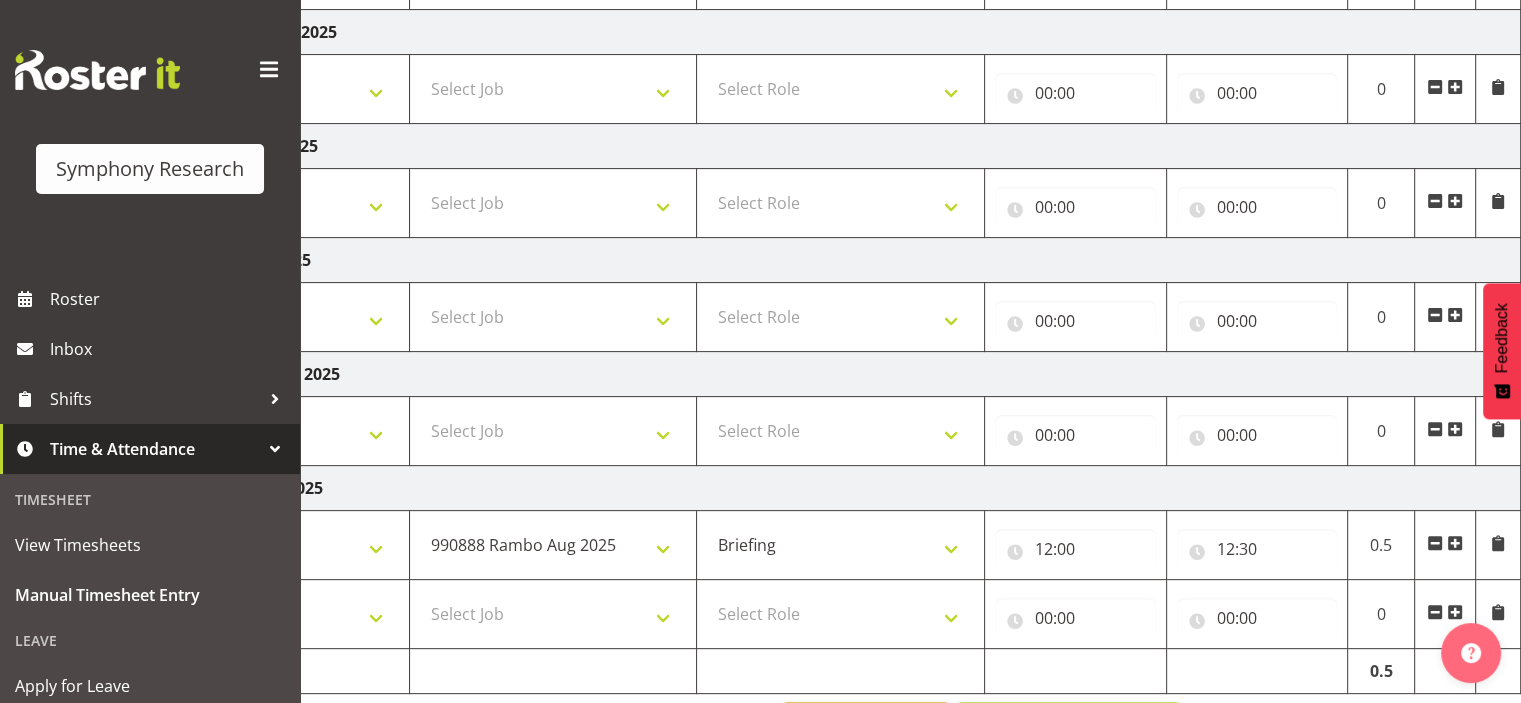 scroll, scrollTop: 603, scrollLeft: 0, axis: vertical 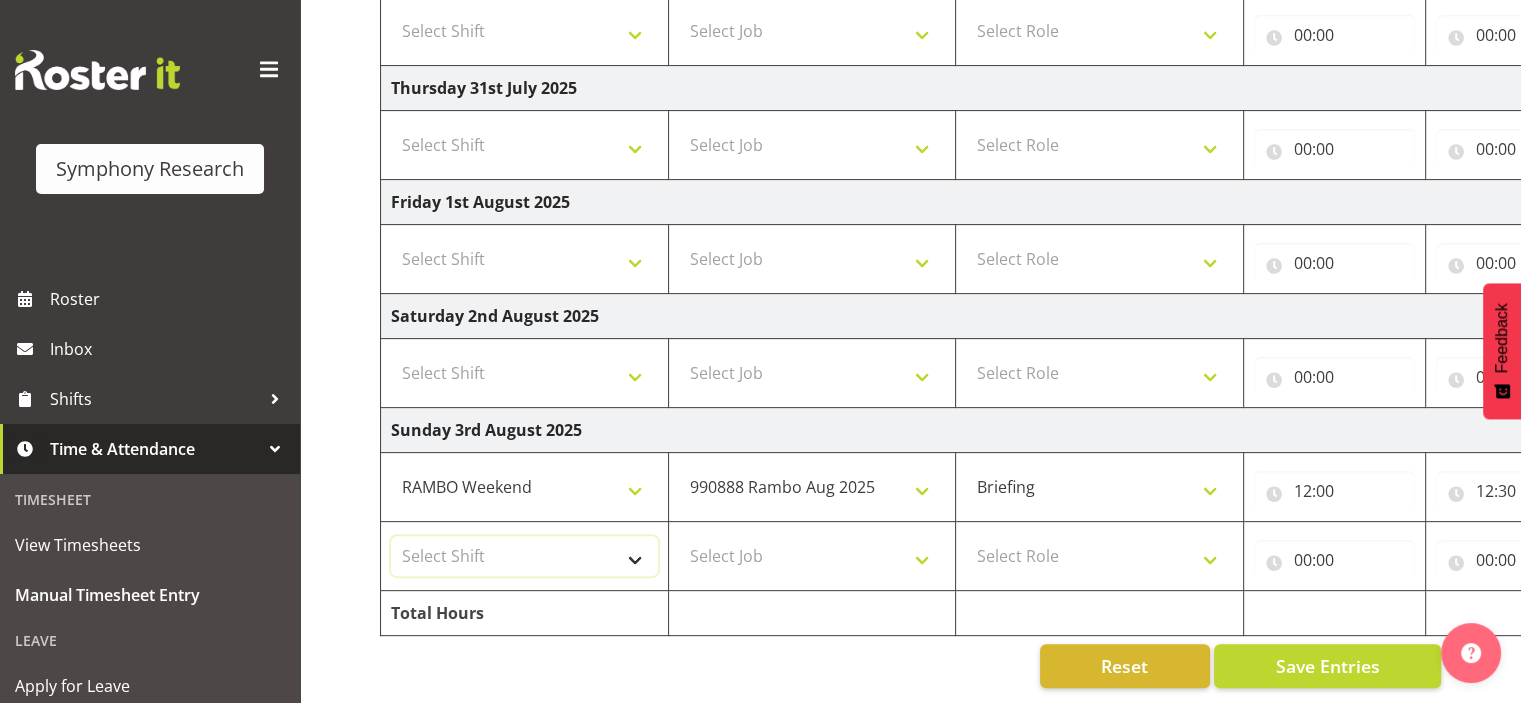 click on "Select Shift  !!Weekend Residential    (Roster IT Shift Label) *Business  9/10am ~ 4:30pm *Business Supervisor *Evening Residential Shift 5-9pm *RP Track  C *RP Track C Weekend *RP Weekly/Monthly Tracks *Supervisor Call Centre *Supervisor Evening *Supervisors & Call Centre Weekend RAMBO Weekend Rambo Test WP Aust briefing/training World Poll Aust Late 9p~10:30p World Poll Aust Wkend World Poll NZ  Weekends World Poll NZ Pilot World Poll NZ Wave 2 Pilot World Poll Pilot Aust 9:00~10:30pm" at bounding box center [524, 556] 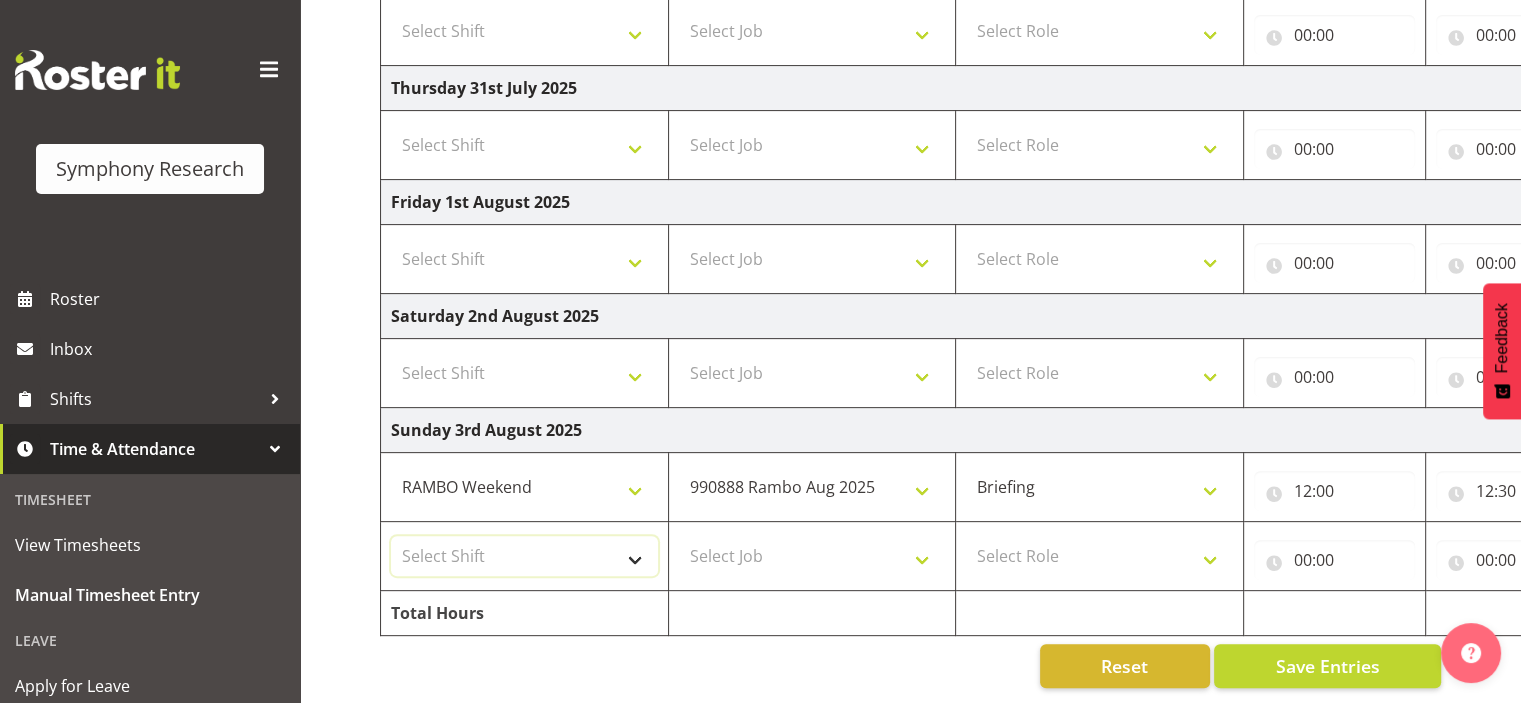 select on "43777" 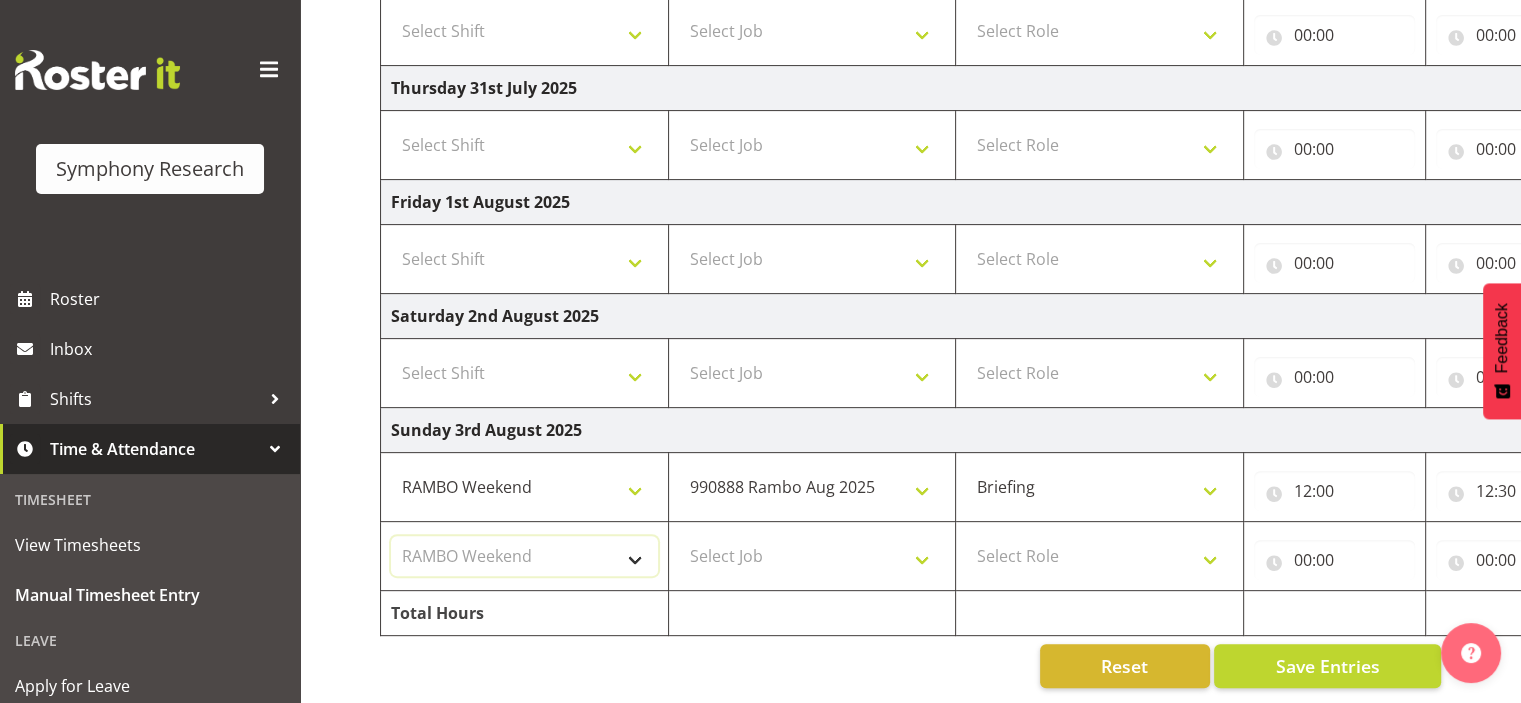 click on "Select Shift  !!Weekend Residential    (Roster IT Shift Label) *Business  9/10am ~ 4:30pm *Business Supervisor *Evening Residential Shift 5-9pm *RP Track  C *RP Track C Weekend *RP Weekly/Monthly Tracks *Supervisor Call Centre *Supervisor Evening *Supervisors & Call Centre Weekend RAMBO Weekend Rambo Test WP Aust briefing/training World Poll Aust Late 9p~10:30p World Poll Aust Wkend World Poll NZ  Weekends World Poll NZ Pilot World Poll NZ Wave 2 Pilot World Poll Pilot Aust 9:00~10:30pm" at bounding box center (524, 556) 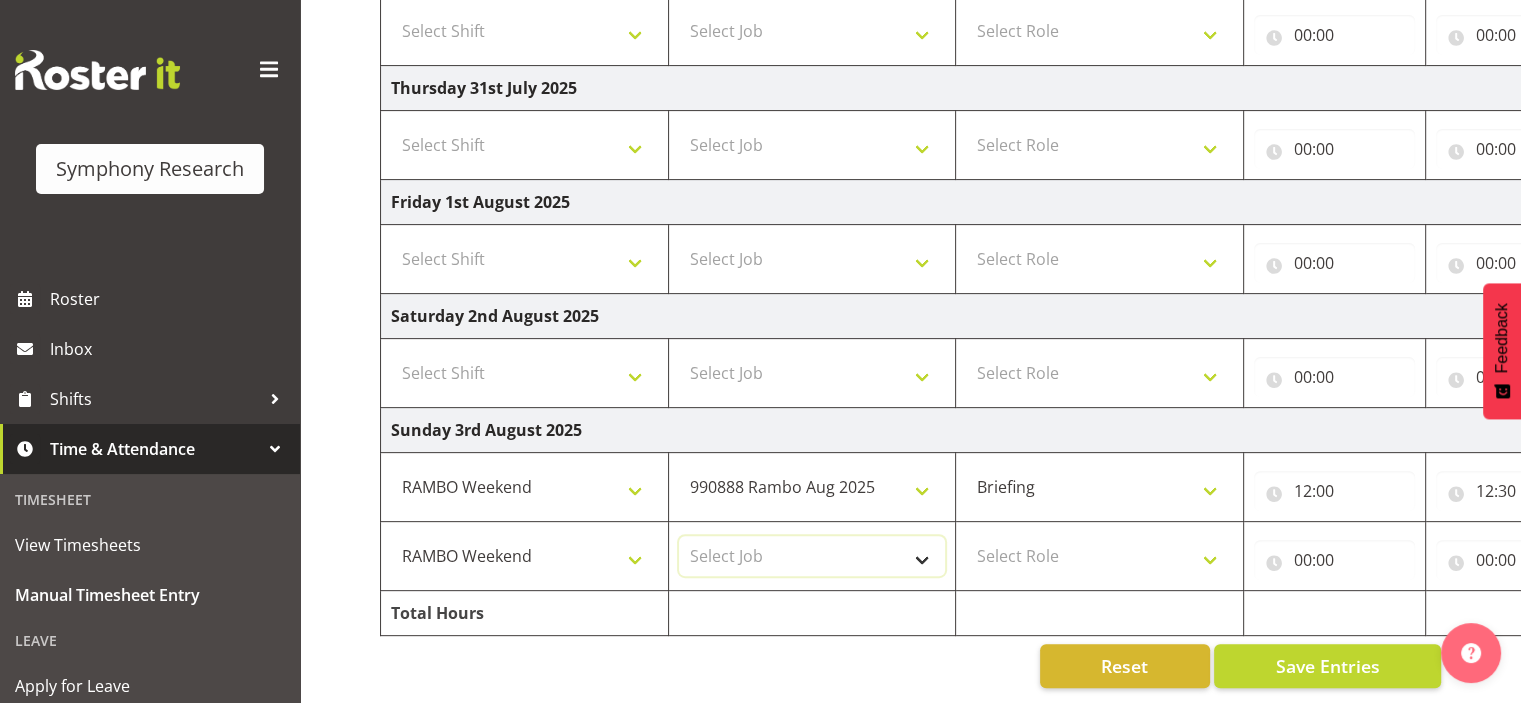 click on "Select Job  550060 IF Admin 553491 World Poll Australia Wave 2 Pretest 2025 553493 World Poll New Zealand Wave 2 Pretest 2025 553500 BFM Jul - Sep 2025 553502 FMG August 2024 990000 General 990821 Goldrush 2024 990846 Toka Tu Ake 2025 990855 FENZ 990878 CMI Q3 2025 990883 Alarms 990888 Rambo Aug 2025 999996 Training 999997 Recruitment & Training 999999 DT" at bounding box center (812, 556) 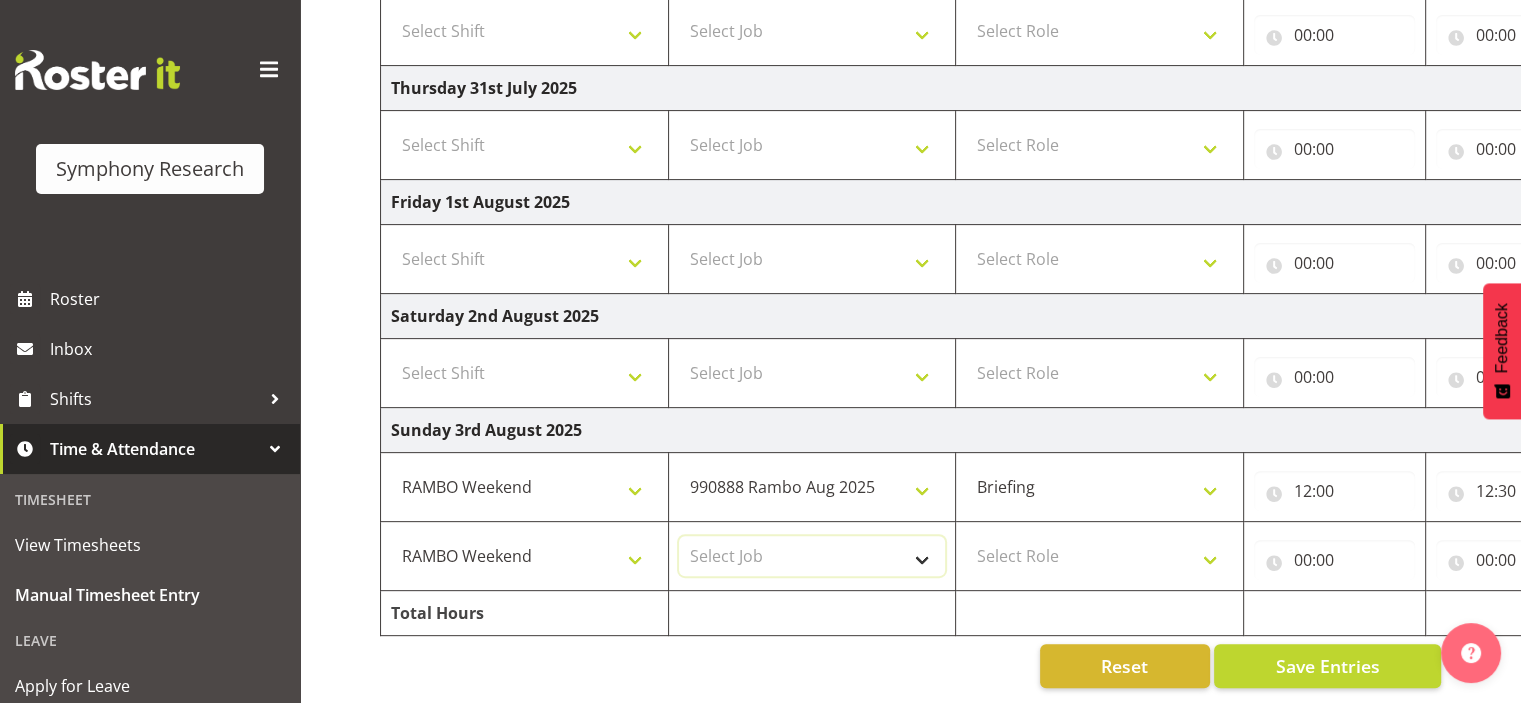 select on "10239" 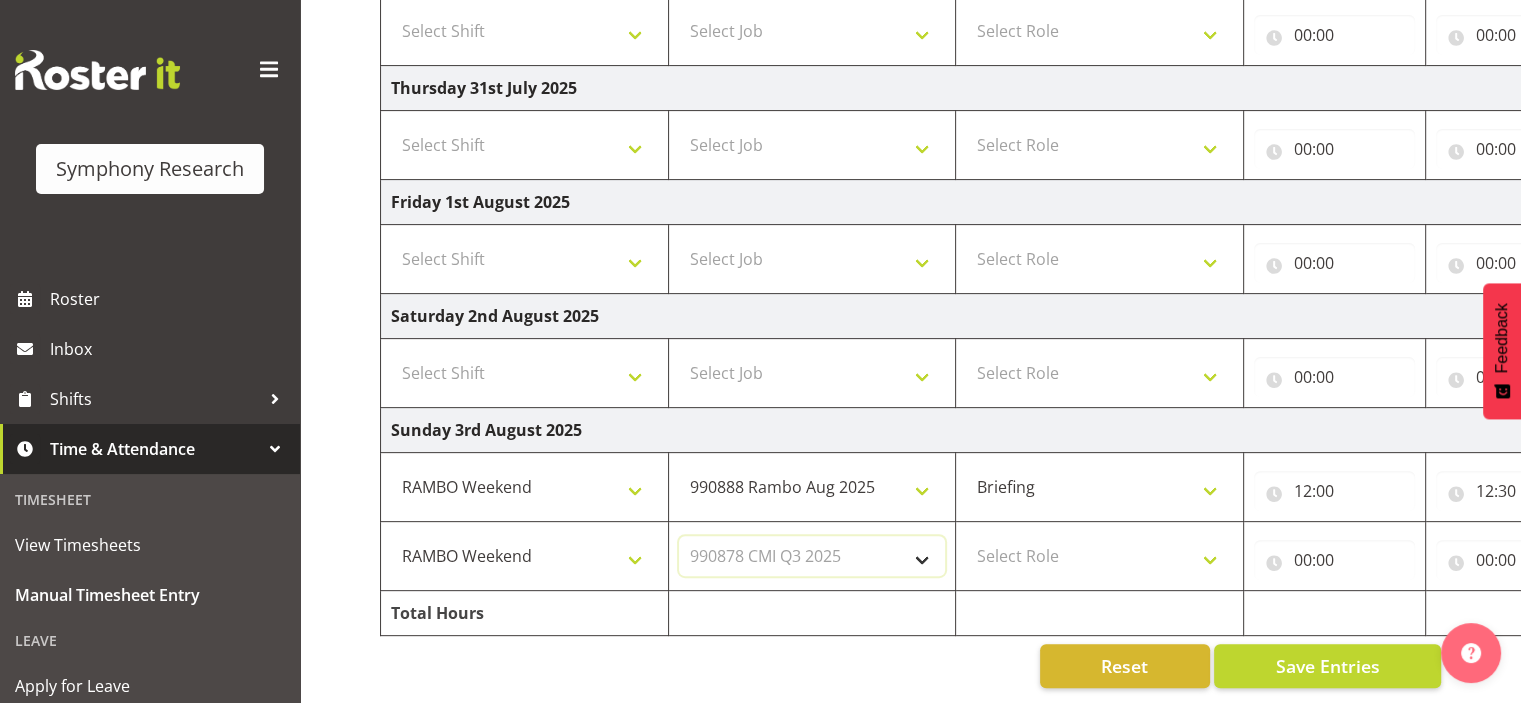 click on "Select Job  550060 IF Admin 553491 World Poll Australia Wave 2 Pretest 2025 553493 World Poll New Zealand Wave 2 Pretest 2025 553500 BFM Jul - Sep 2025 553502 FMG August 2024 990000 General 990821 Goldrush 2024 990846 Toka Tu Ake 2025 990855 FENZ 990878 CMI Q3 2025 990883 Alarms 990888 Rambo Aug 2025 999996 Training 999997 Recruitment & Training 999999 DT" at bounding box center [812, 556] 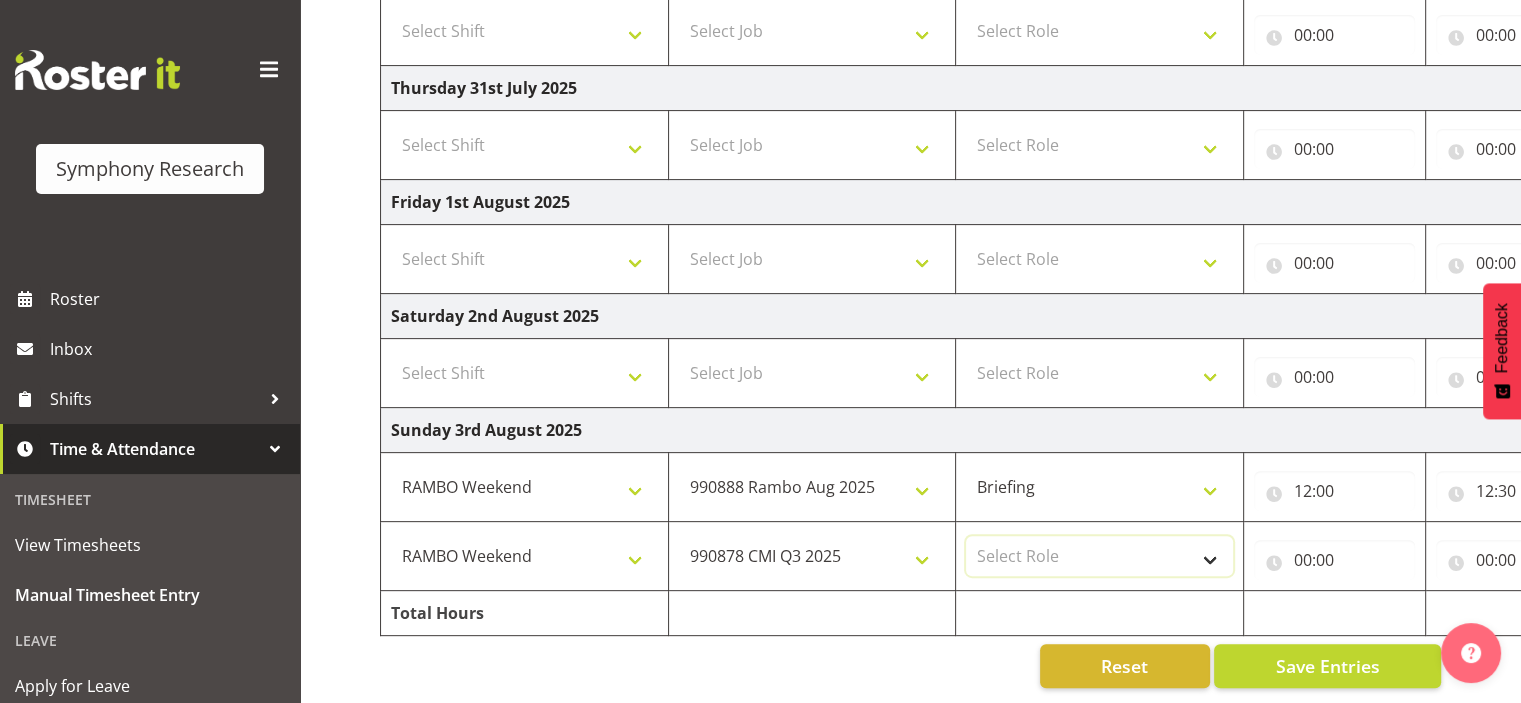 click on "Select Role  Briefing Interviewing" at bounding box center [1099, 556] 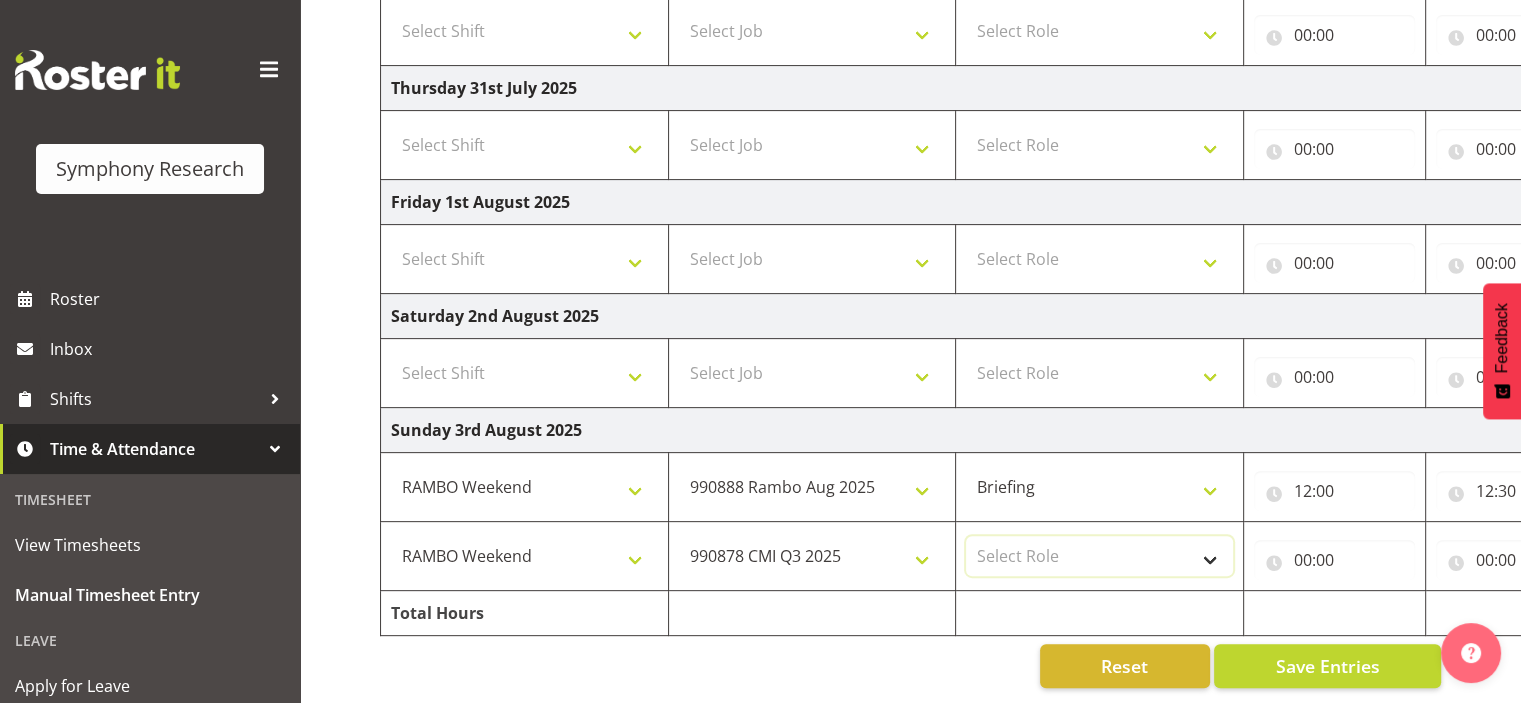 select on "47" 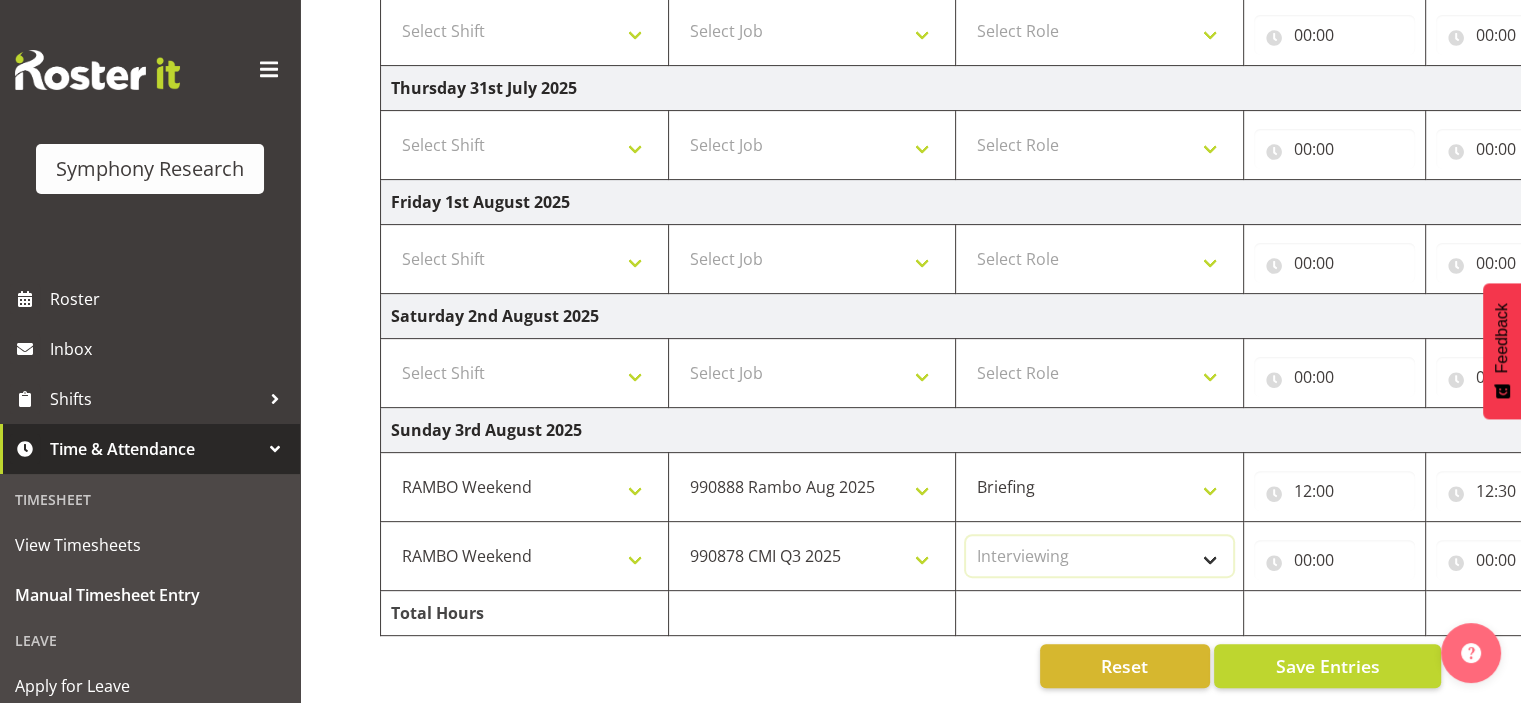 click on "Select Role  Briefing Interviewing" at bounding box center [1099, 556] 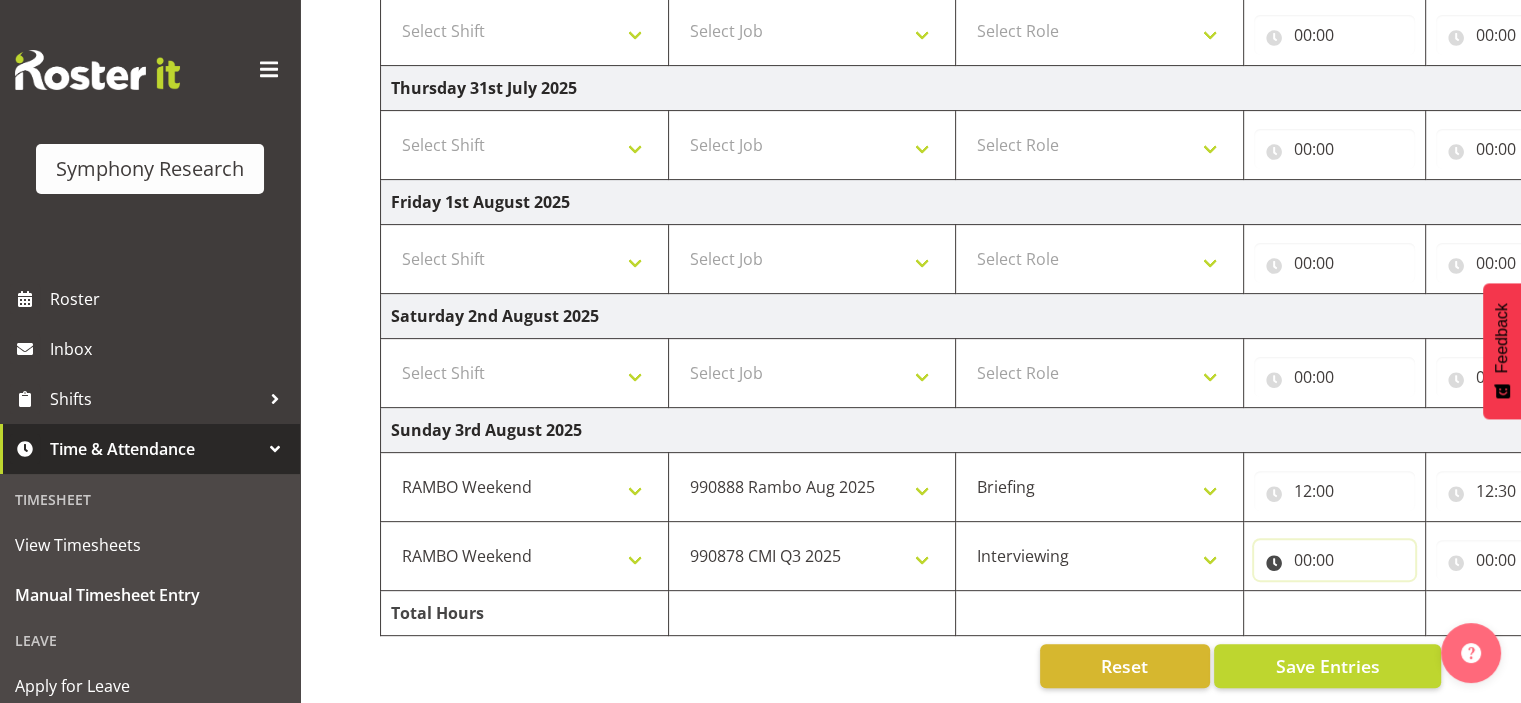 click on "00:00" at bounding box center [1334, 560] 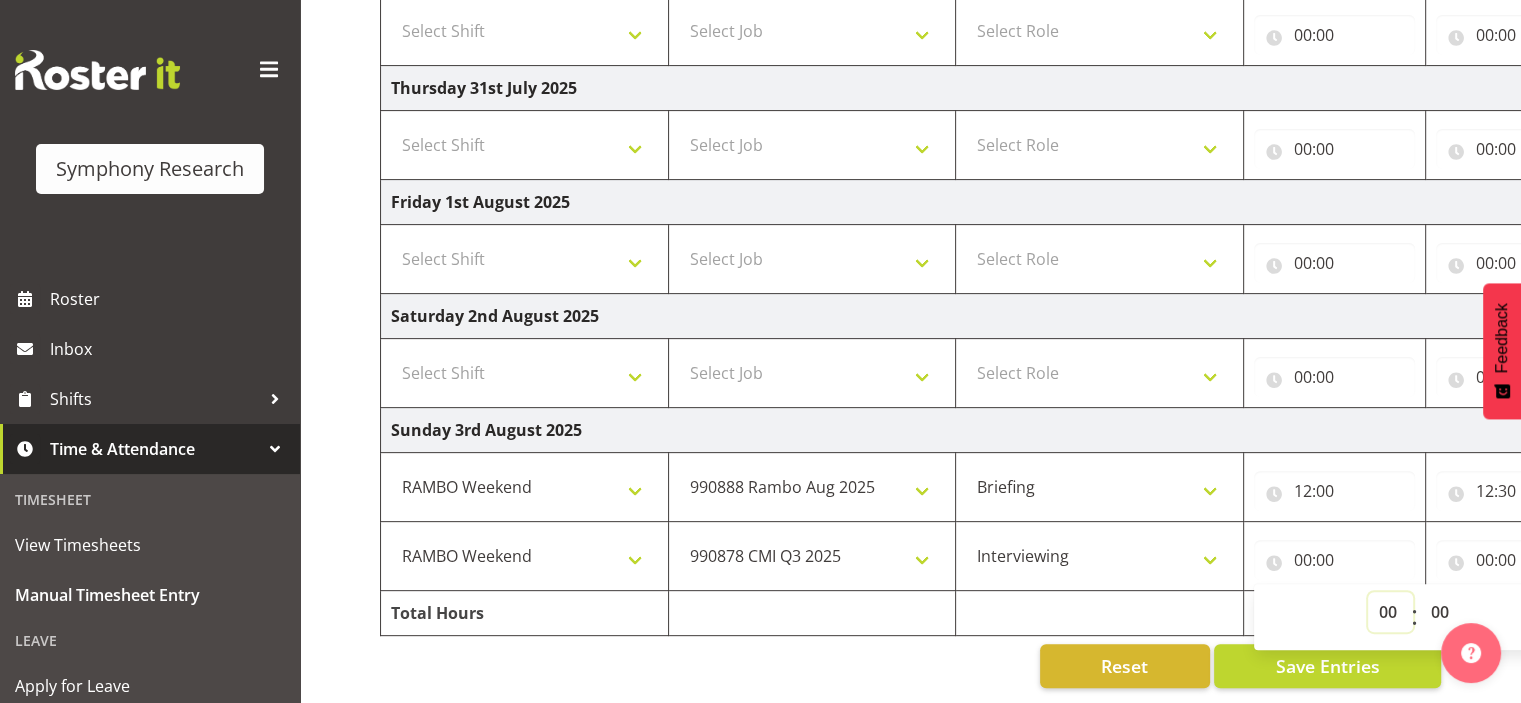 click on "00   01   02   03   04   05   06   07   08   09   10   11   12   13   14   15   16   17   18   19   20   21   22   23" at bounding box center (1390, 612) 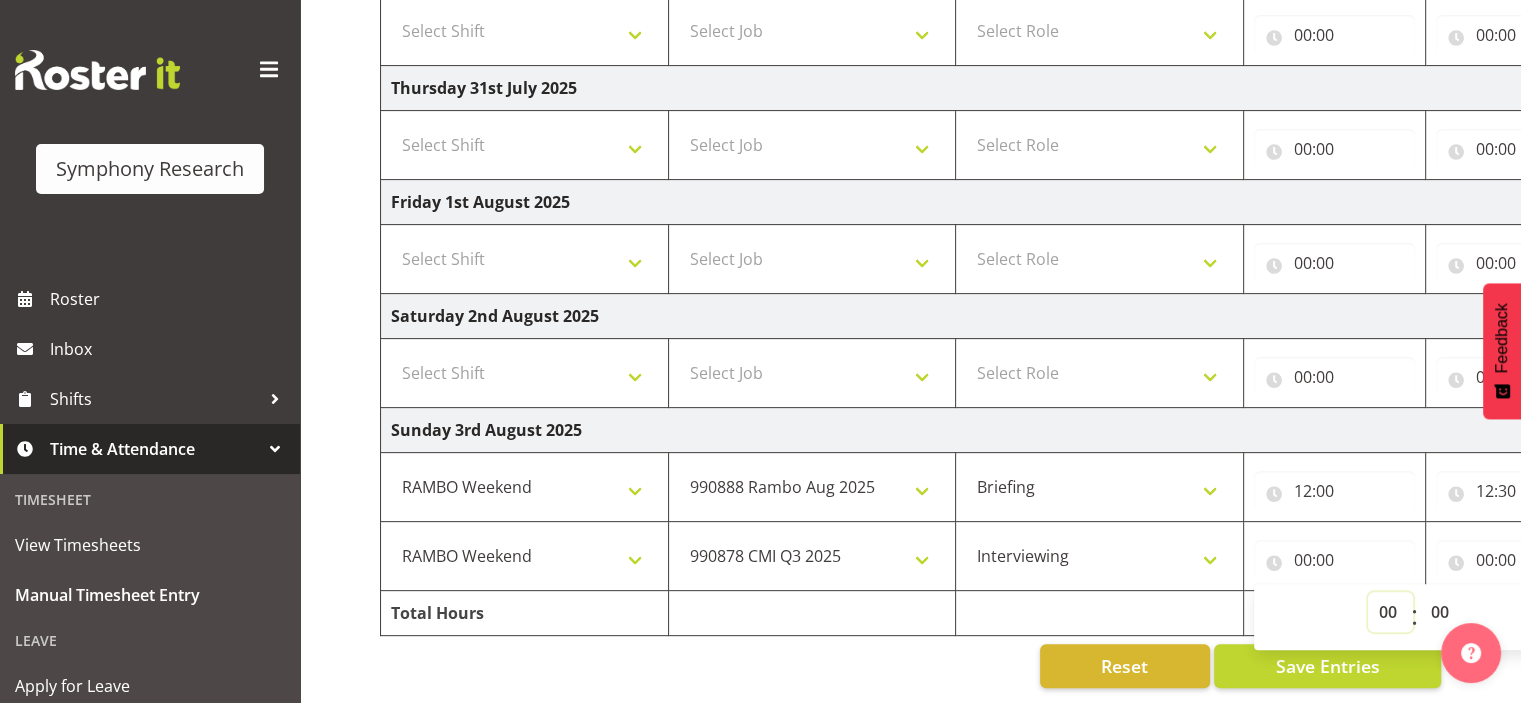 select on "12" 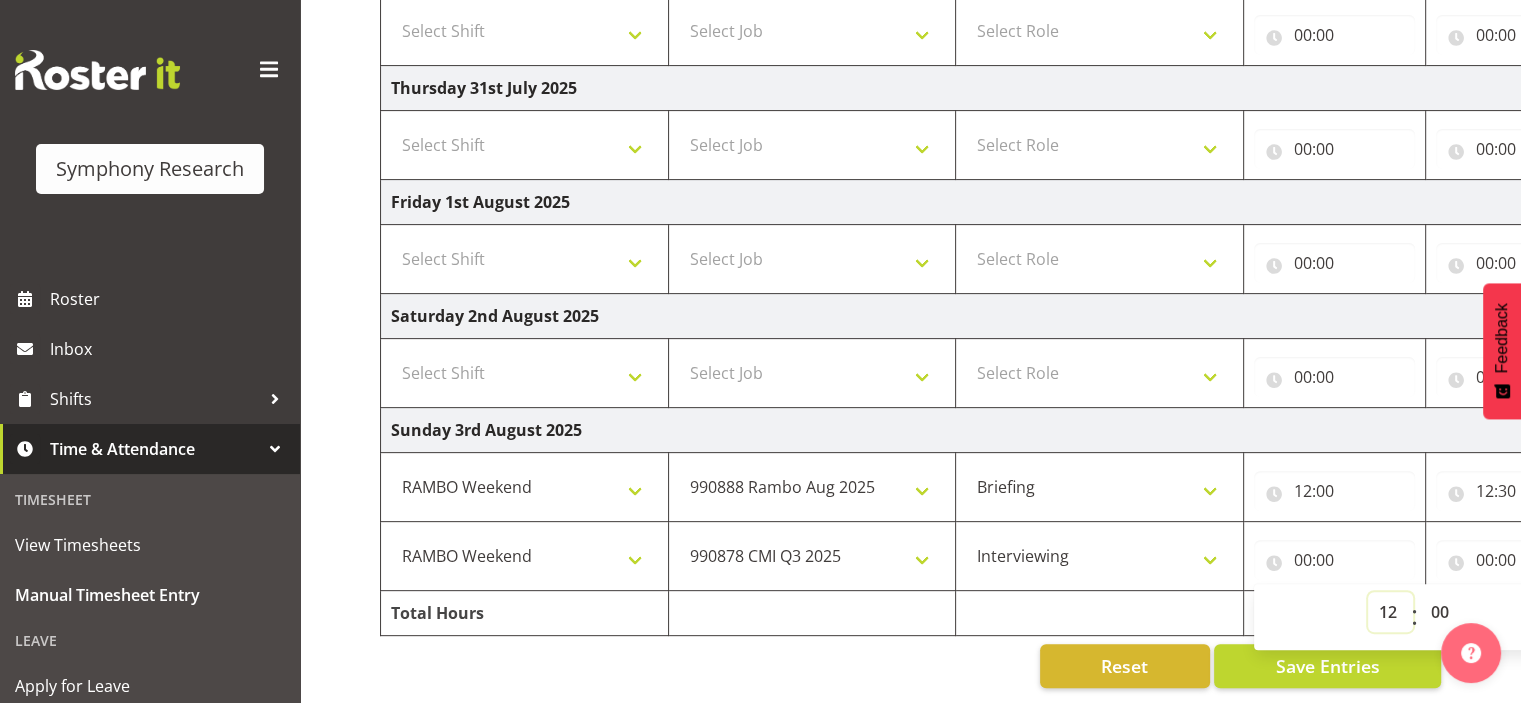 click on "00   01   02   03   04   05   06   07   08   09   10   11   12   13   14   15   16   17   18   19   20   21   22   23" at bounding box center [1390, 612] 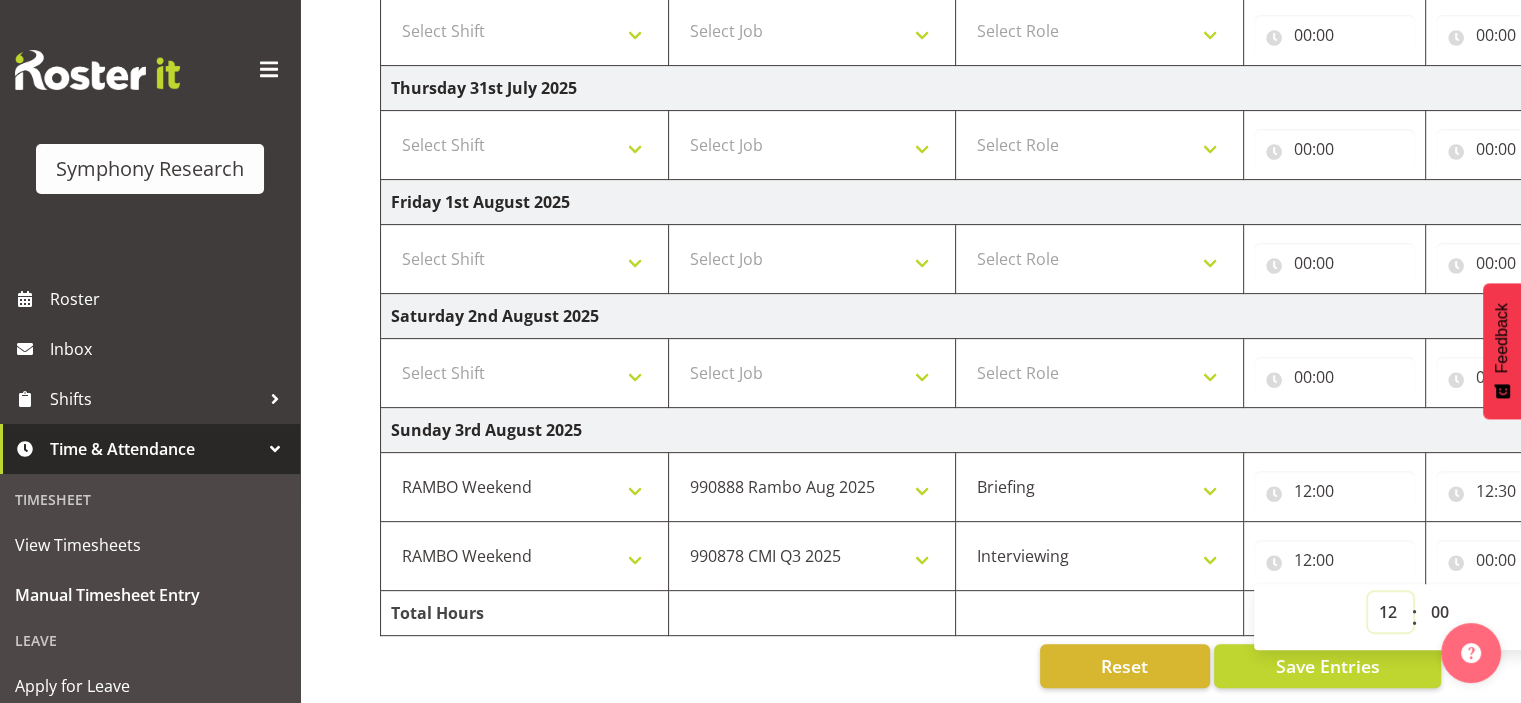 scroll, scrollTop: 603, scrollLeft: 0, axis: vertical 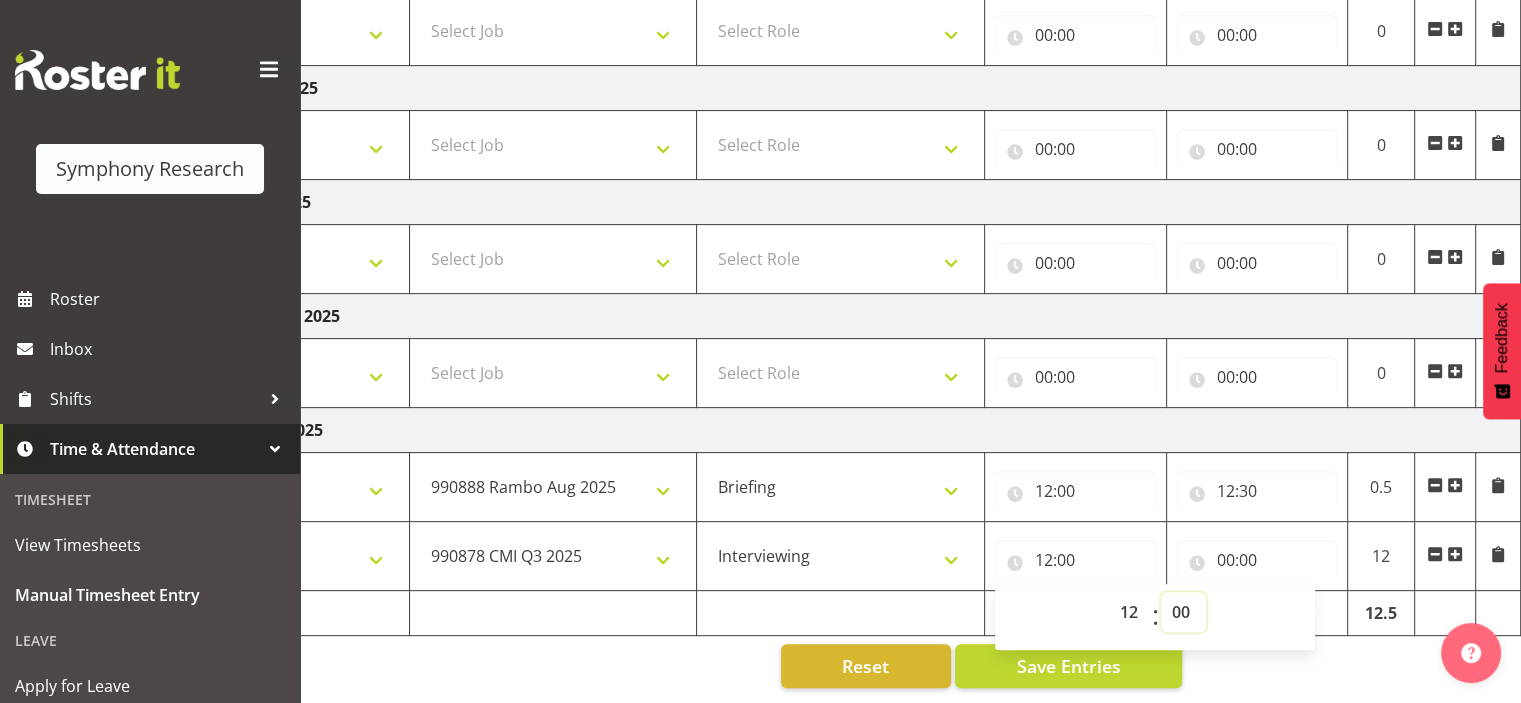 click on "00   01   02   03   04   05   06   07   08   09   10   11   12   13   14   15   16   17   18   19   20   21   22   23   24   25   26   27   28   29   30   31   32   33   34   35   36   37   38   39   40   41   42   43   44   45   46   47   48   49   50   51   52   53   54   55   56   57   58   59" at bounding box center (1183, 612) 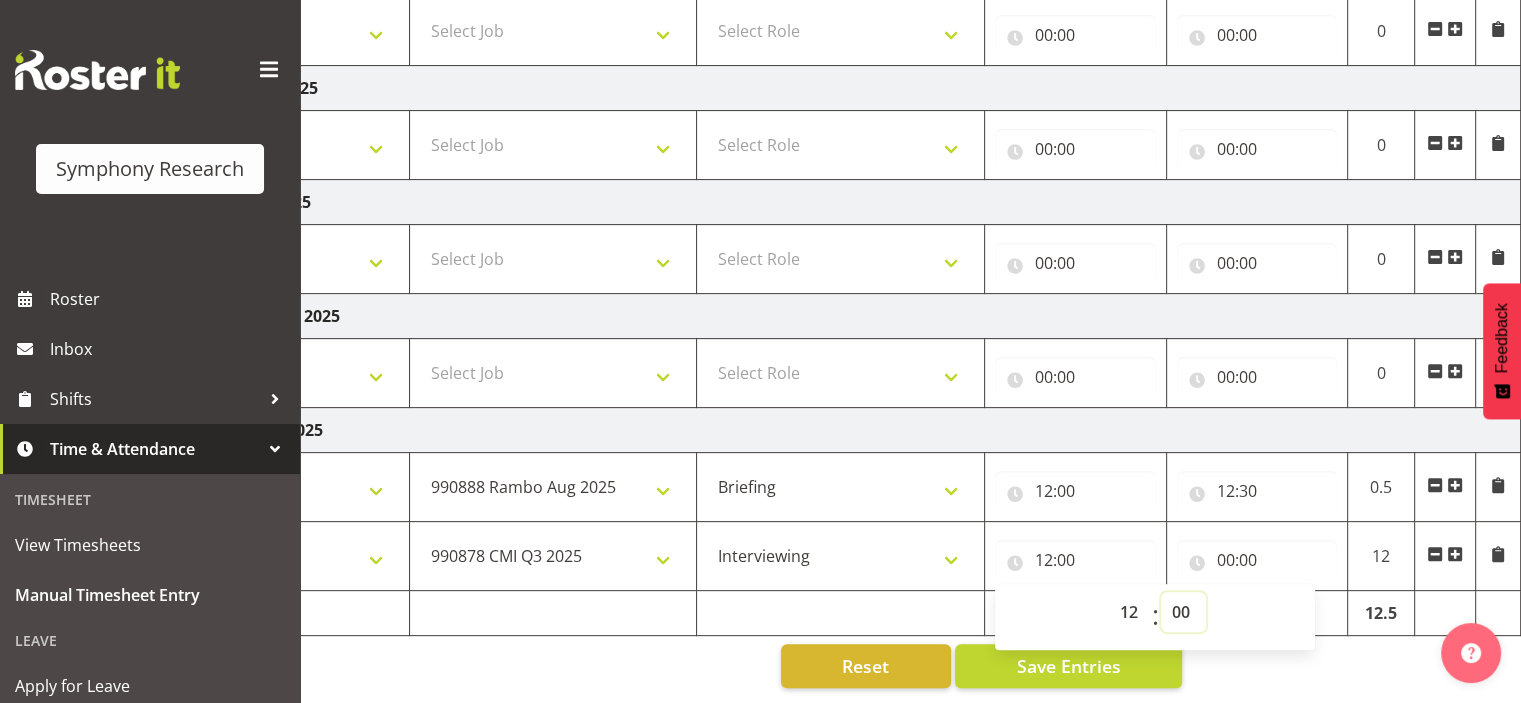 select on "30" 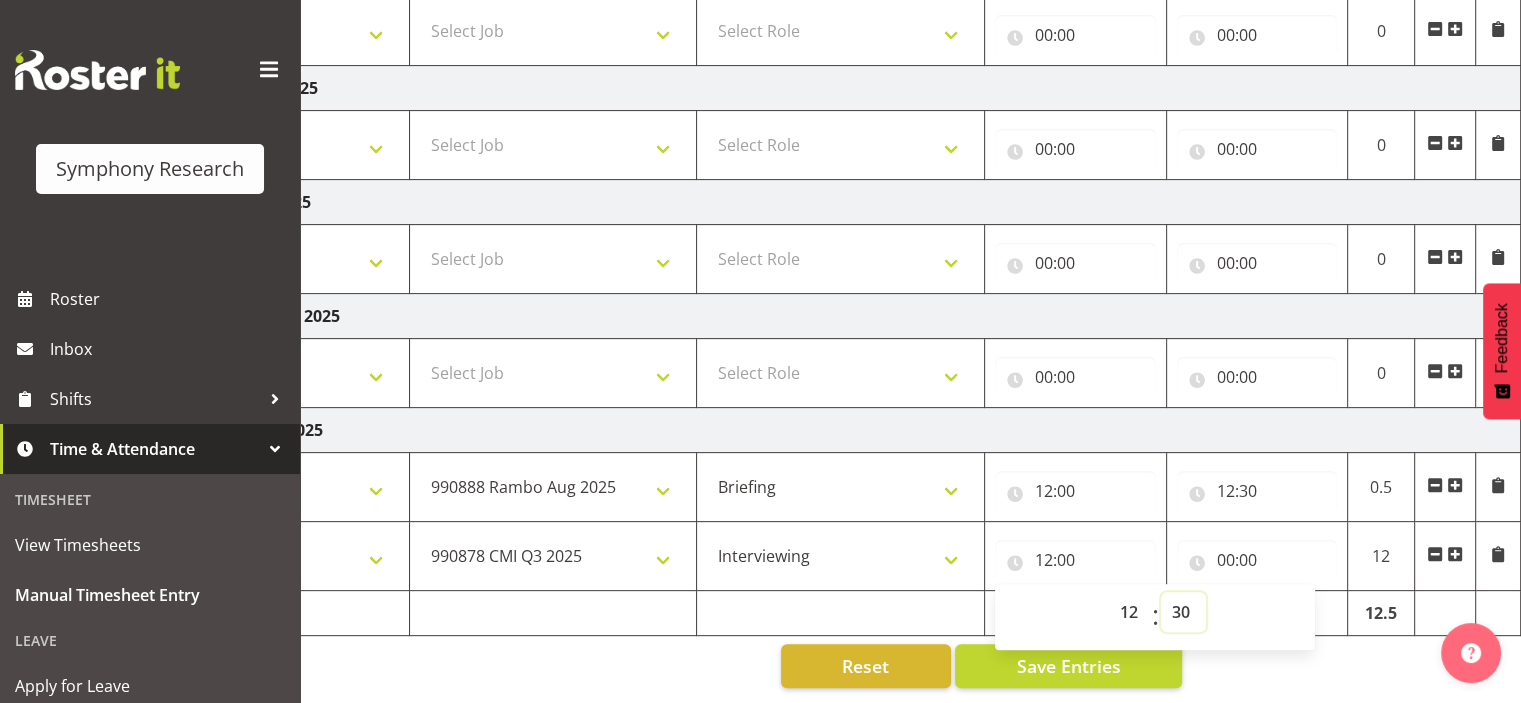 click on "00   01   02   03   04   05   06   07   08   09   10   11   12   13   14   15   16   17   18   19   20   21   22   23   24   25   26   27   28   29   30   31   32   33   34   35   36   37   38   39   40   41   42   43   44   45   46   47   48   49   50   51   52   53   54   55   56   57   58   59" at bounding box center (1183, 612) 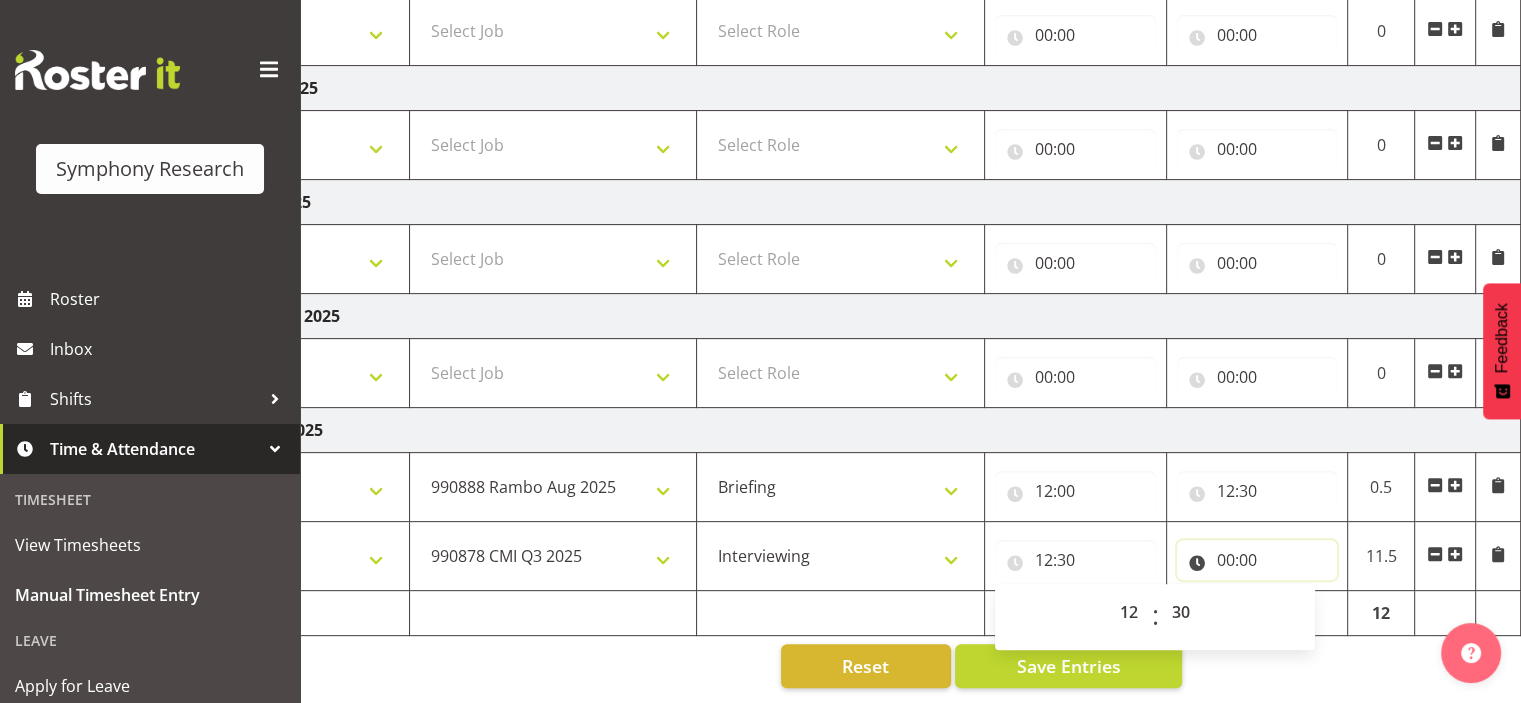 click on "00:00" at bounding box center (1257, 560) 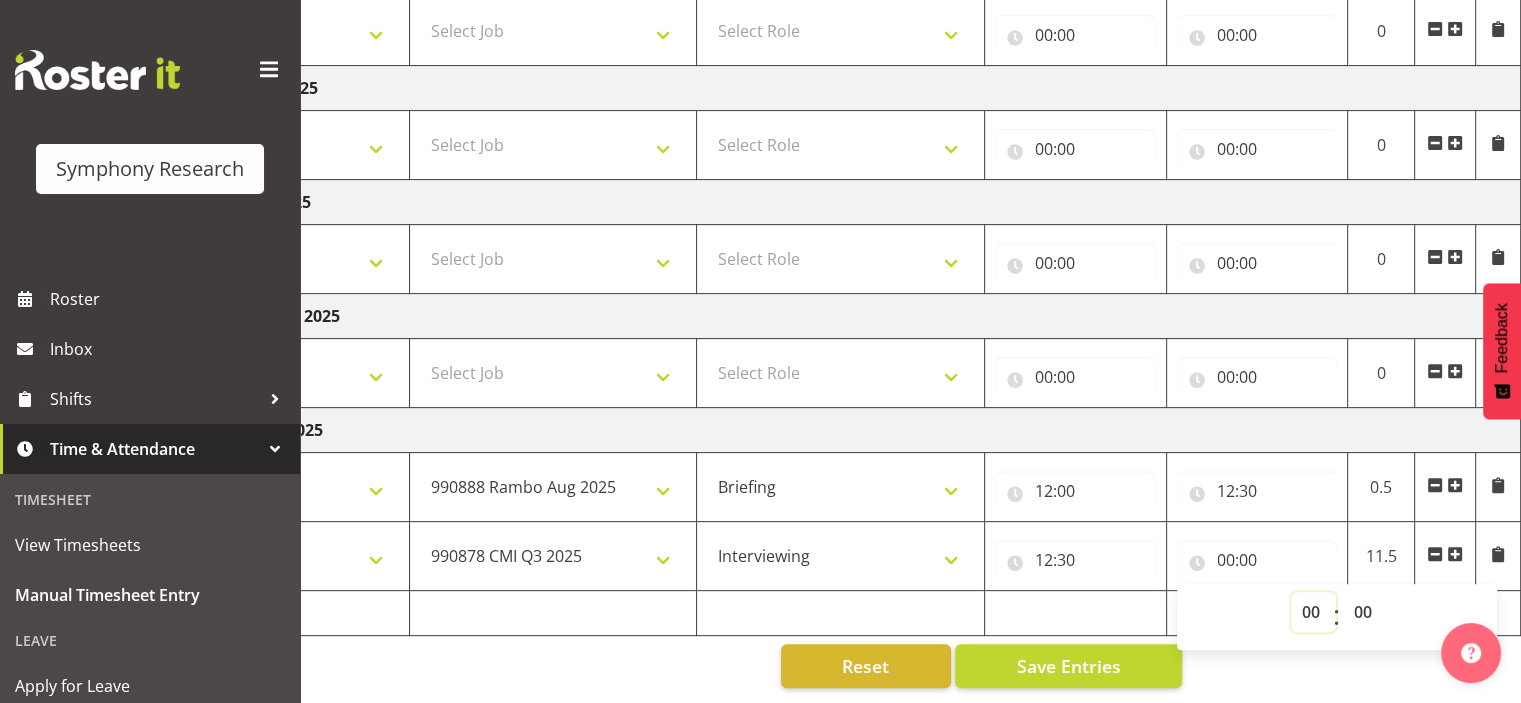 click on "00   01   02   03   04   05   06   07   08   09   10   11   12   13   14   15   16   17   18   19   20   21   22   23" at bounding box center (1313, 612) 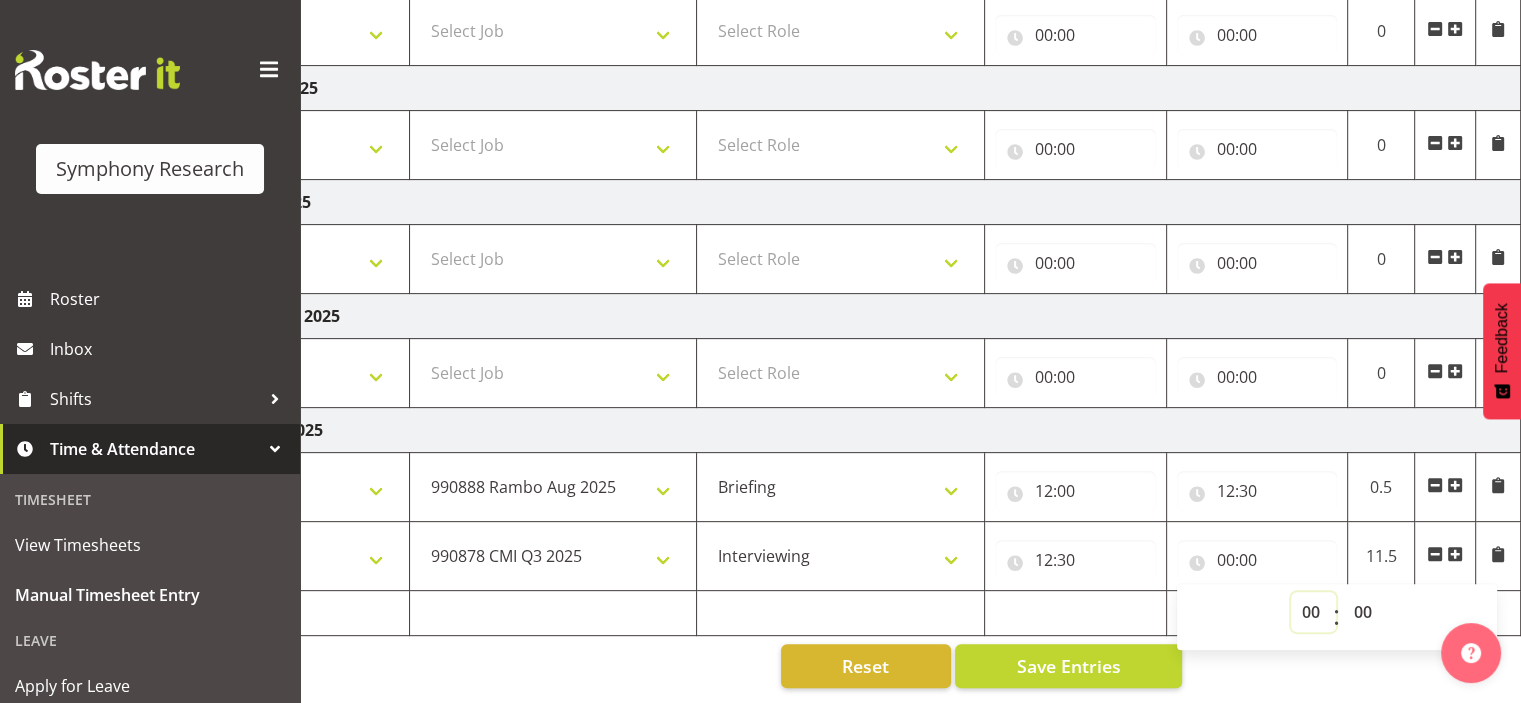 select on "13" 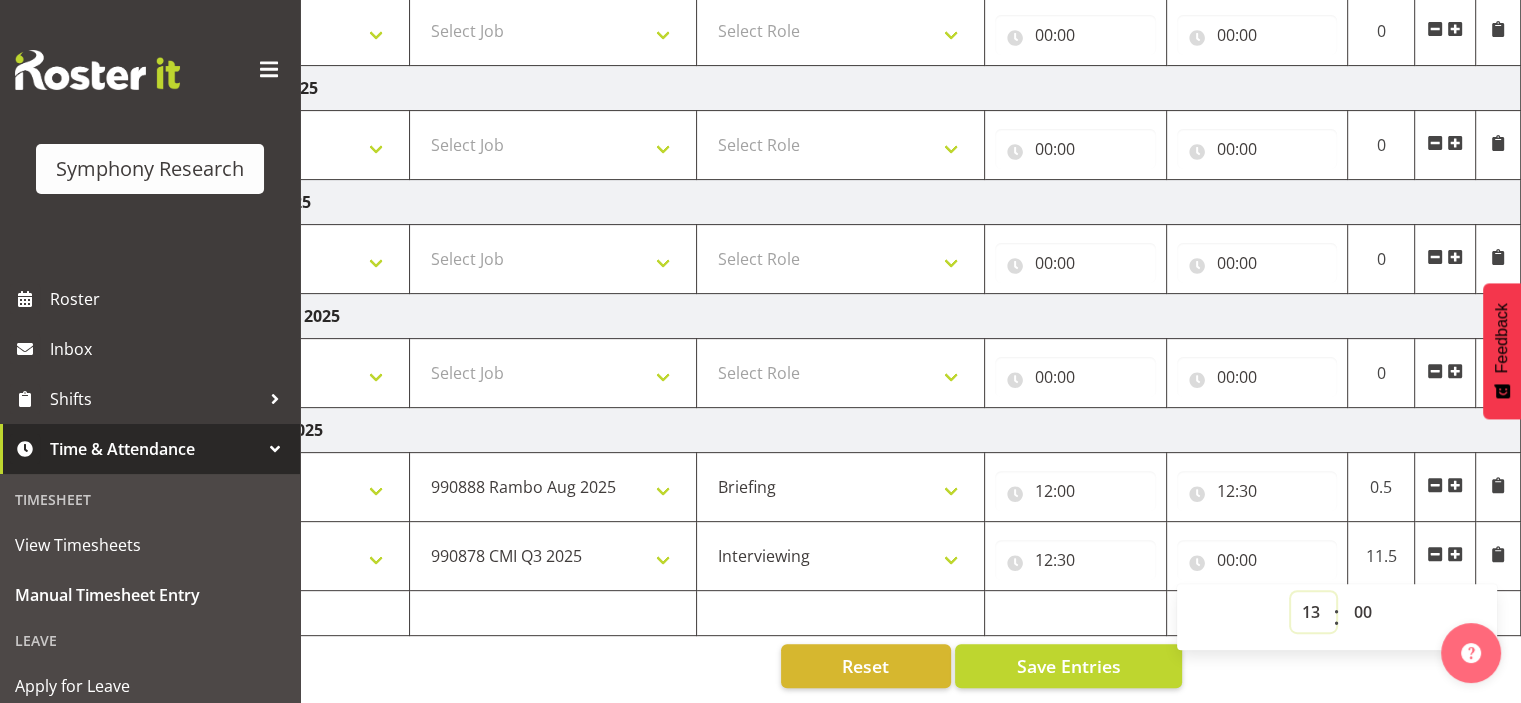 click on "00   01   02   03   04   05   06   07   08   09   10   11   12   13   14   15   16   17   18   19   20   21   22   23" at bounding box center [1313, 612] 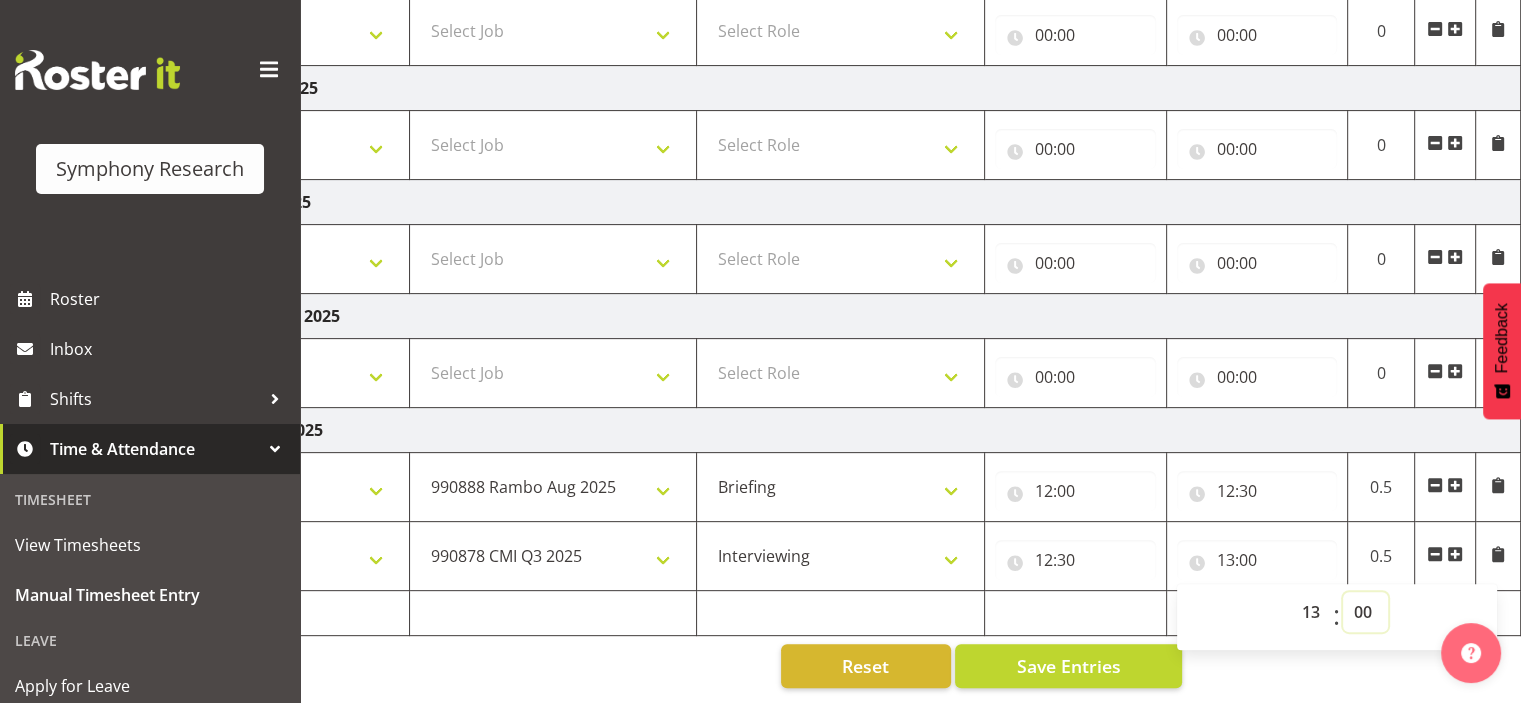 click on "00   01   02   03   04   05   06   07   08   09   10   11   12   13   14   15   16   17   18   19   20   21   22   23   24   25   26   27   28   29   30   31   32   33   34   35   36   37   38   39   40   41   42   43   44   45   46   47   48   49   50   51   52   53   54   55   56   57   58   59" at bounding box center (1365, 612) 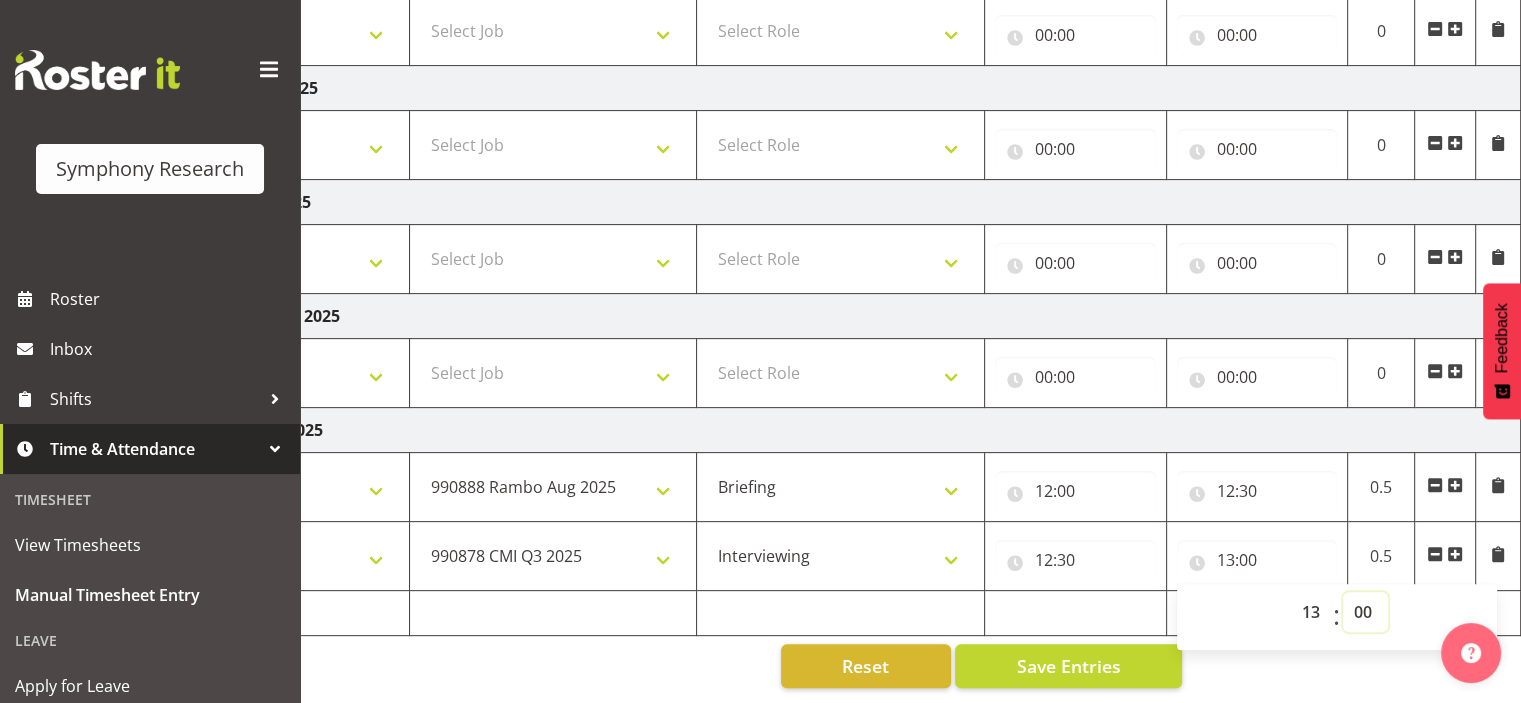 select on "50" 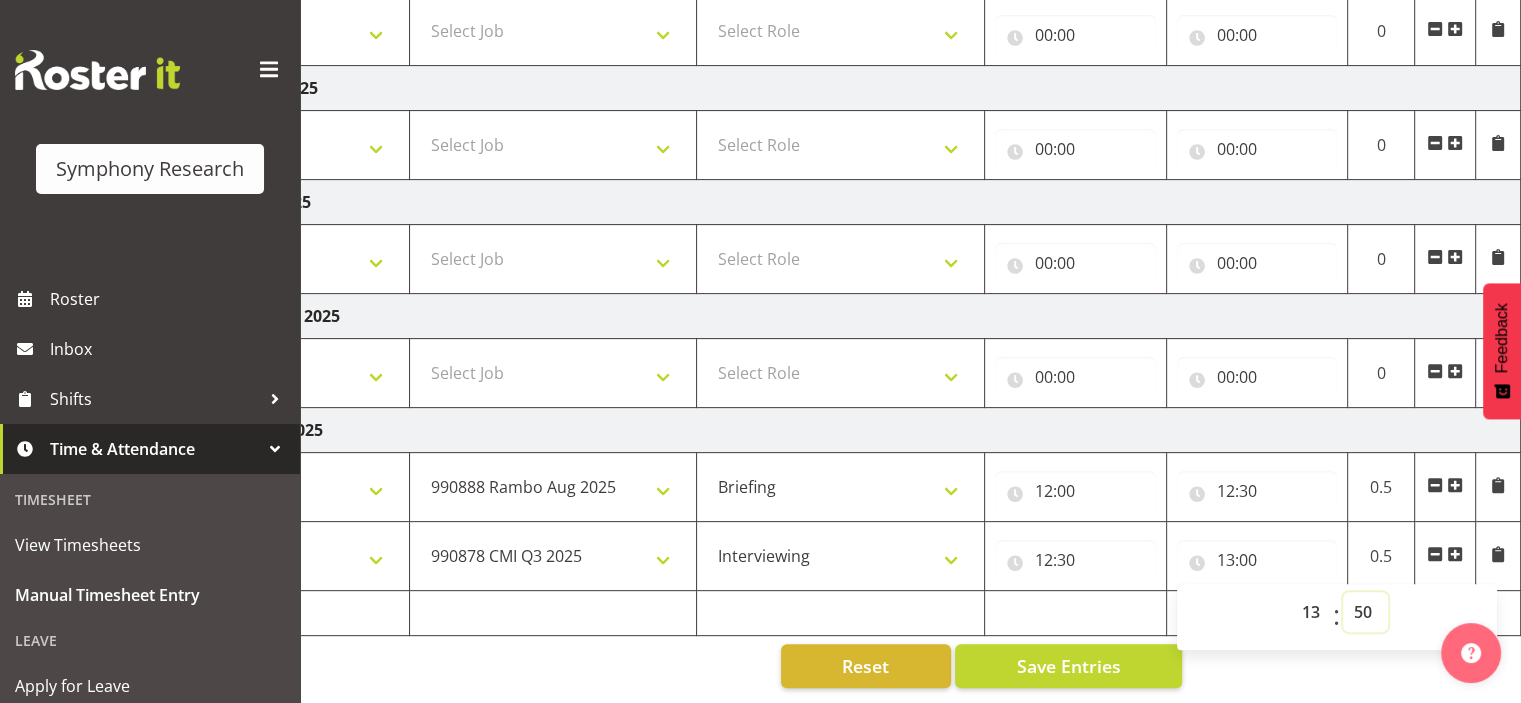 click on "00   01   02   03   04   05   06   07   08   09   10   11   12   13   14   15   16   17   18   19   20   21   22   23   24   25   26   27   28   29   30   31   32   33   34   35   36   37   38   39   40   41   42   43   44   45   46   47   48   49   50   51   52   53   54   55   56   57   58   59" at bounding box center (1365, 612) 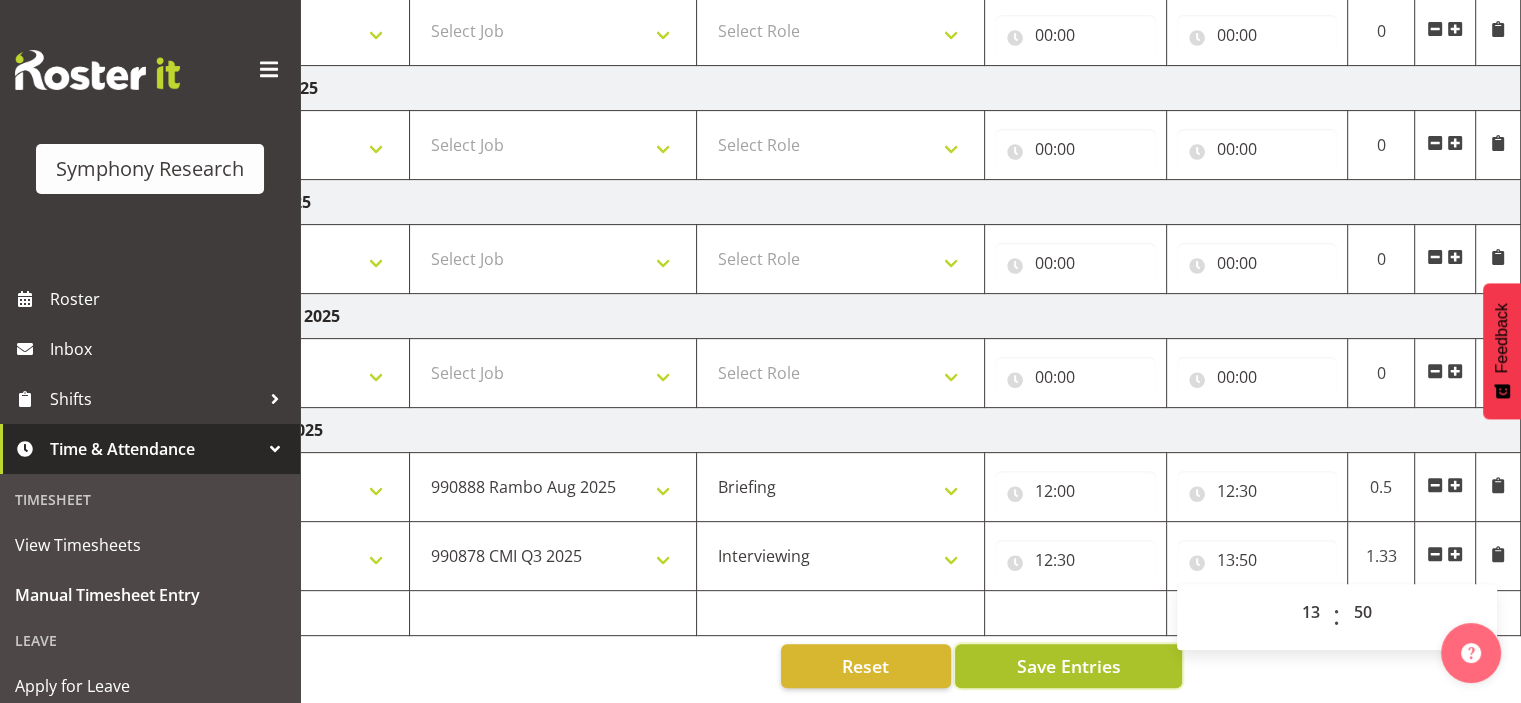 click on "Save
Entries" at bounding box center (1068, 666) 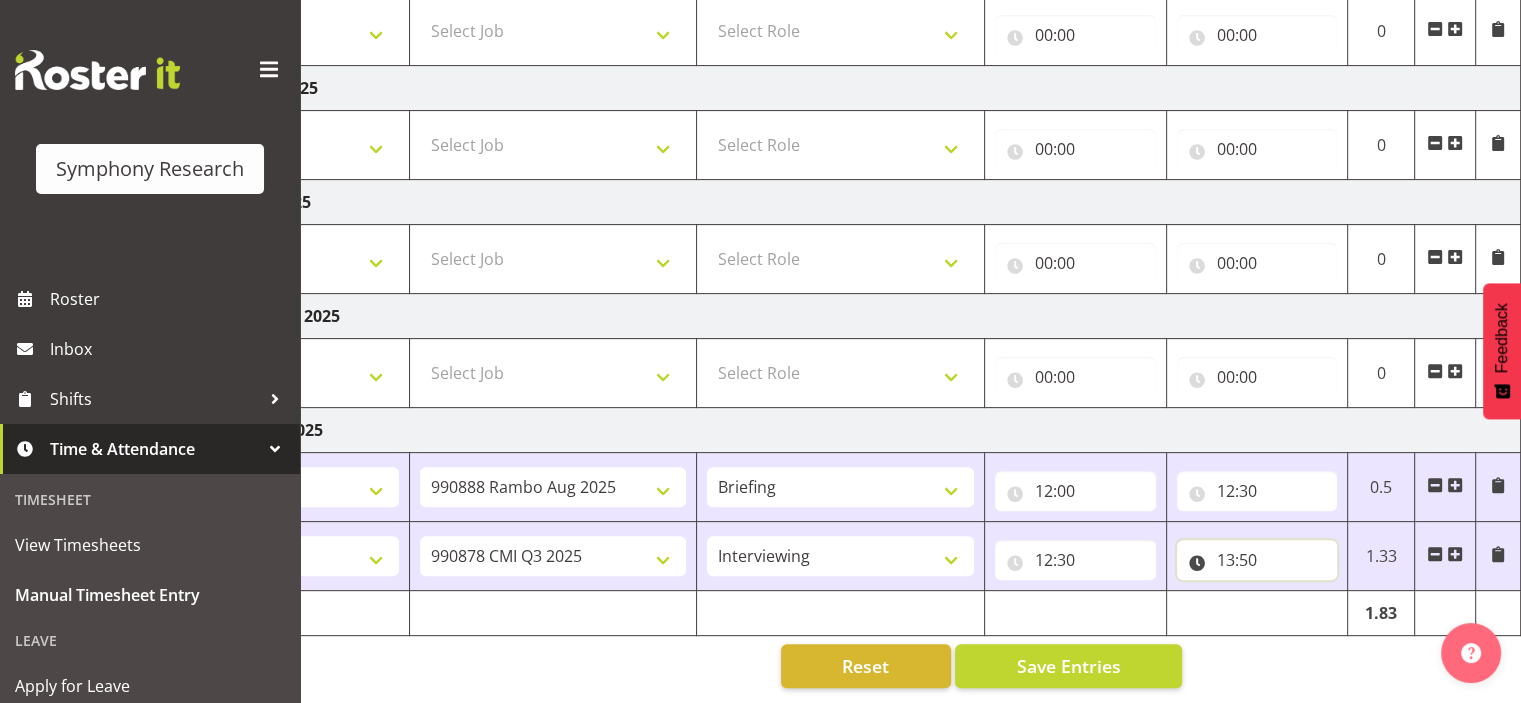 click on "13:50" at bounding box center [1257, 560] 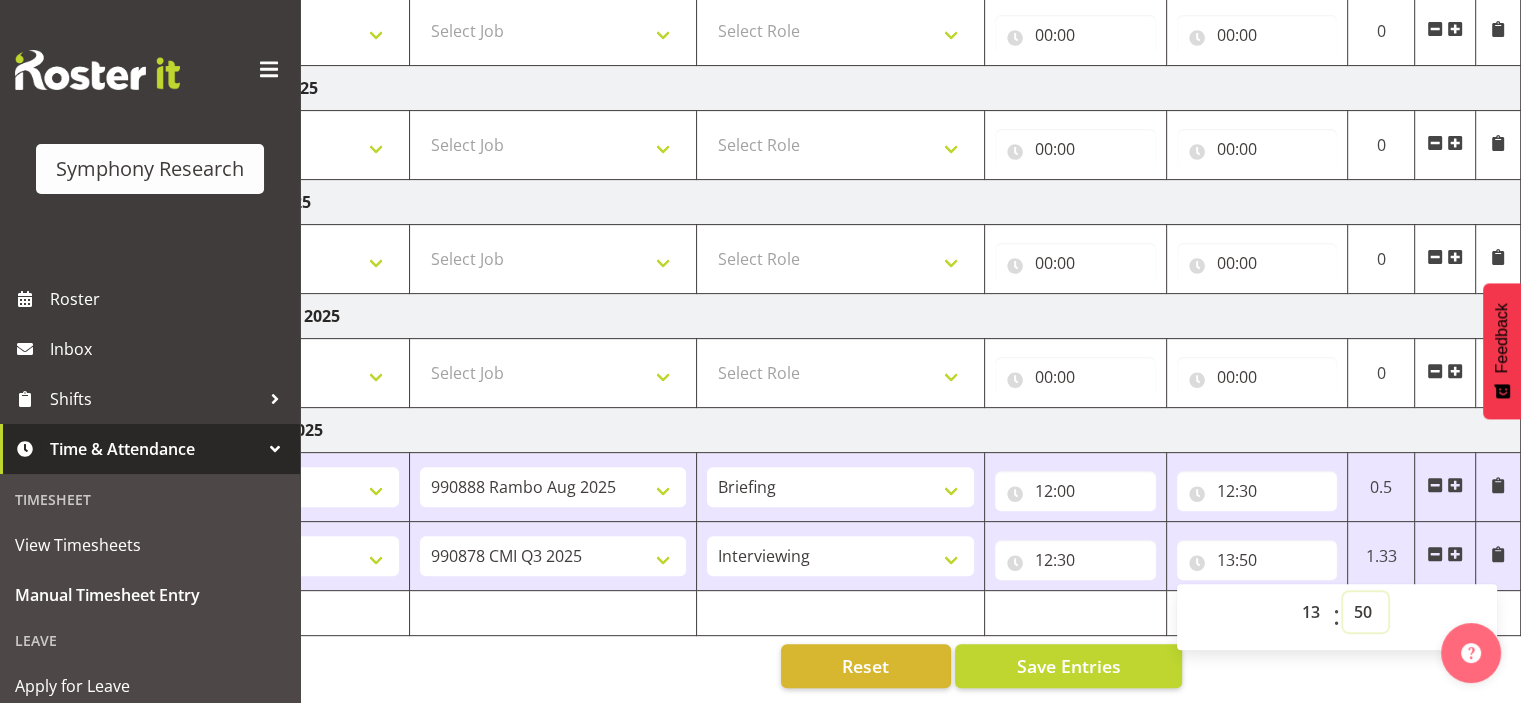 click on "00   01   02   03   04   05   06   07   08   09   10   11   12   13   14   15   16   17   18   19   20   21   22   23   24   25   26   27   28   29   30   31   32   33   34   35   36   37   38   39   40   41   42   43   44   45   46   47   48   49   50   51   52   53   54   55   56   57   58   59" at bounding box center [1365, 612] 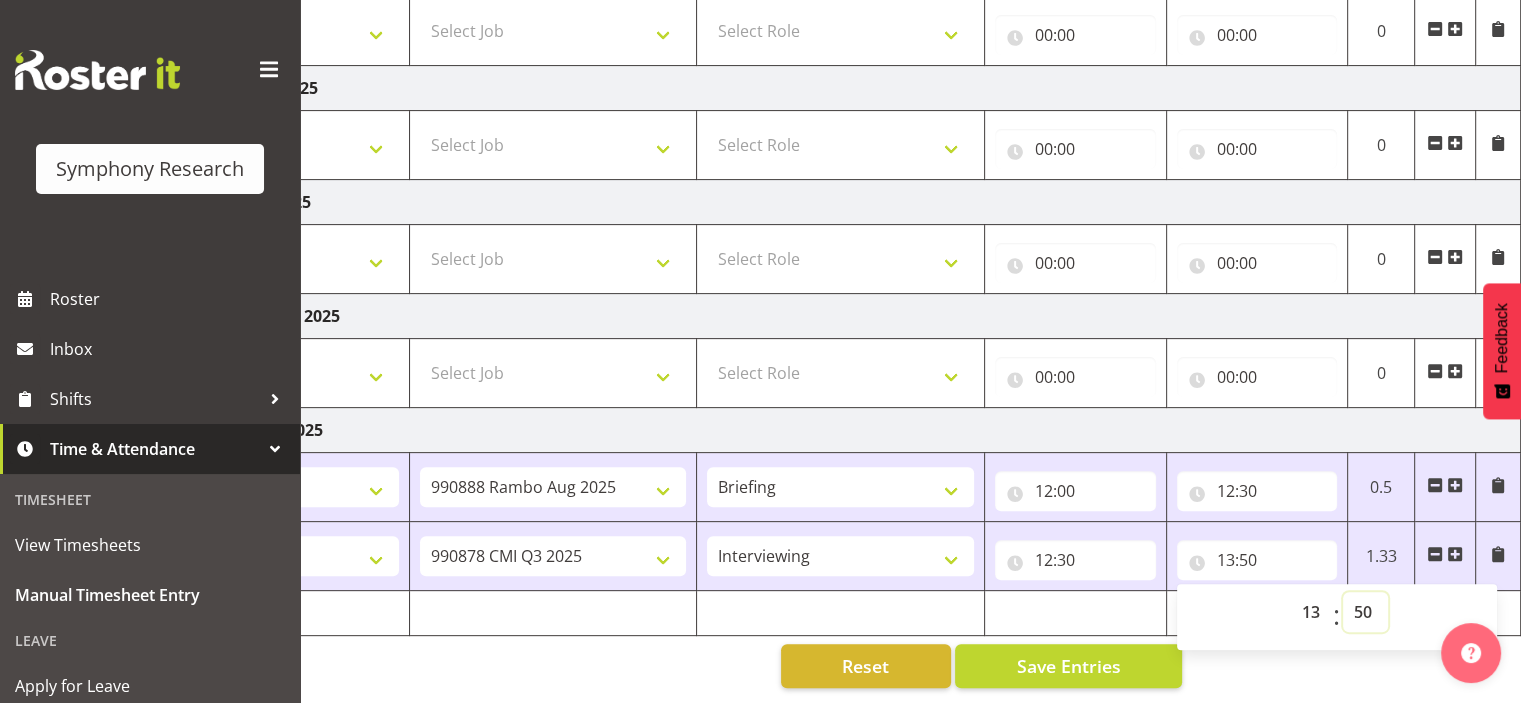 select on "48" 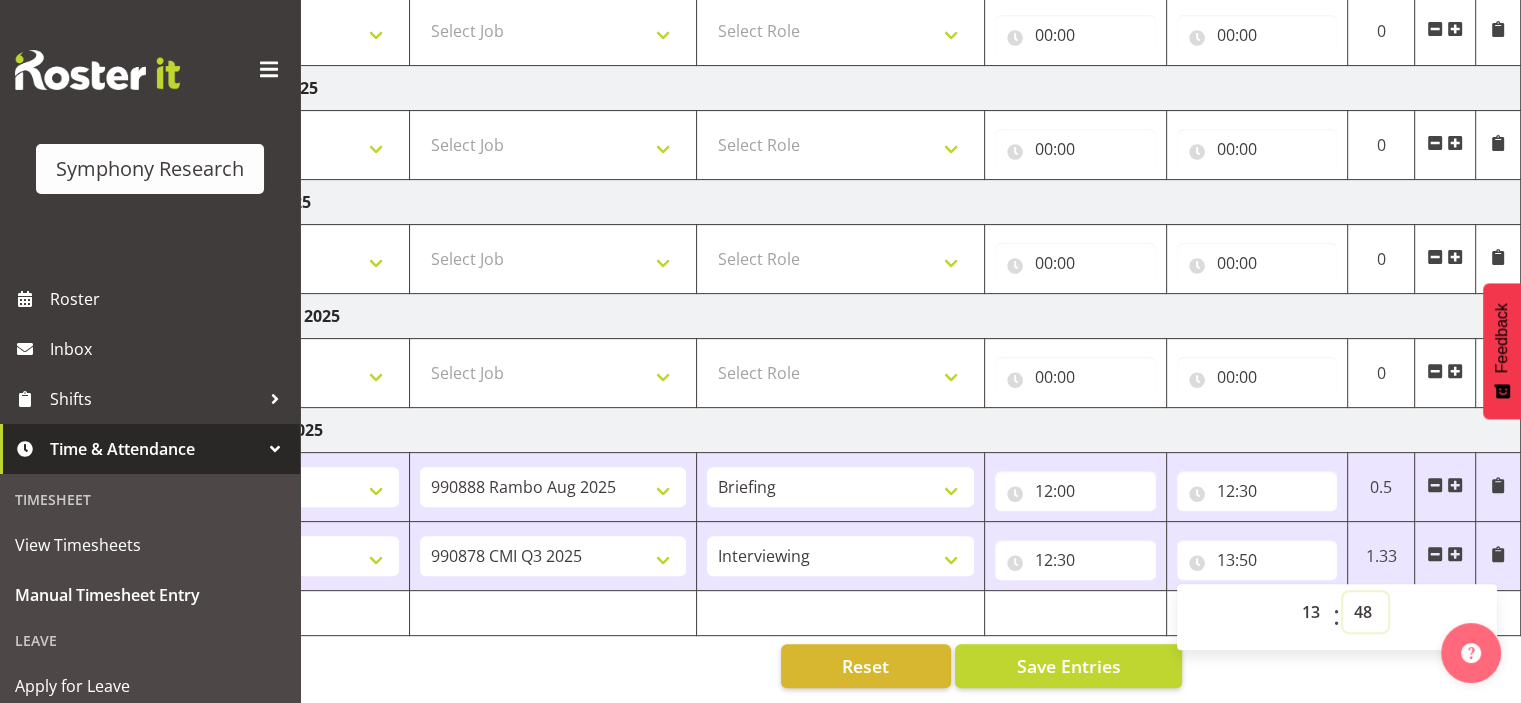 click on "00   01   02   03   04   05   06   07   08   09   10   11   12   13   14   15   16   17   18   19   20   21   22   23   24   25   26   27   28   29   30   31   32   33   34   35   36   37   38   39   40   41   42   43   44   45   46   47   48   49   50   51   52   53   54   55   56   57   58   59" at bounding box center [1365, 612] 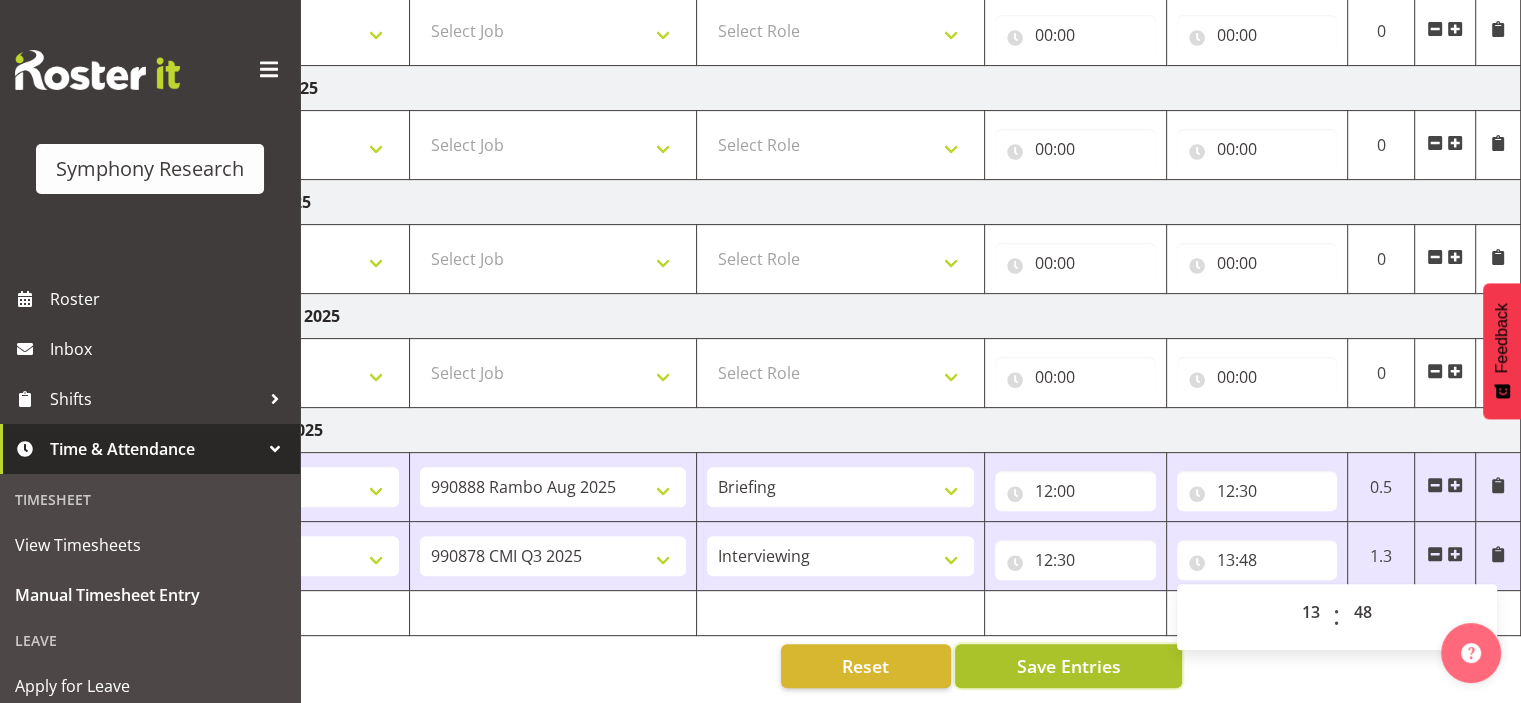 click on "Save
Entries" at bounding box center (1068, 666) 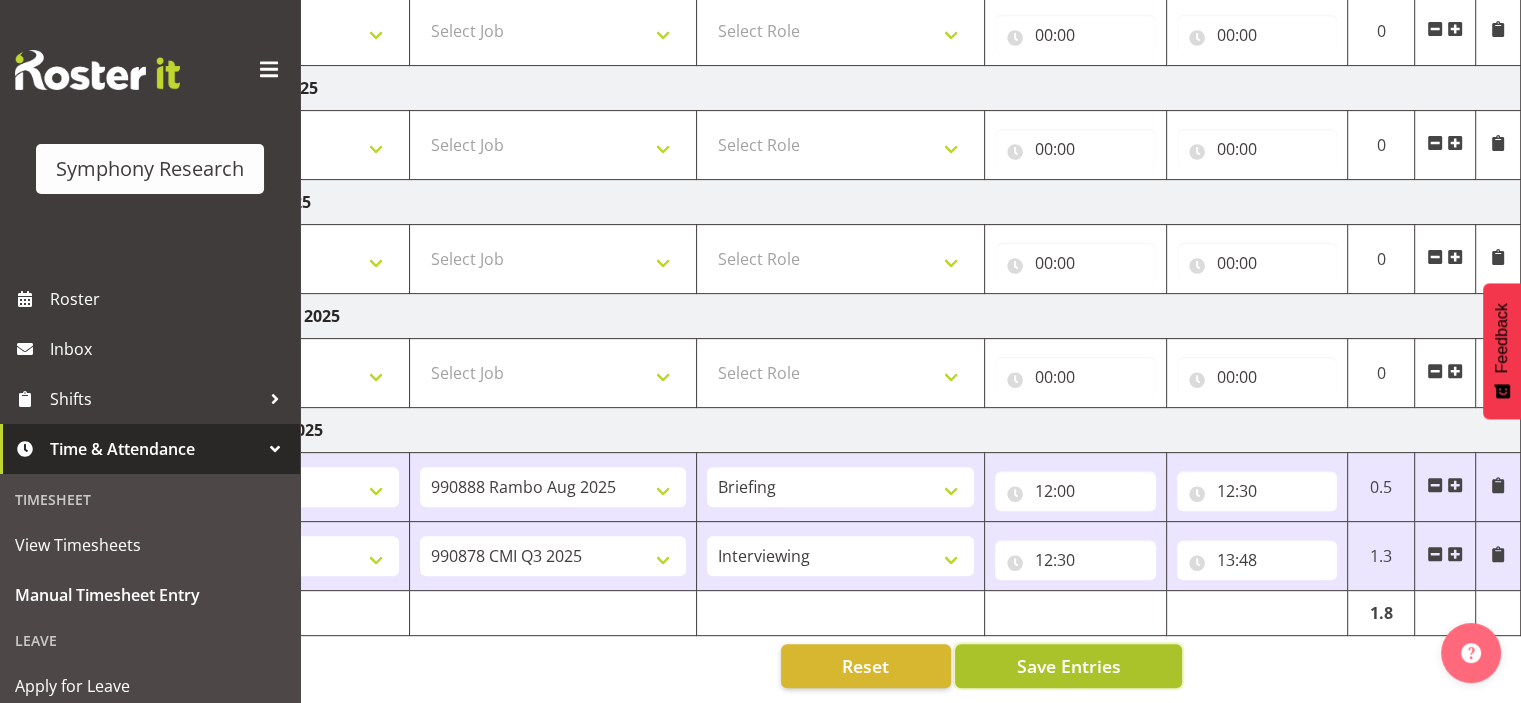 click on "Save
Entries" at bounding box center [1068, 666] 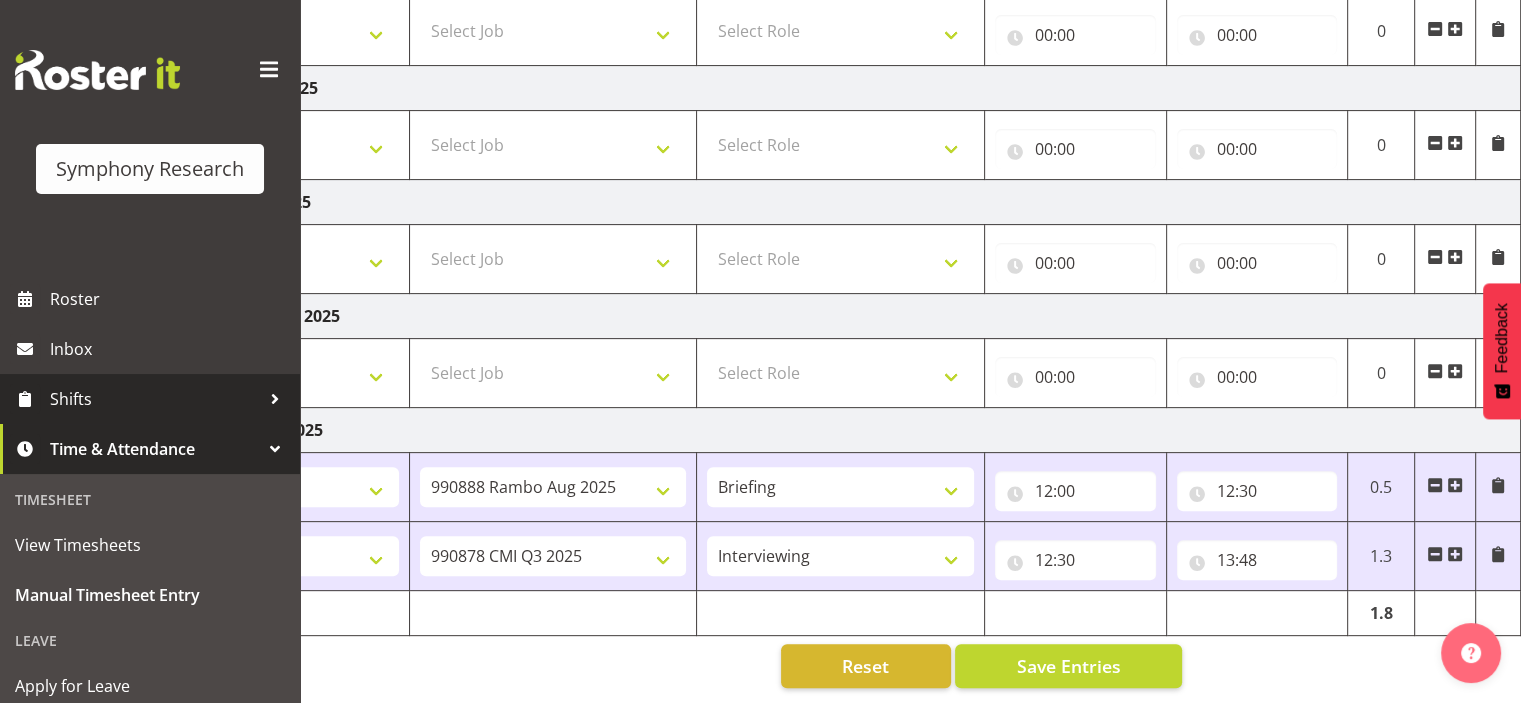 click on "Shifts" at bounding box center [155, 399] 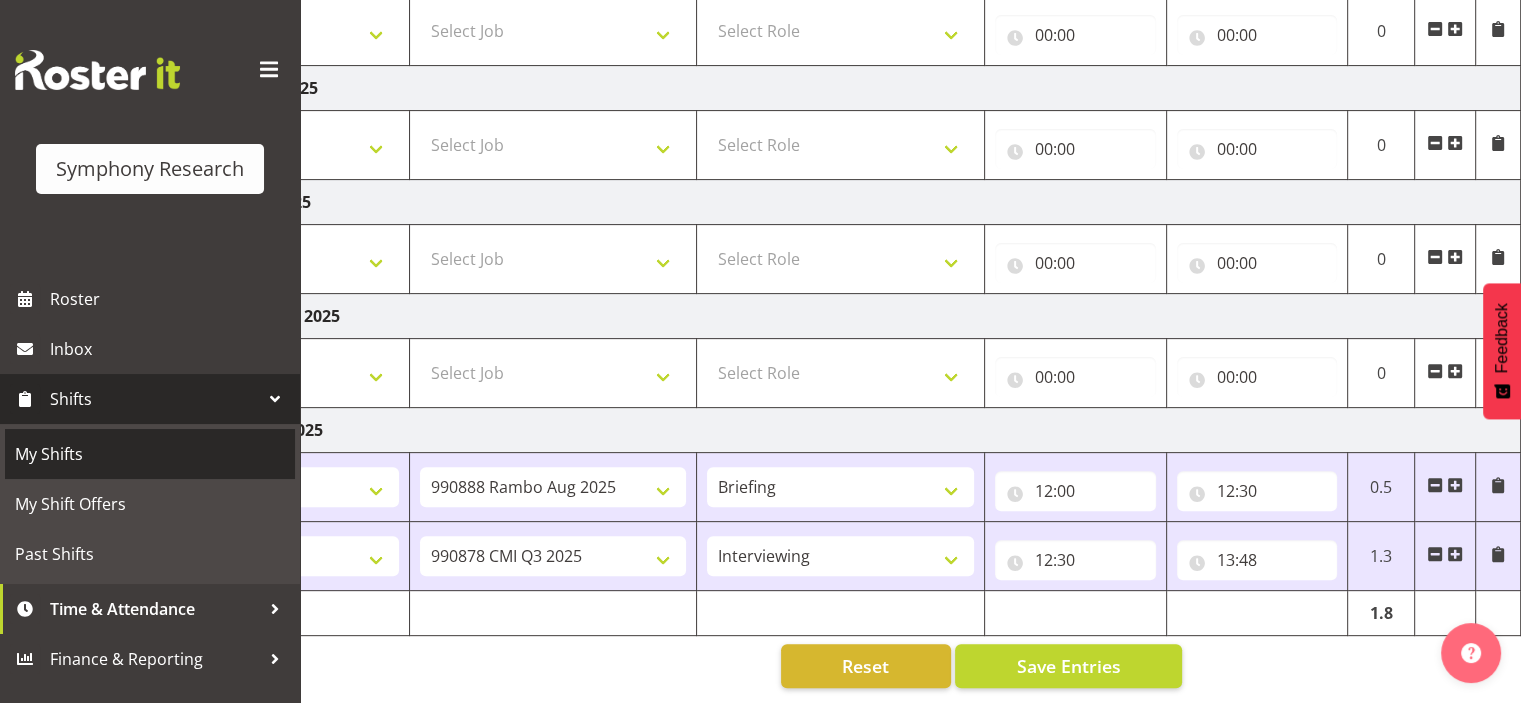 click on "My Shifts" at bounding box center [150, 454] 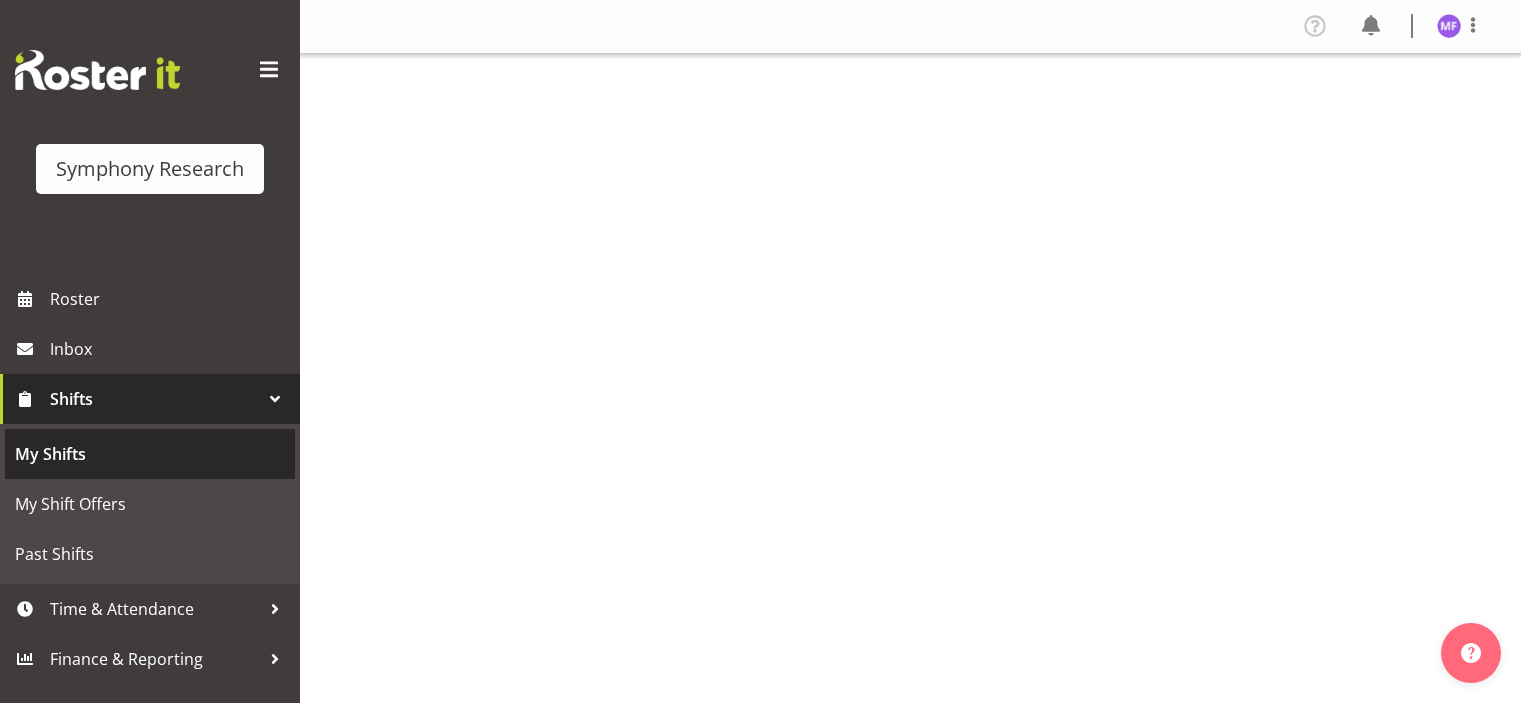 scroll, scrollTop: 0, scrollLeft: 0, axis: both 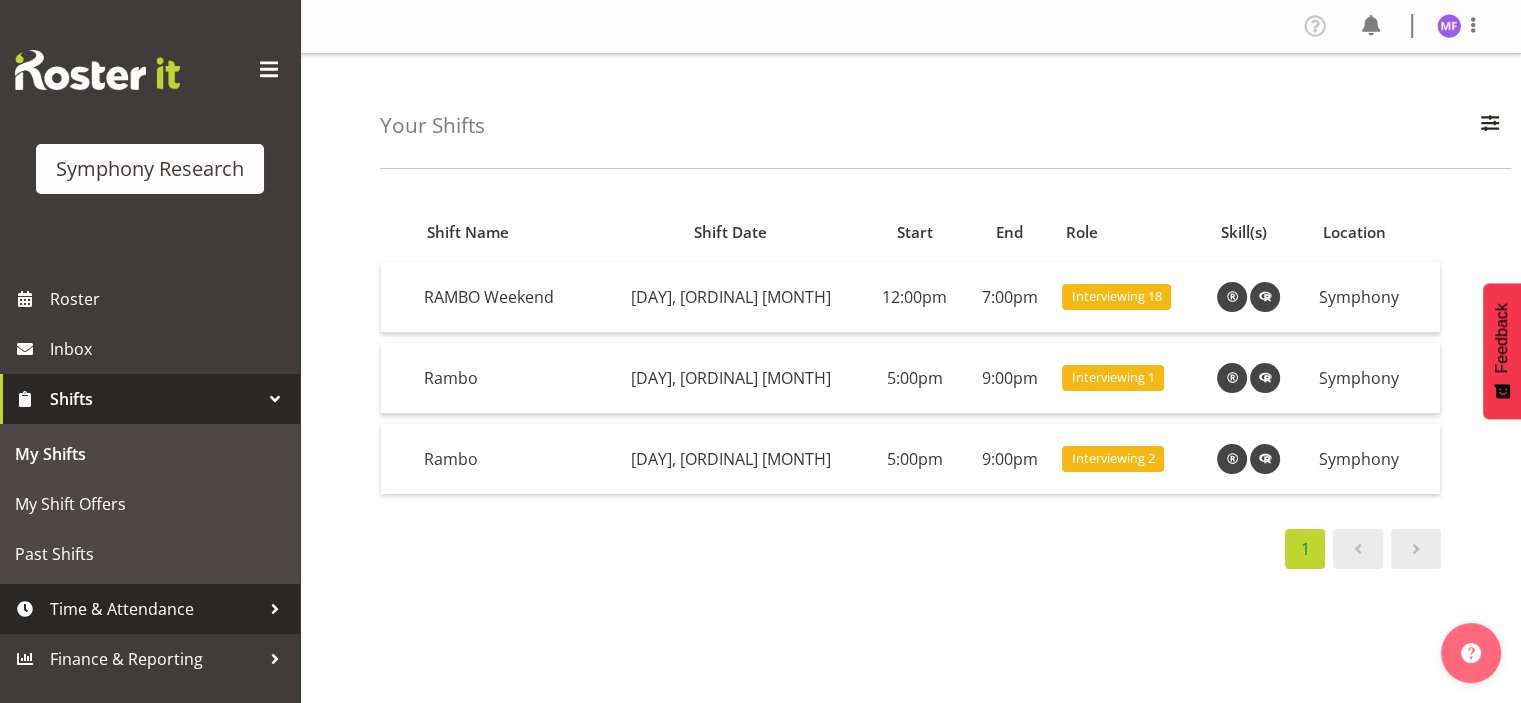 click on "Time & Attendance" at bounding box center (155, 609) 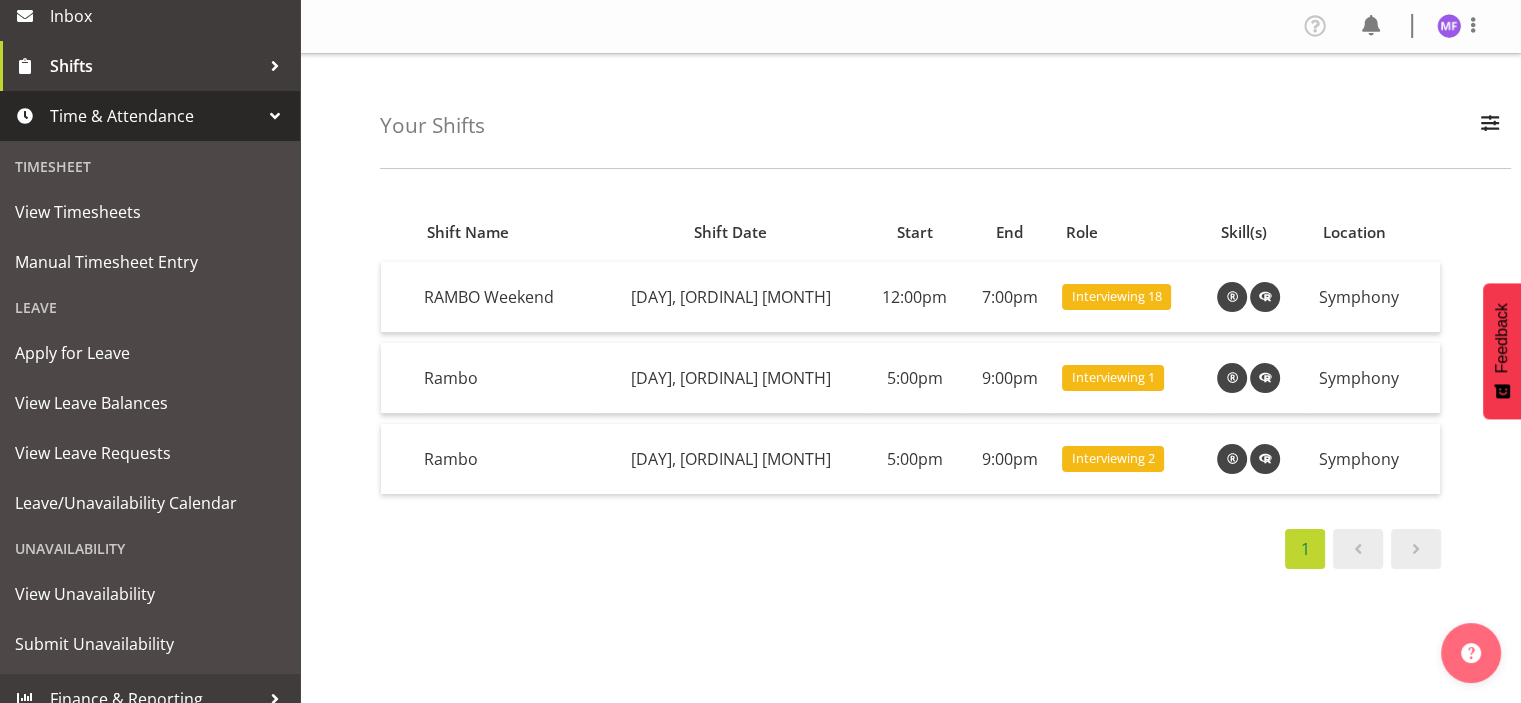 scroll, scrollTop: 353, scrollLeft: 0, axis: vertical 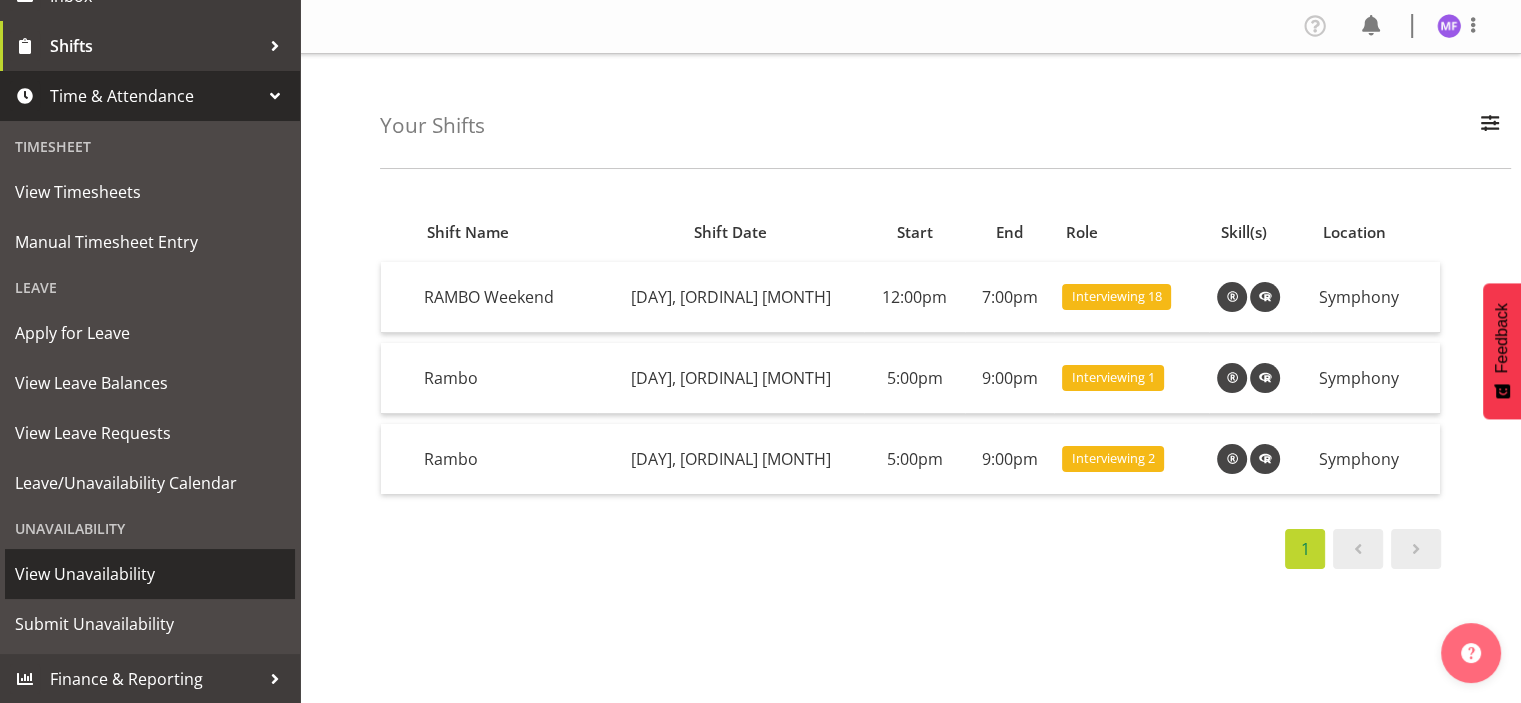 click on "View Unavailability" at bounding box center [150, 574] 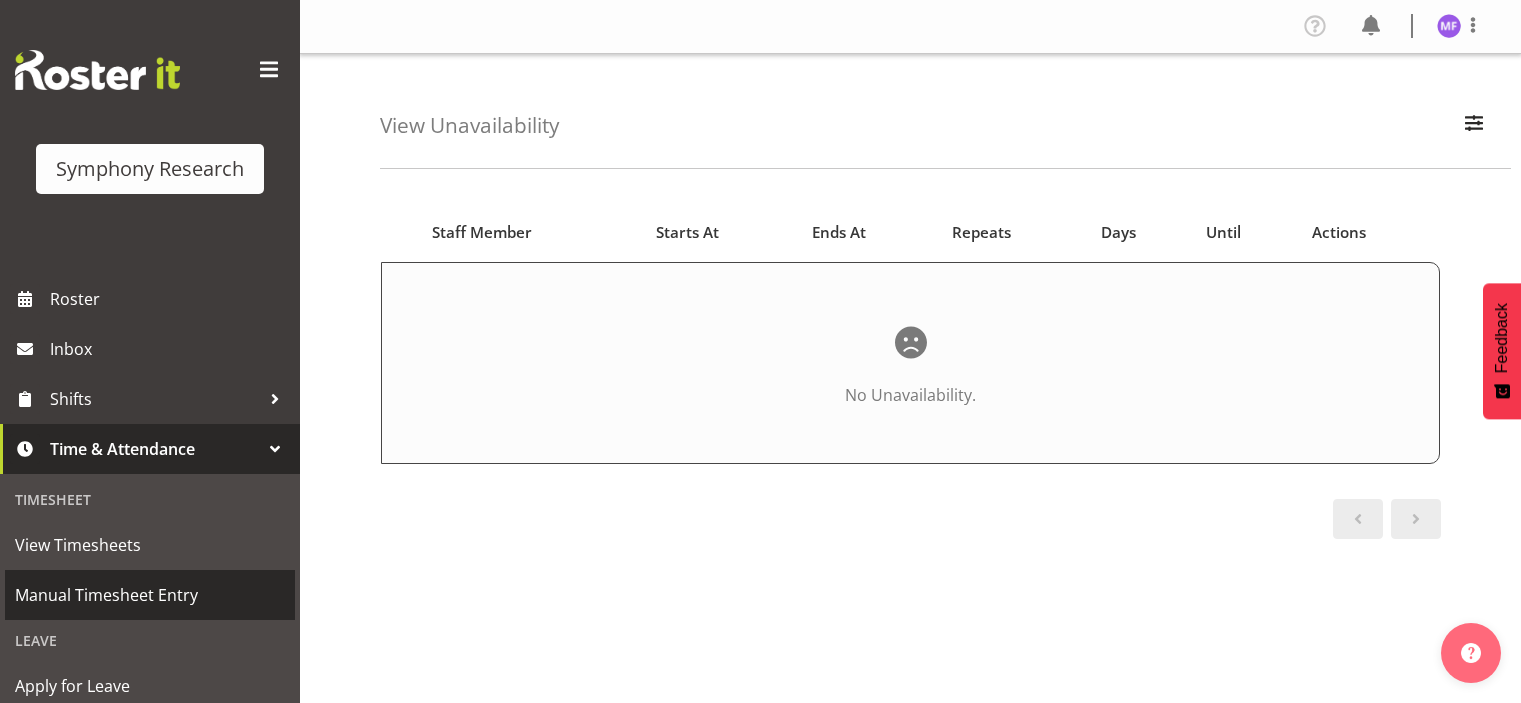 scroll, scrollTop: 0, scrollLeft: 0, axis: both 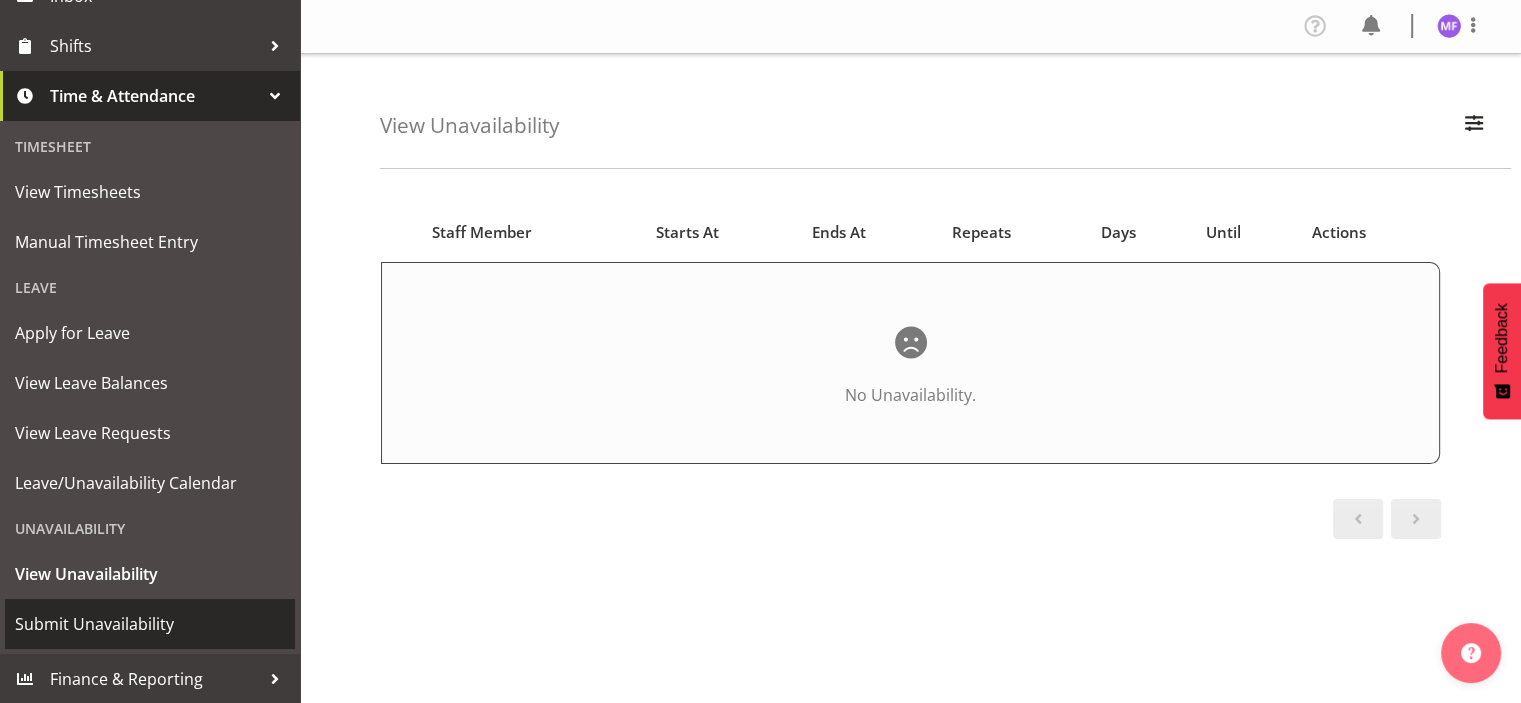 click on "Submit Unavailability" at bounding box center [150, 624] 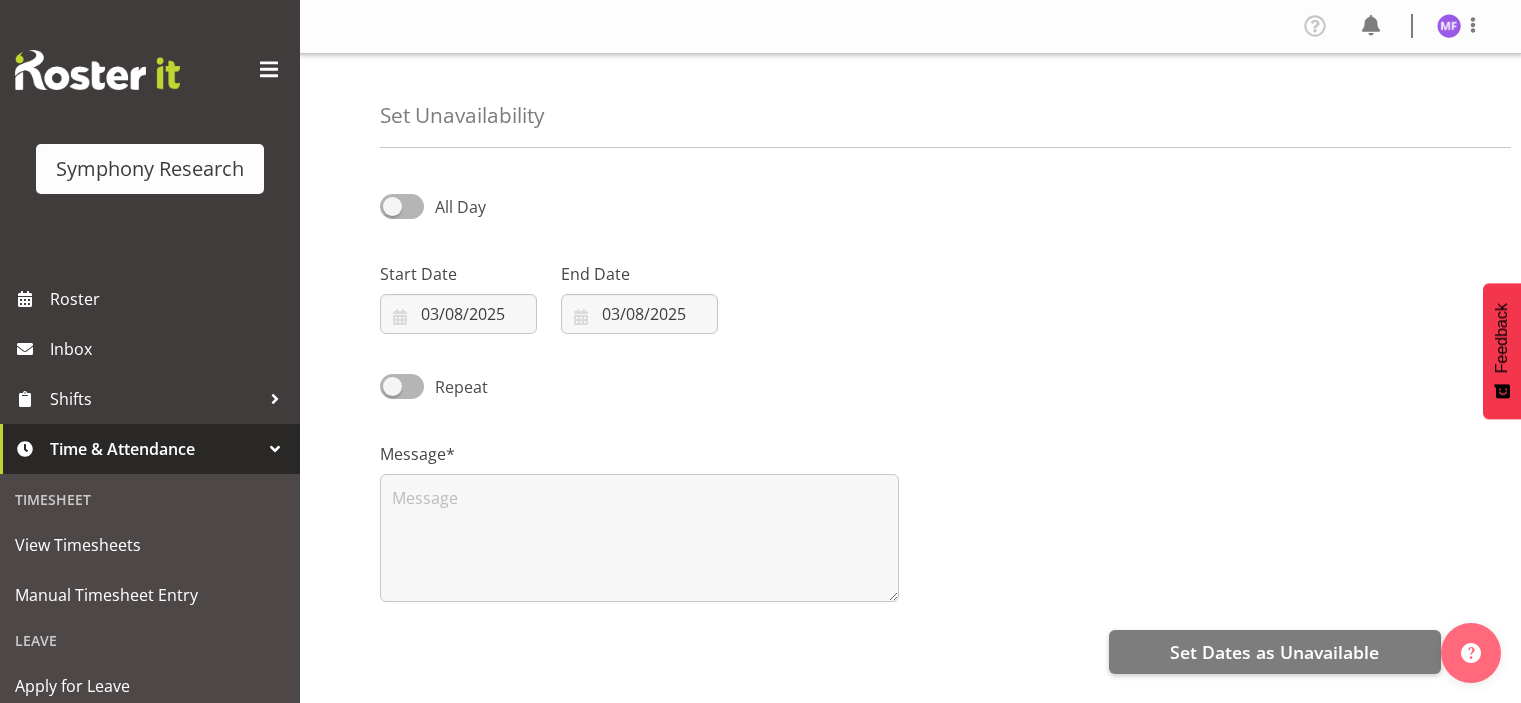 scroll, scrollTop: 0, scrollLeft: 0, axis: both 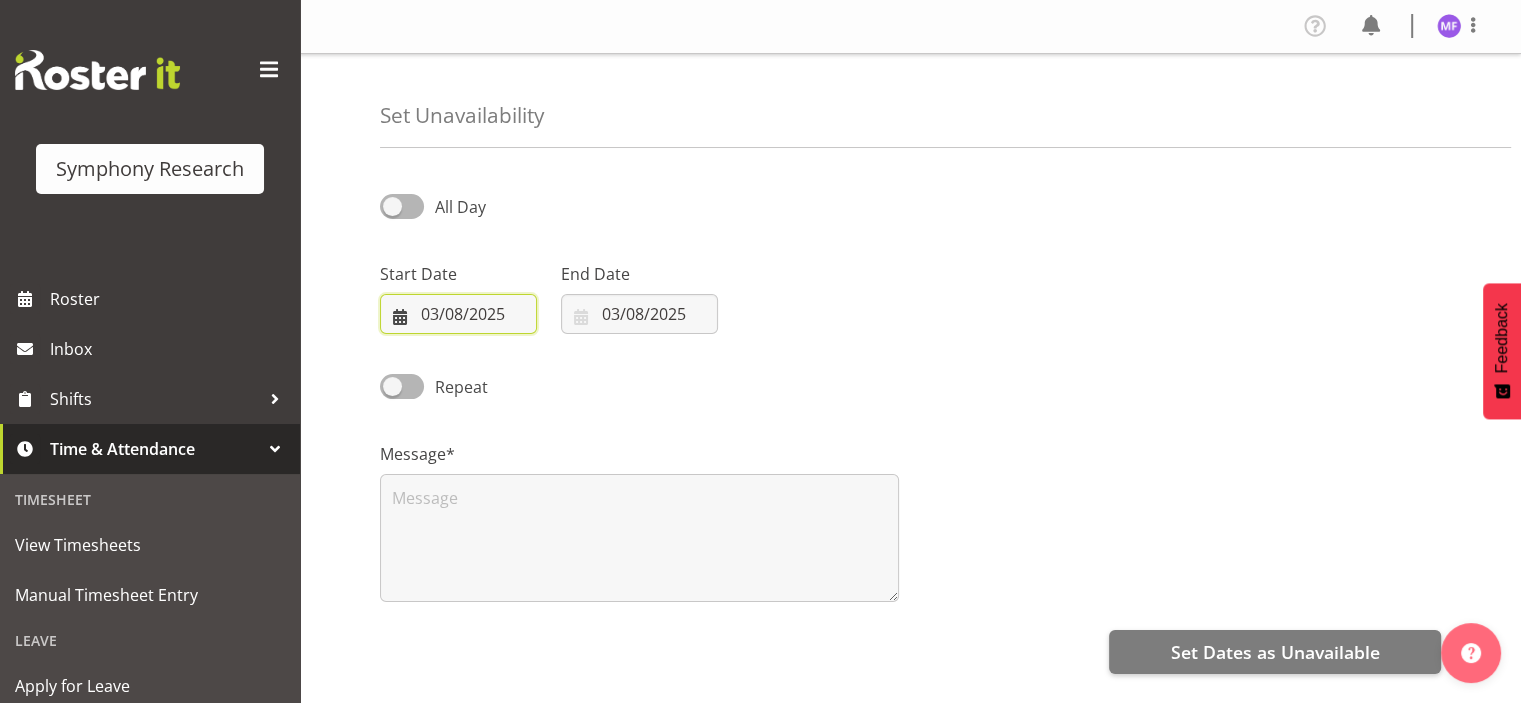click on "03/08/2025" at bounding box center [458, 314] 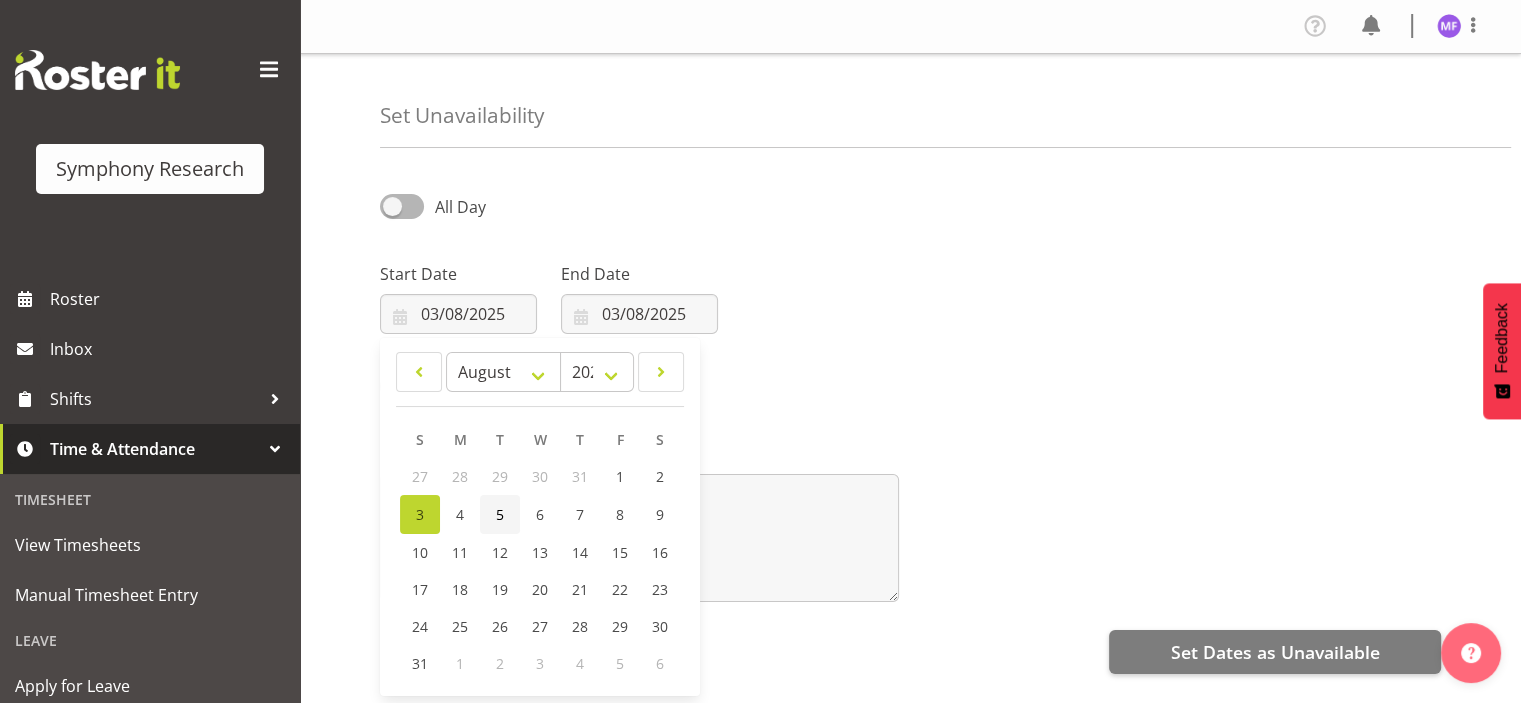 click on "5" at bounding box center (500, 514) 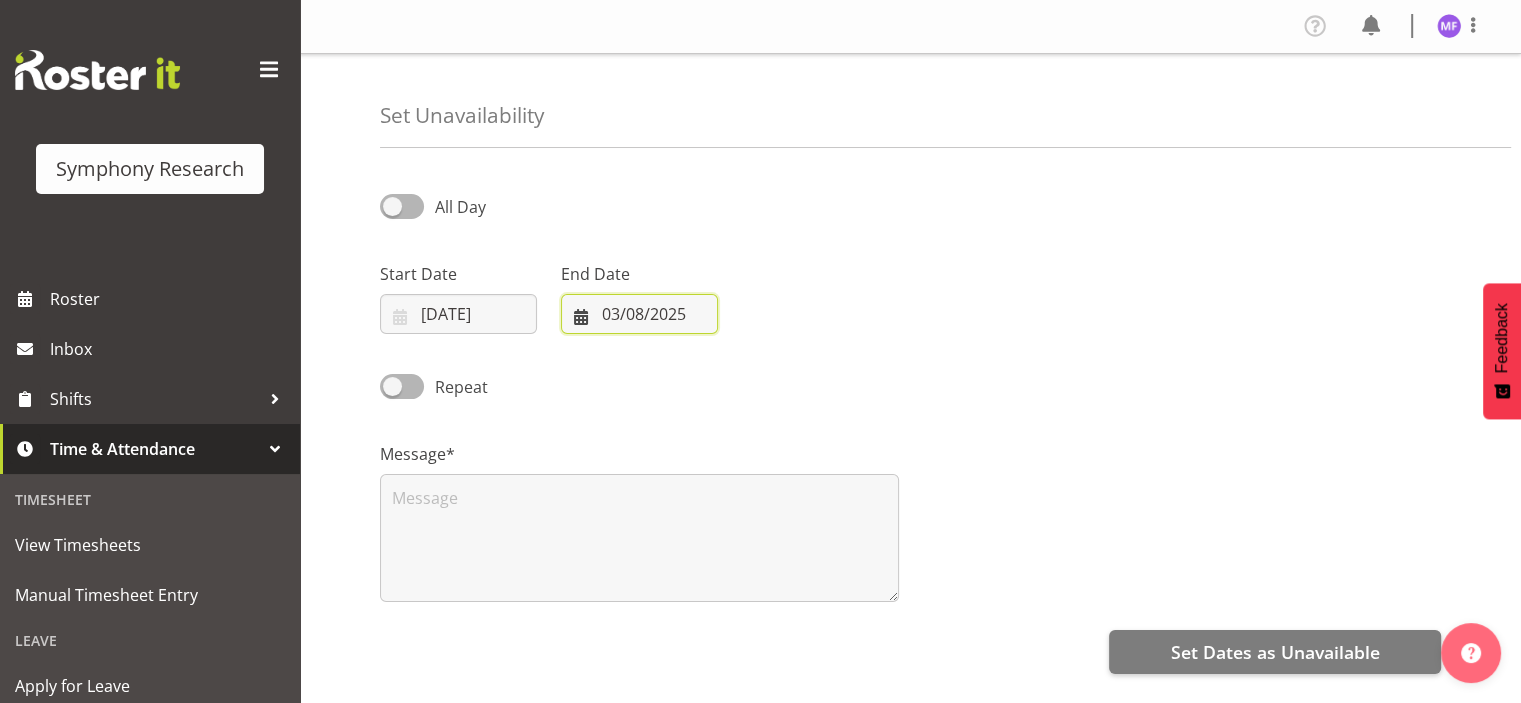click on "03/08/2025" at bounding box center [639, 314] 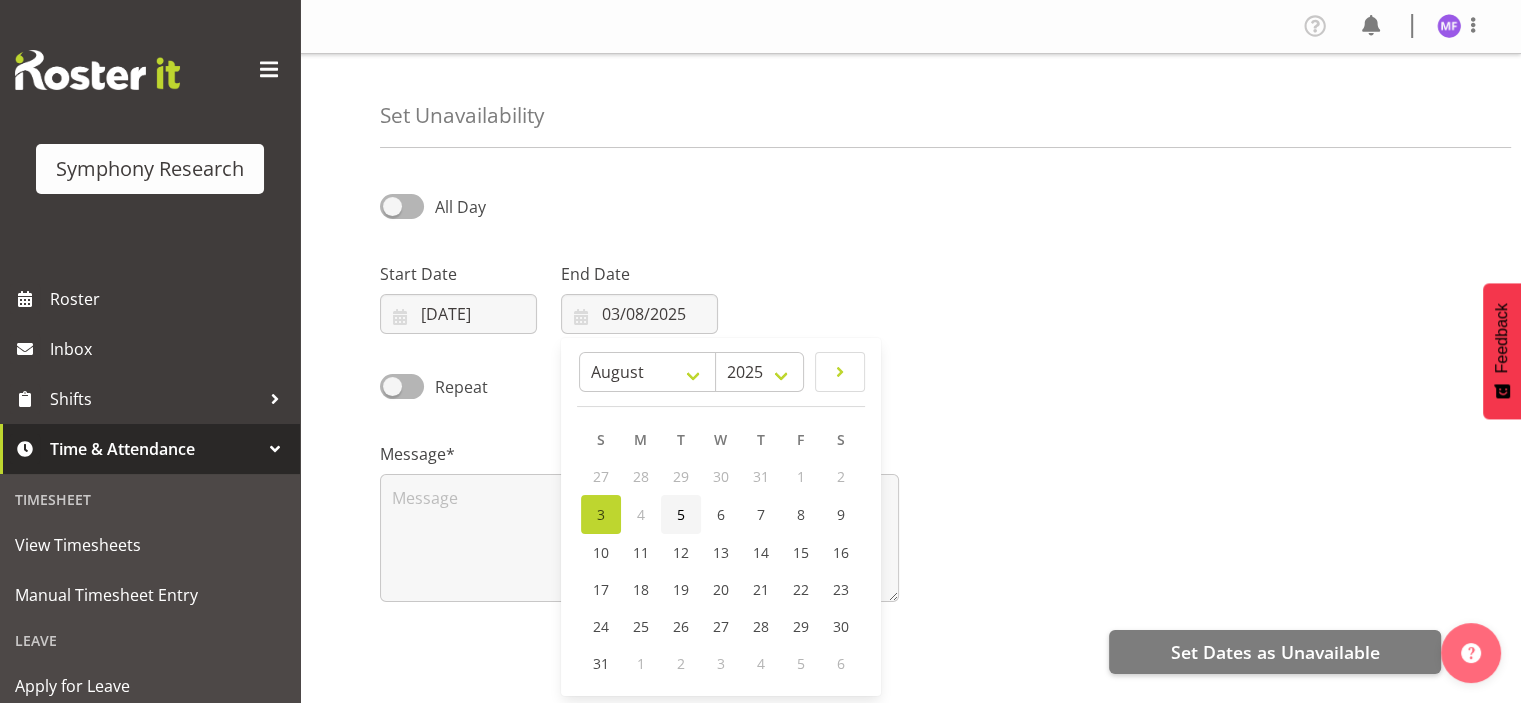 click on "5" at bounding box center [681, 514] 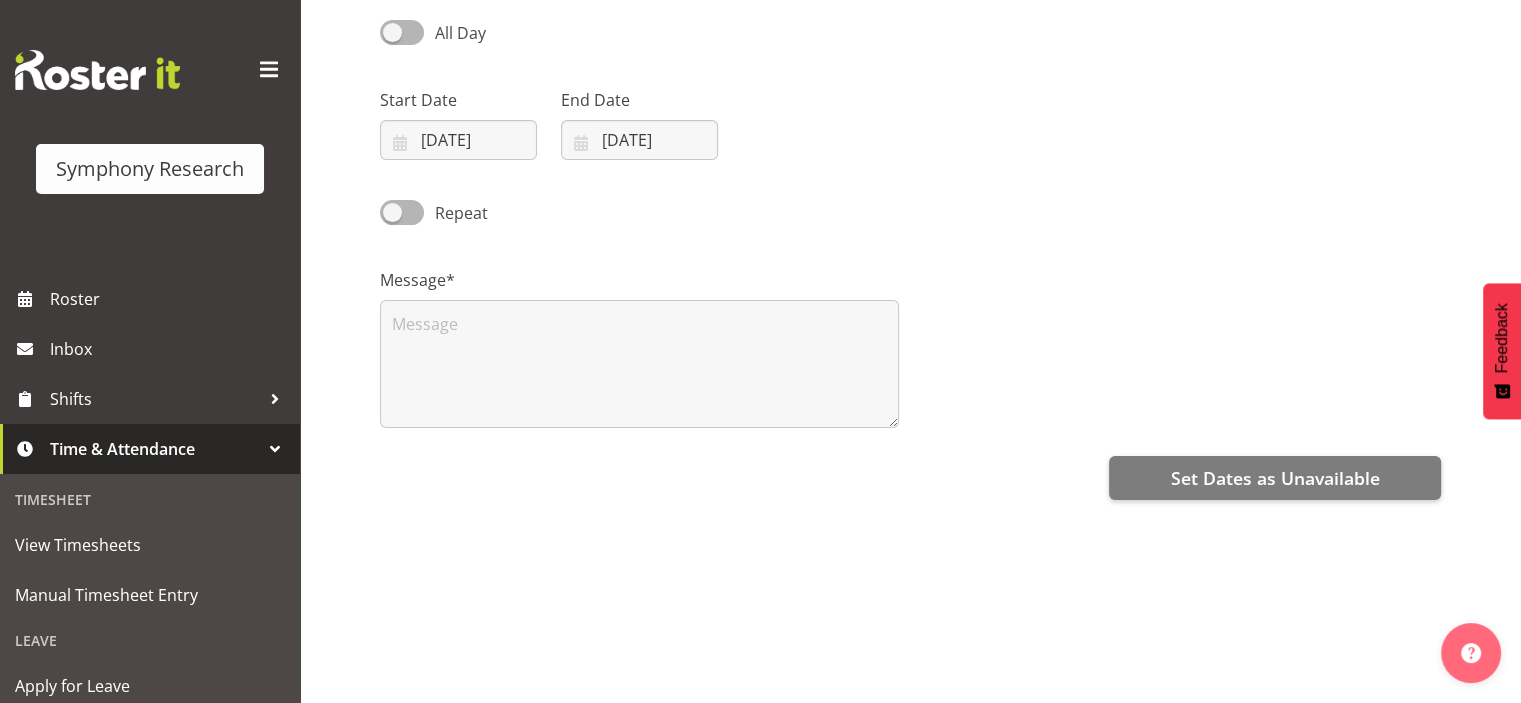 scroll, scrollTop: 275, scrollLeft: 0, axis: vertical 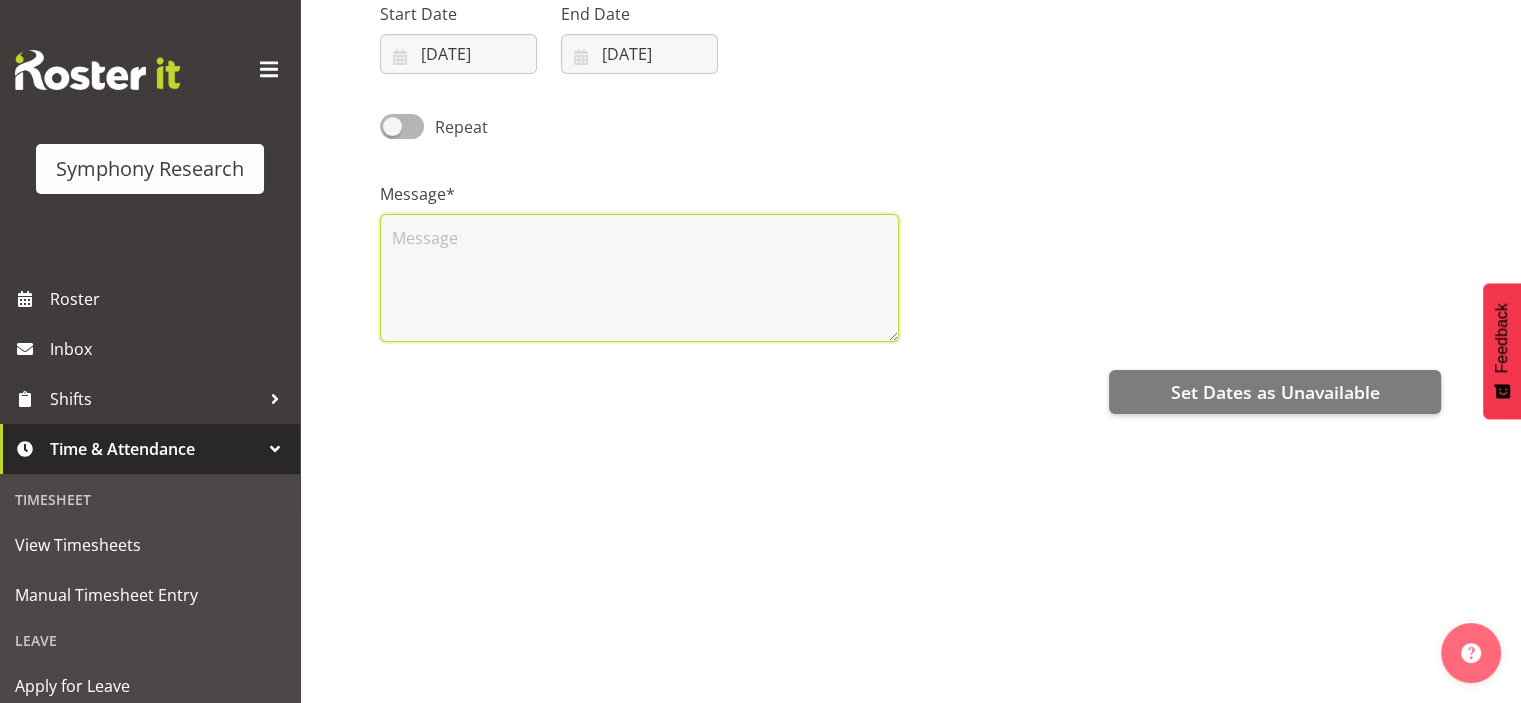 click at bounding box center (639, 278) 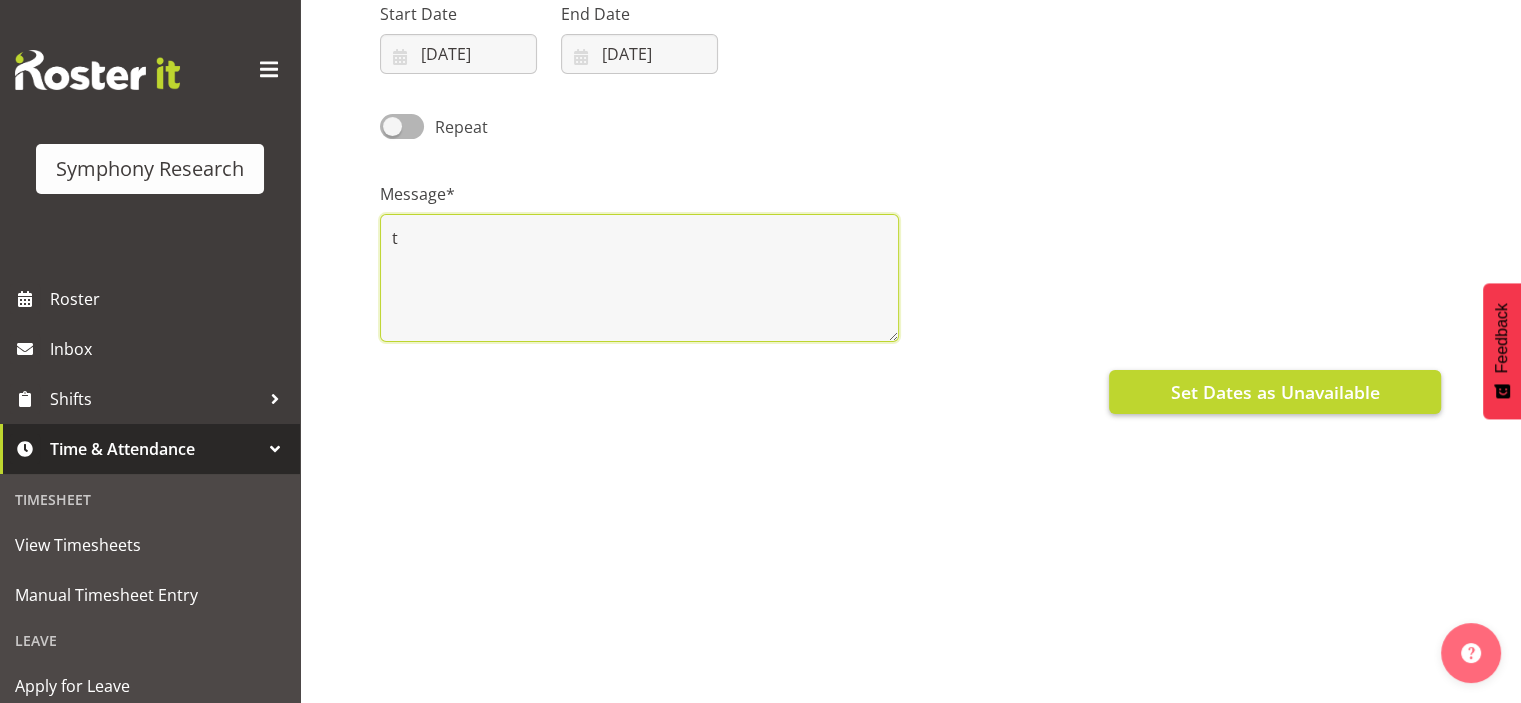 type on "t" 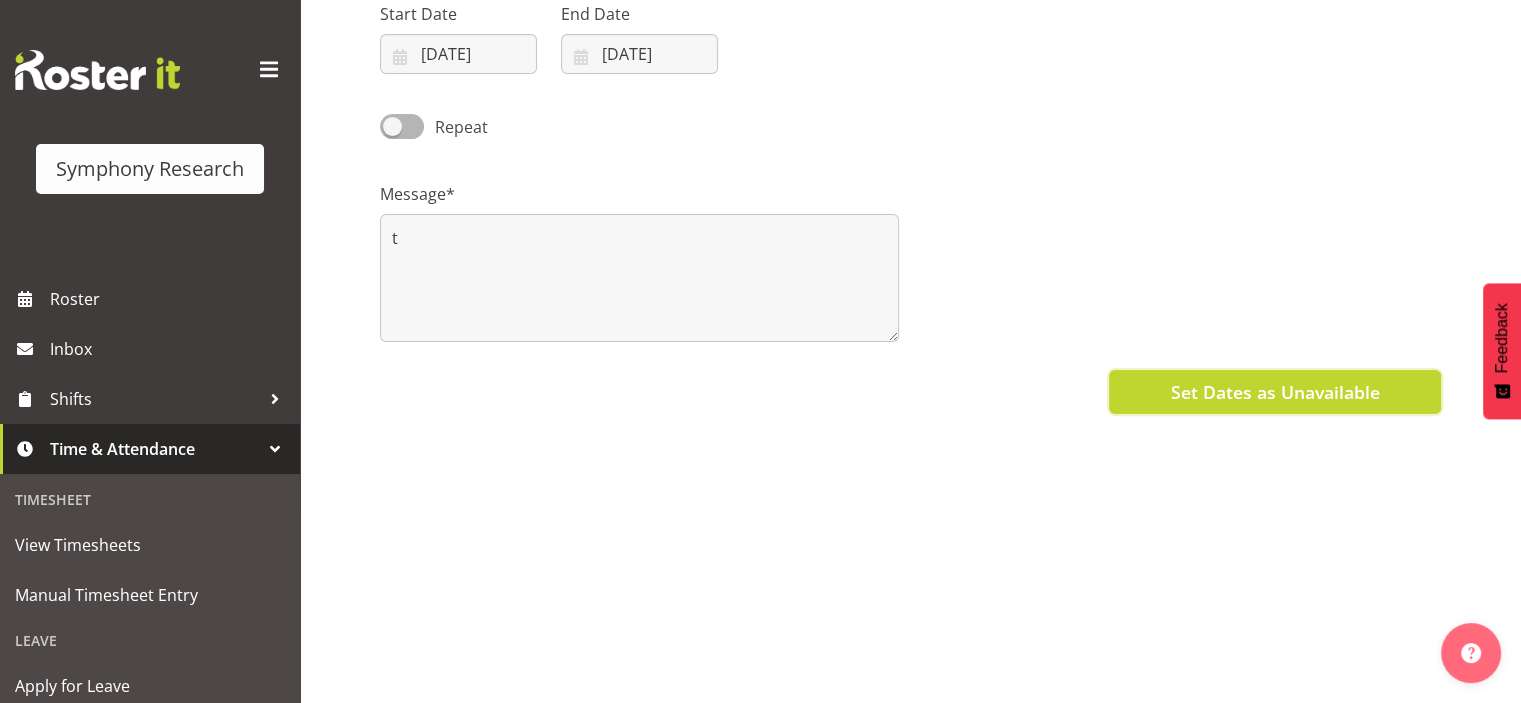 click on "Set Dates as Unavailable" at bounding box center [1274, 392] 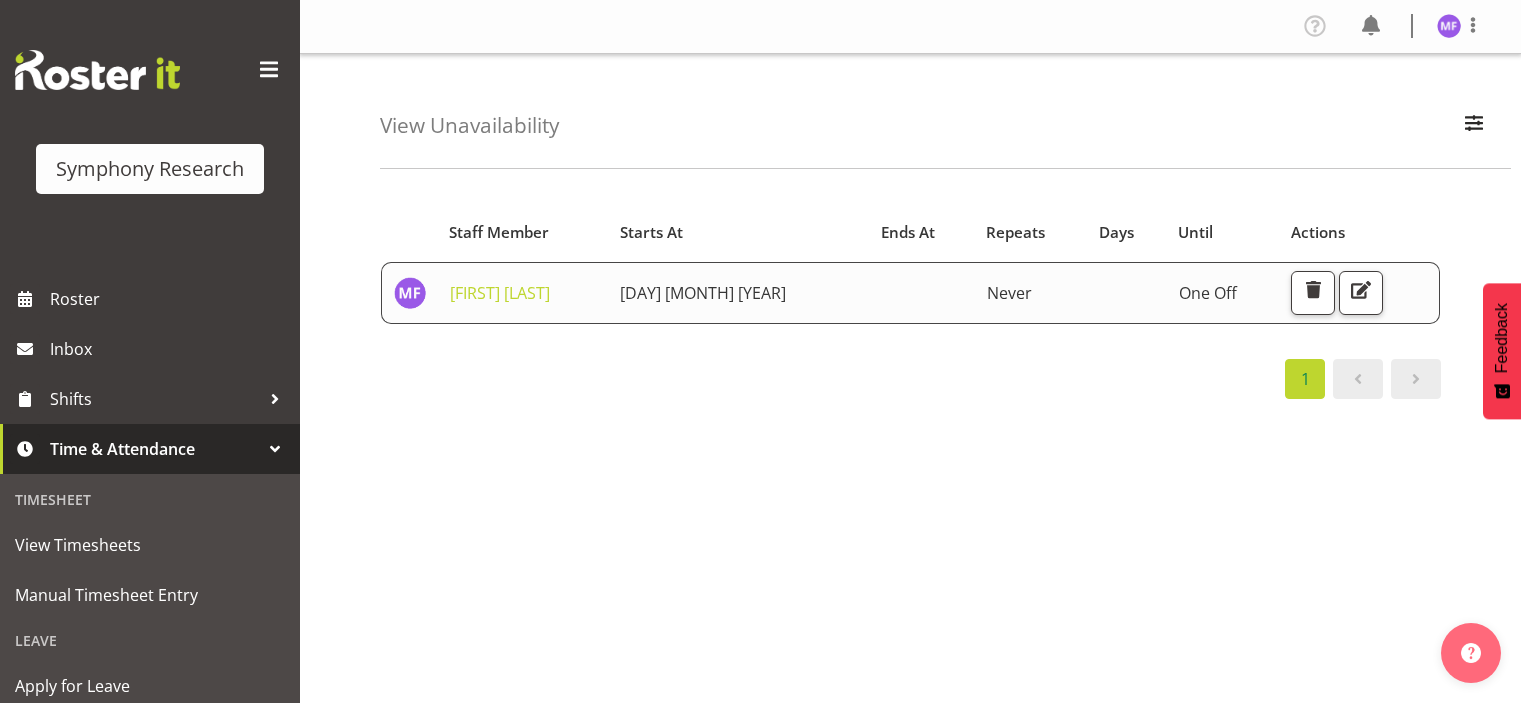 scroll, scrollTop: 0, scrollLeft: 0, axis: both 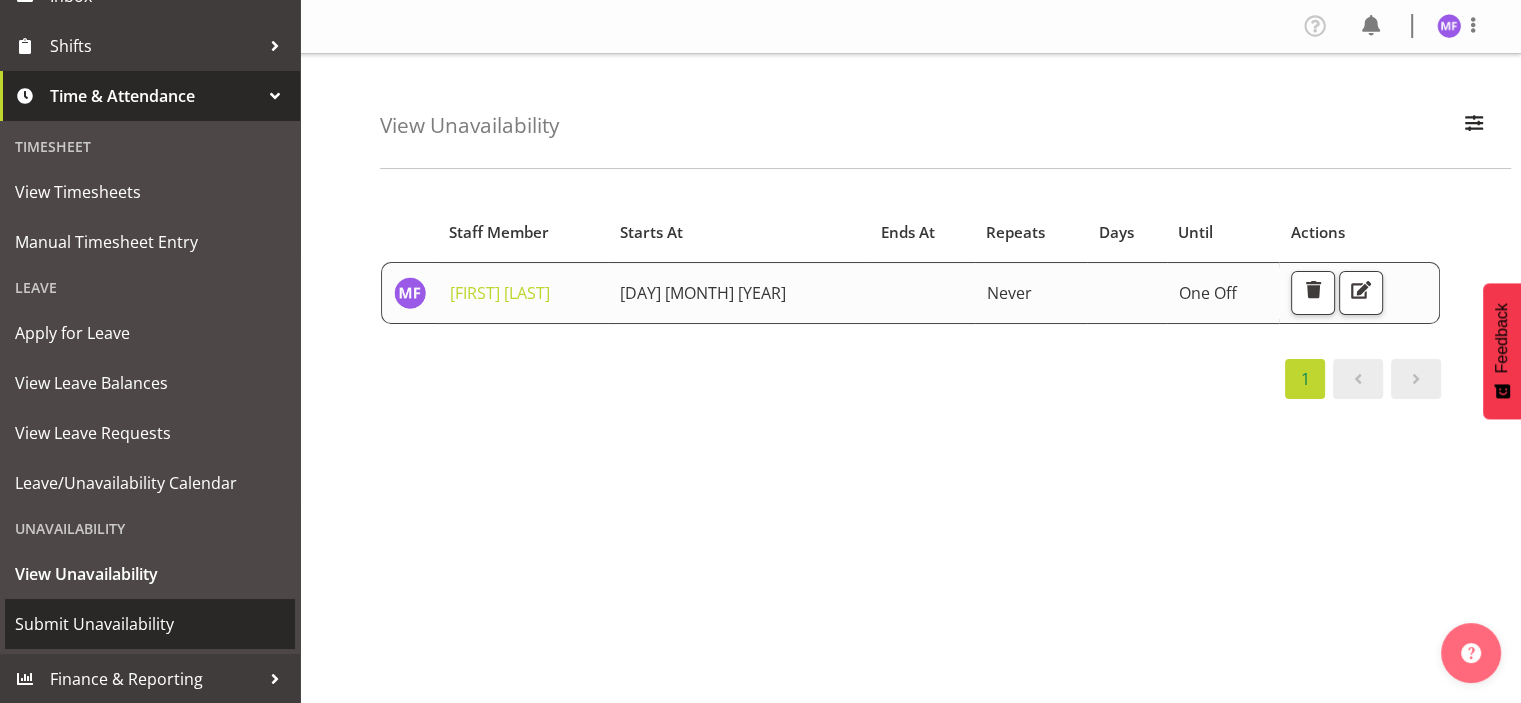 click on "Submit Unavailability" at bounding box center (150, 624) 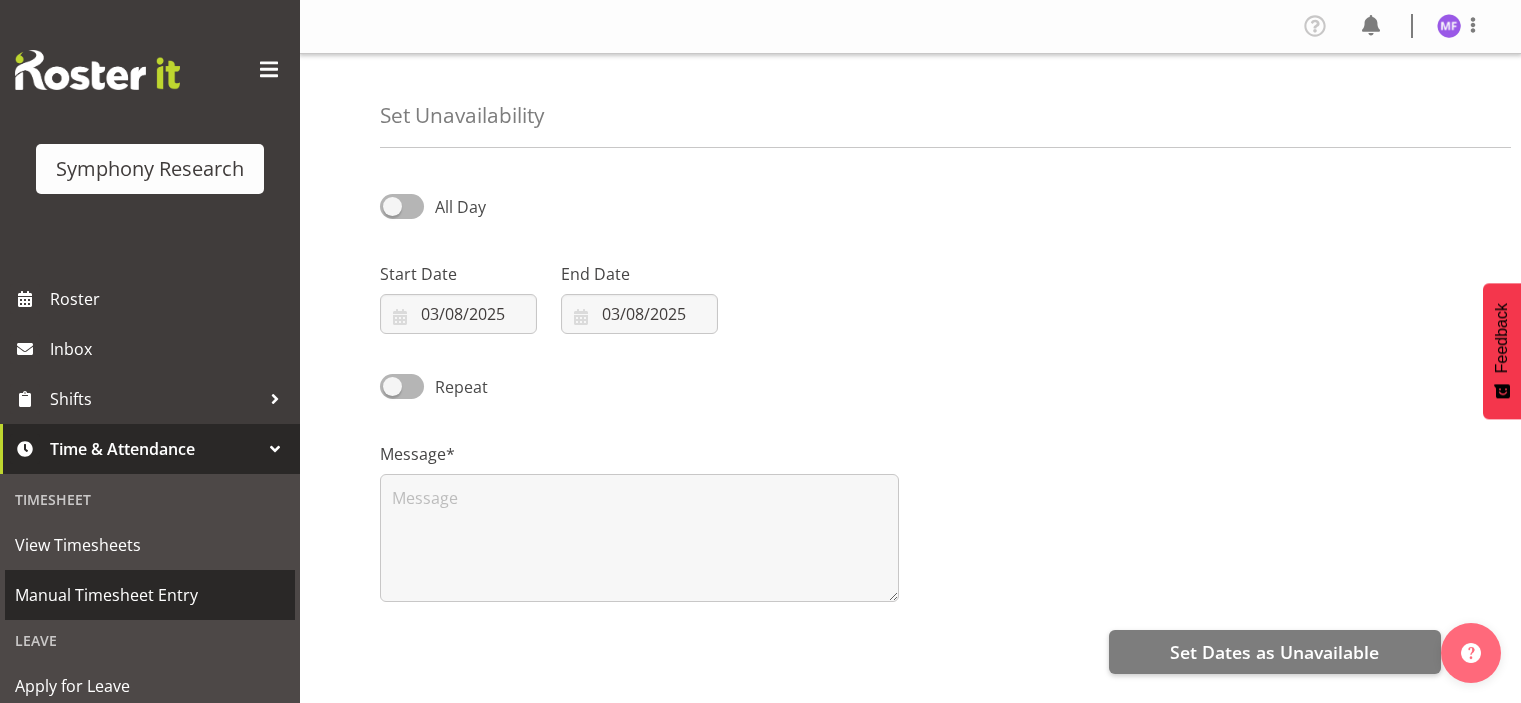 select on "7" 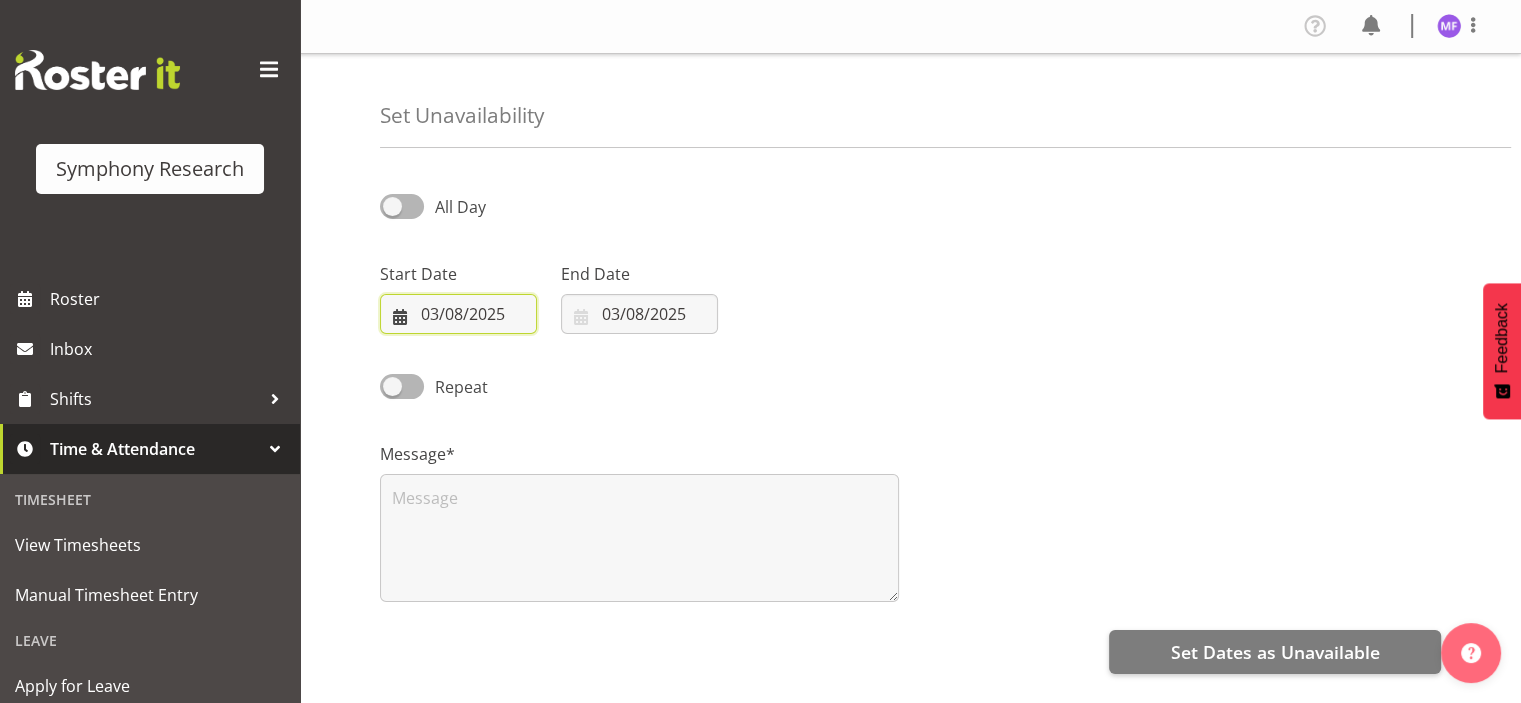 click on "03/08/2025" at bounding box center [458, 314] 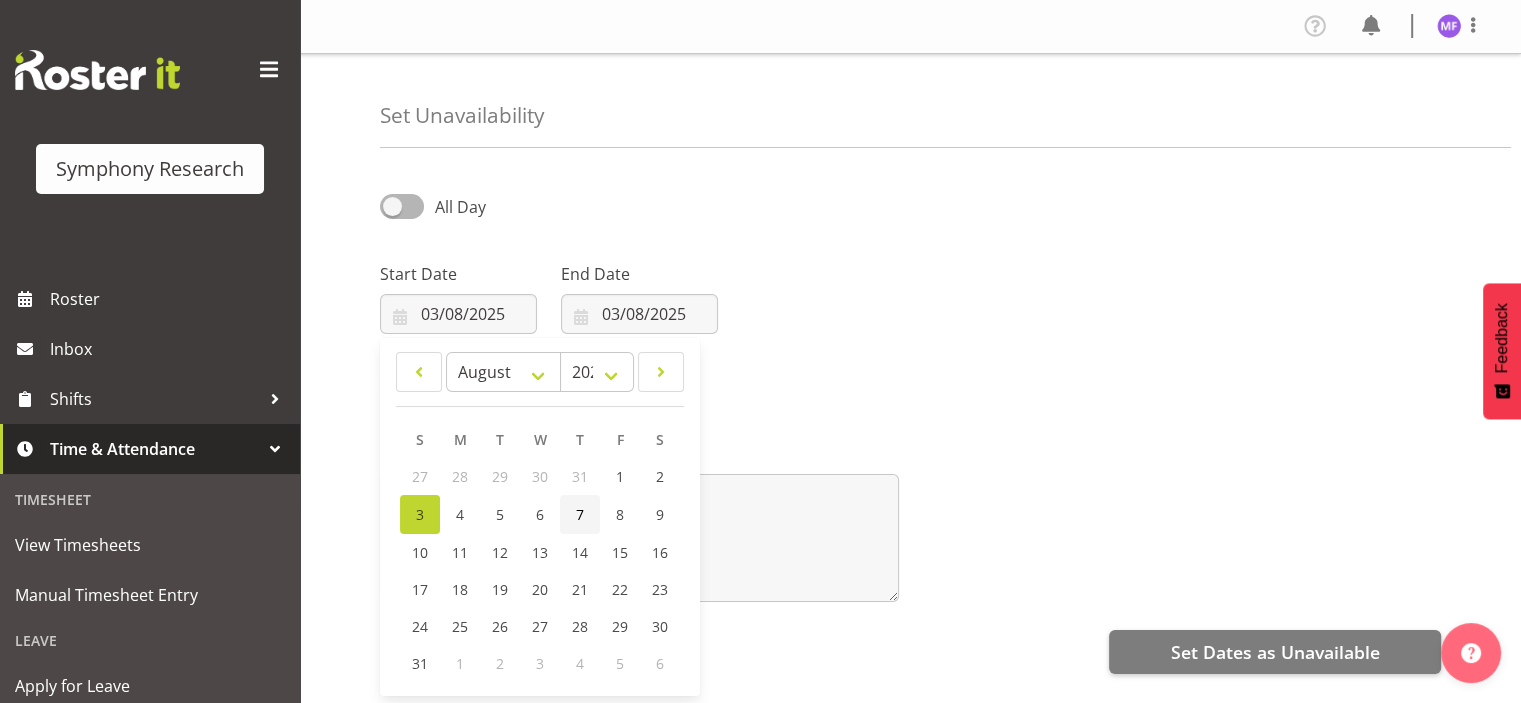 click on "7" at bounding box center (580, 514) 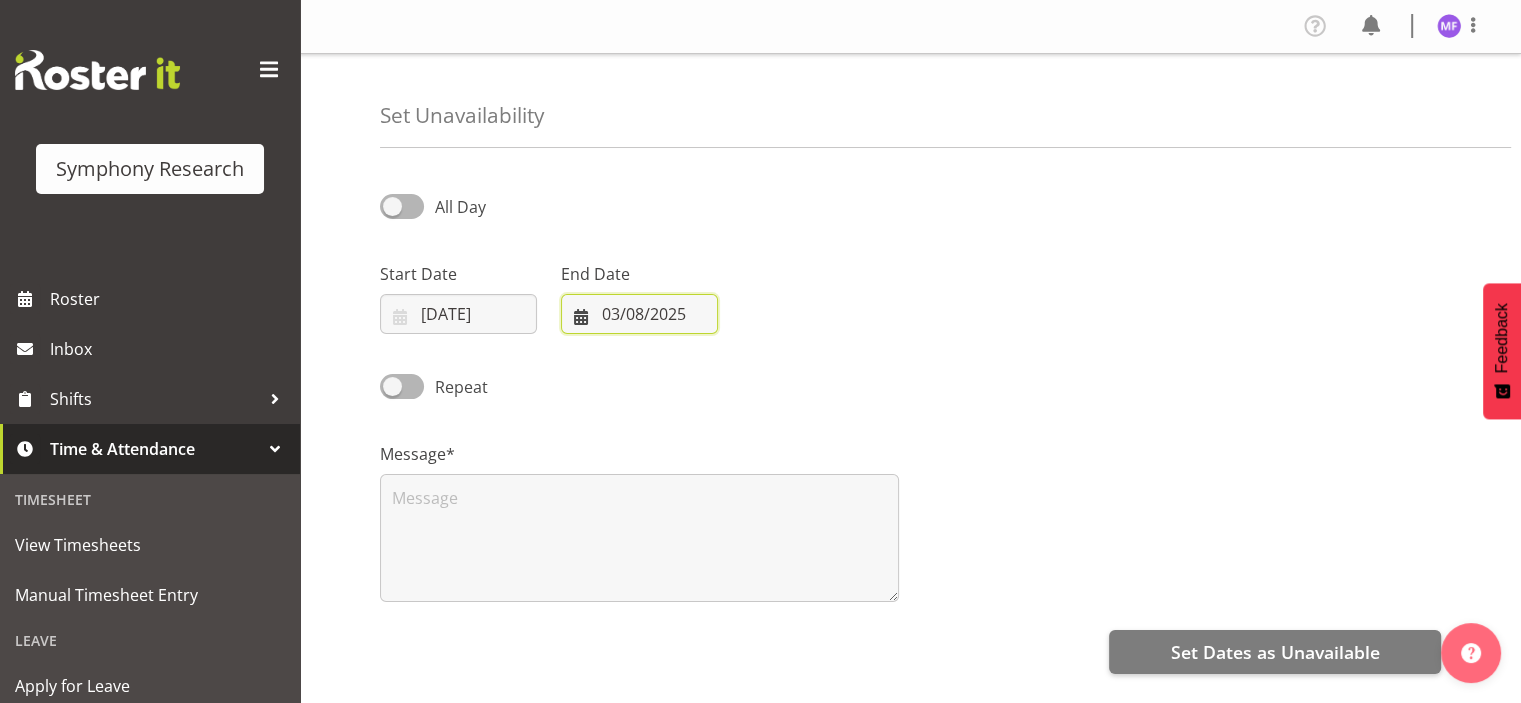 click on "03/08/2025" at bounding box center (639, 314) 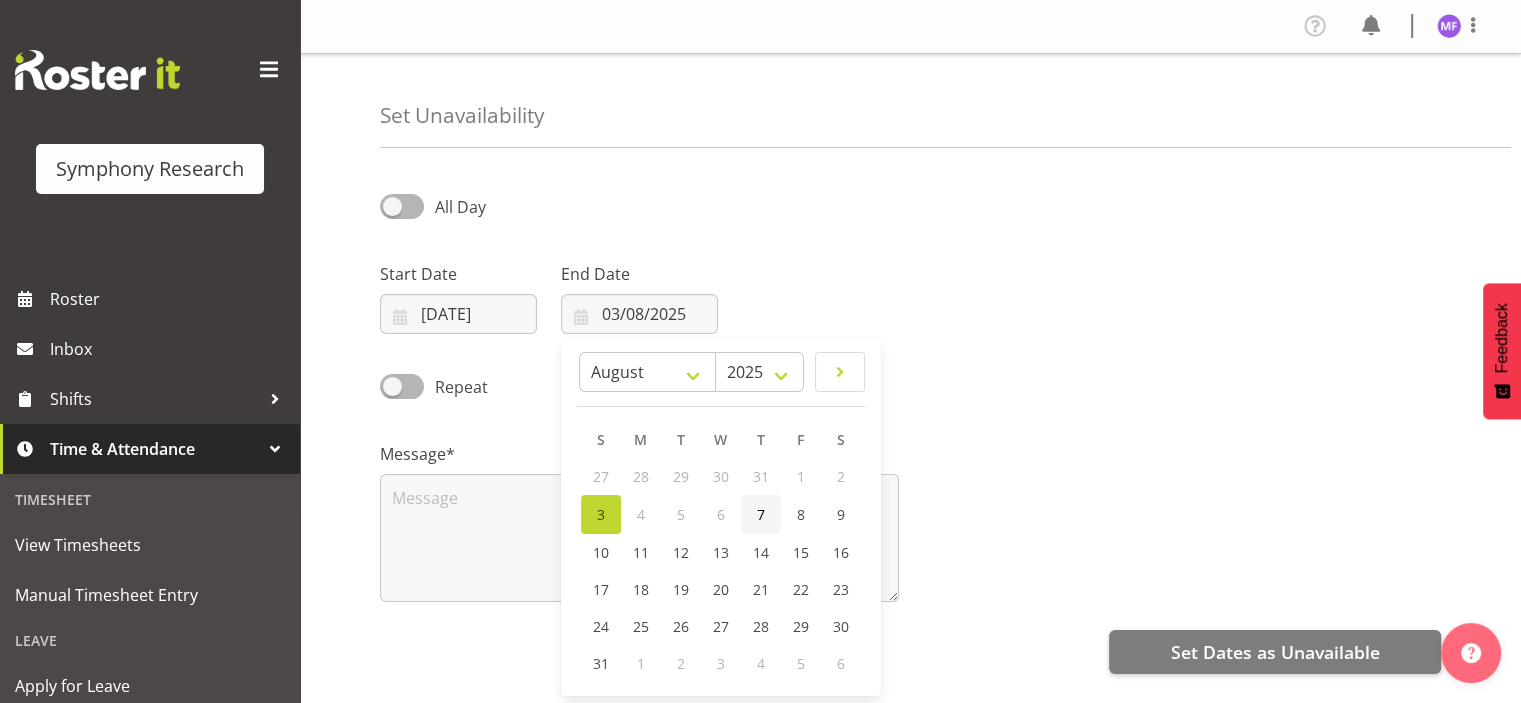 click on "7" at bounding box center (761, 514) 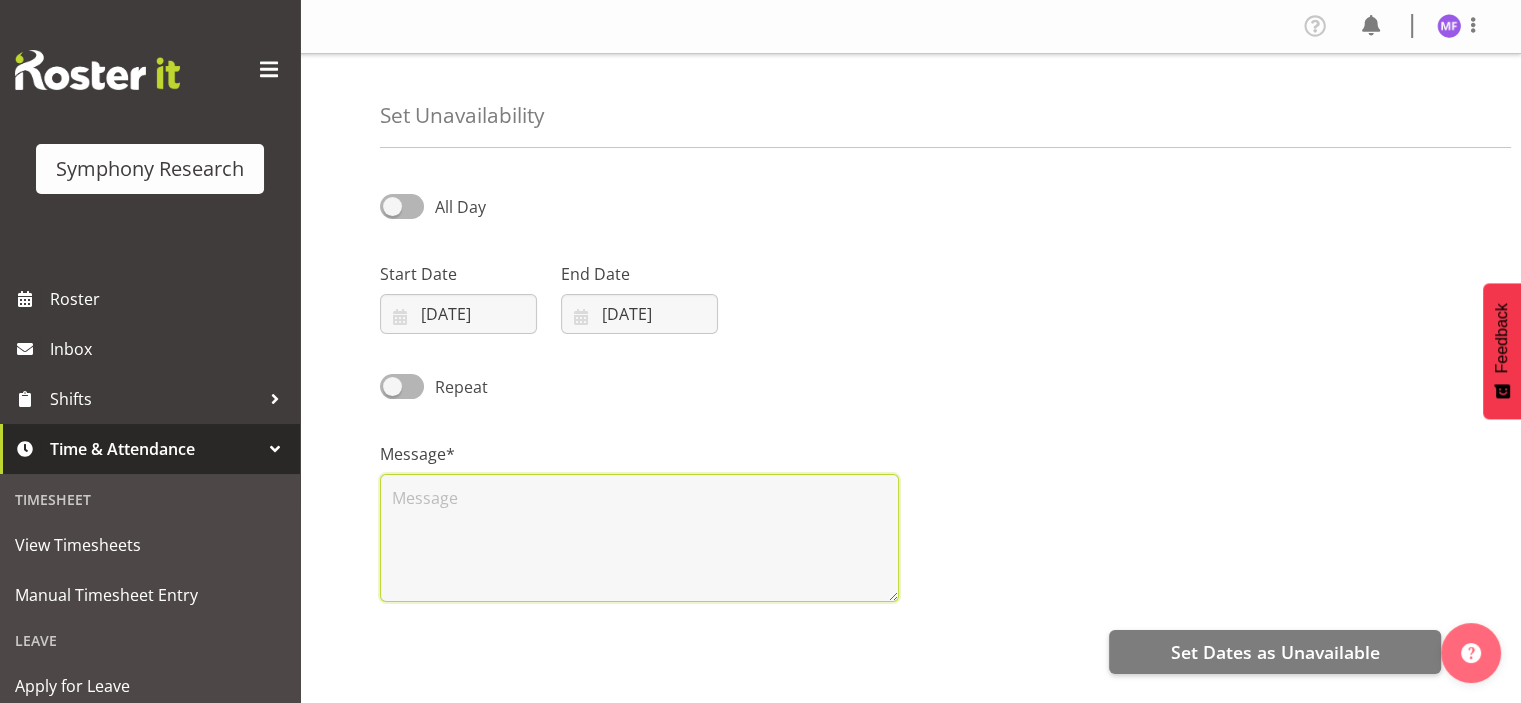 click at bounding box center (639, 538) 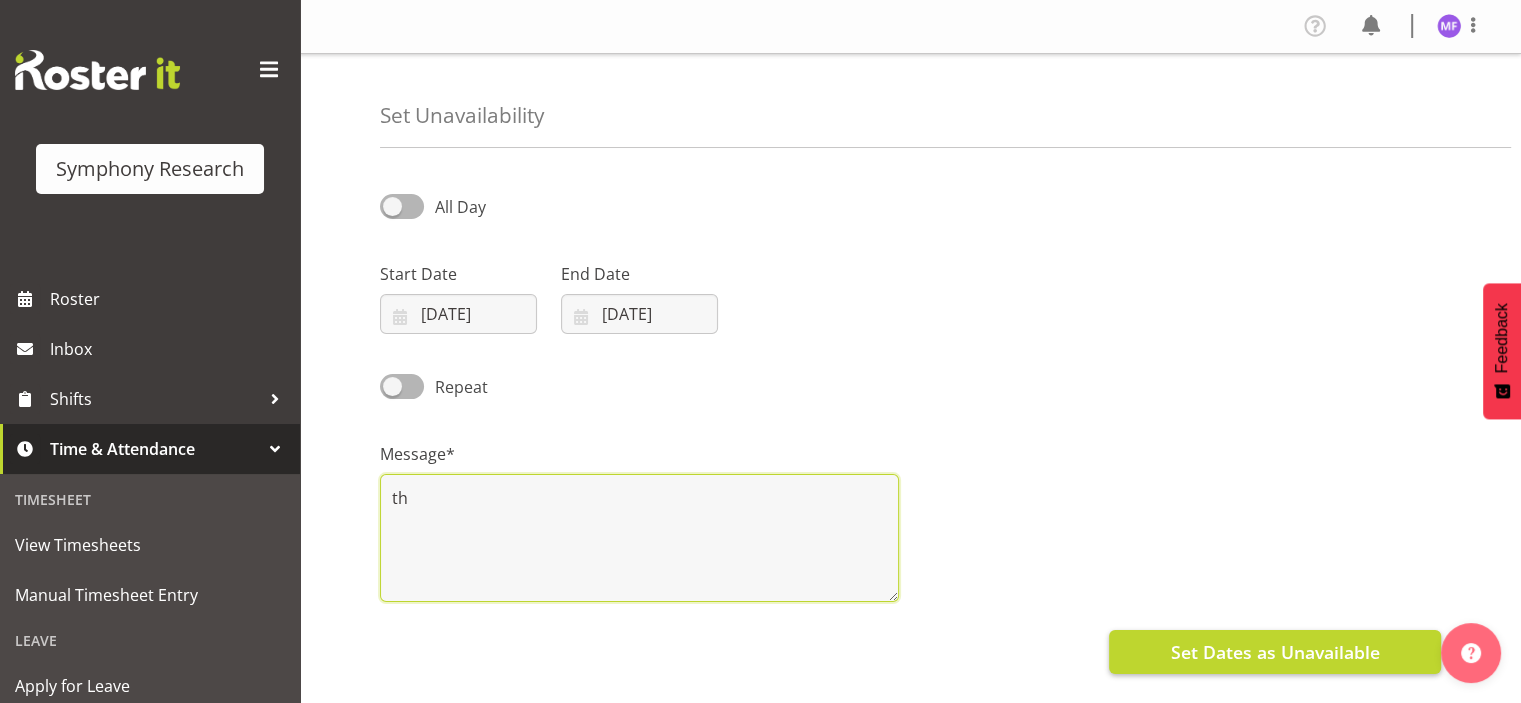 type on "th" 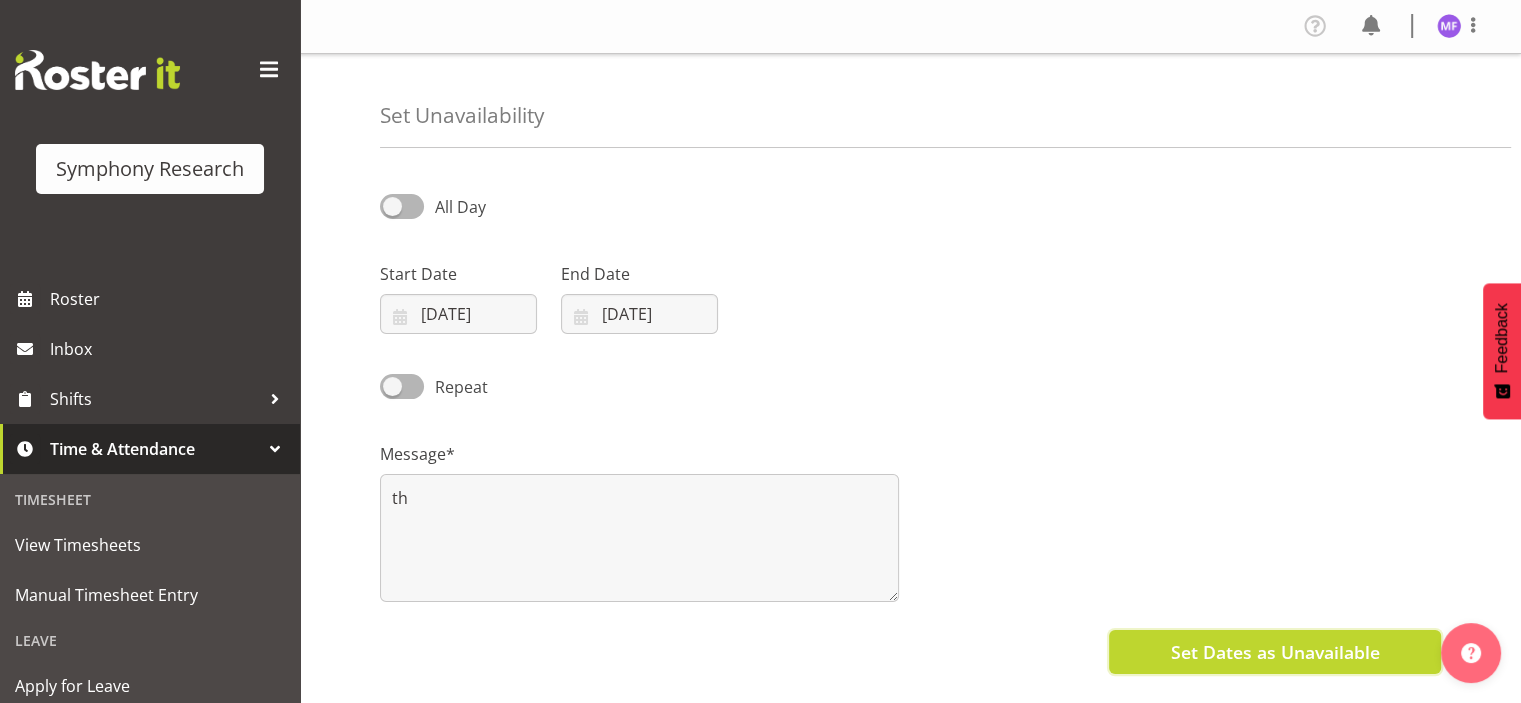 click on "Set Dates as Unavailable" at bounding box center [1274, 652] 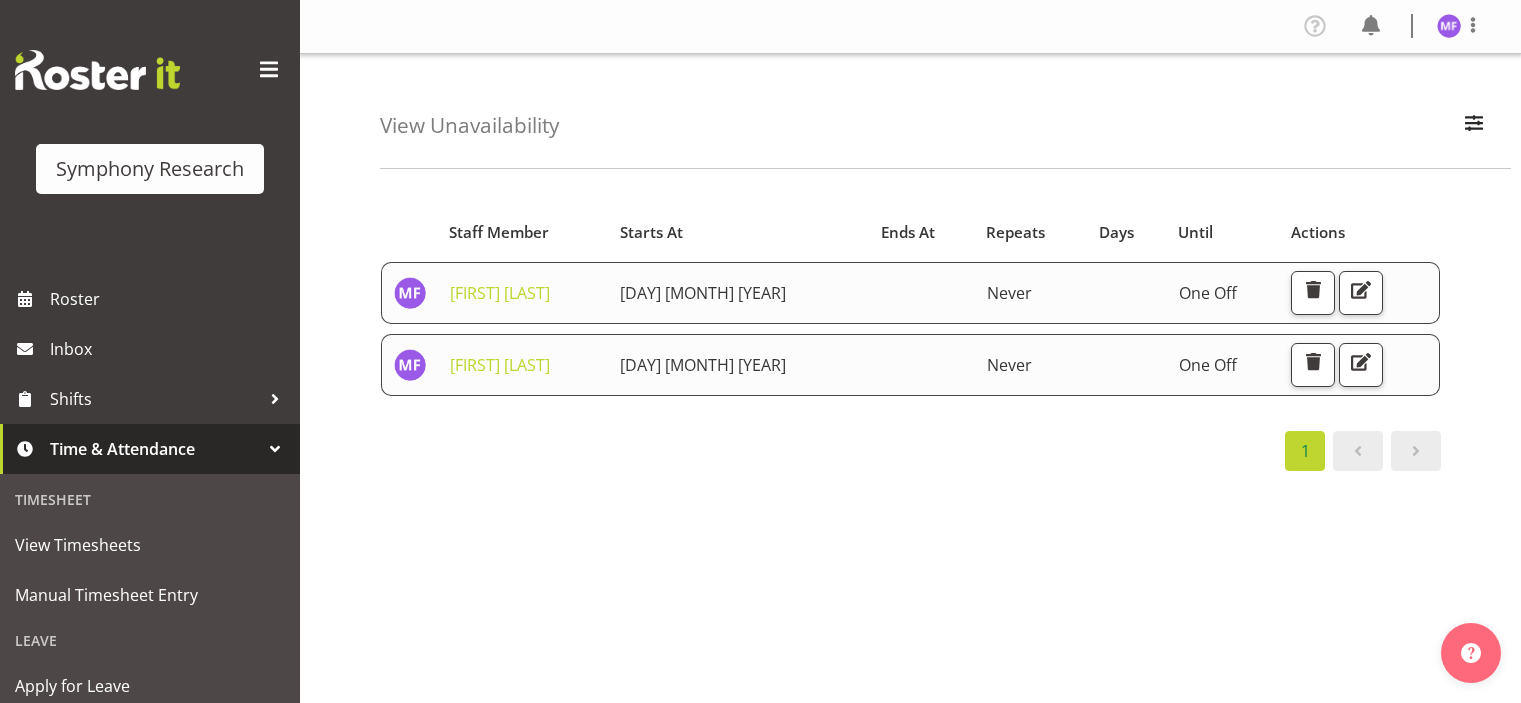 scroll, scrollTop: 0, scrollLeft: 0, axis: both 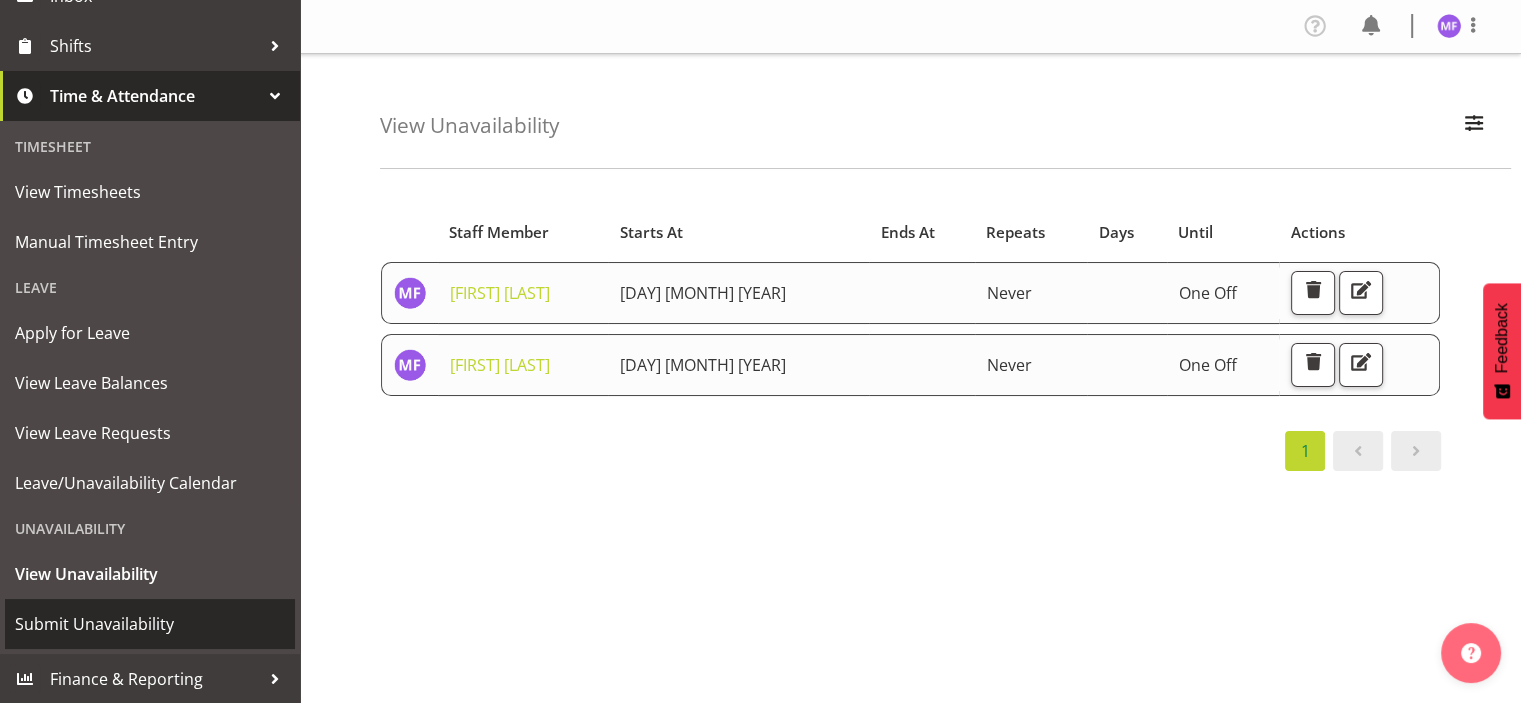 click on "Submit Unavailability" at bounding box center [150, 624] 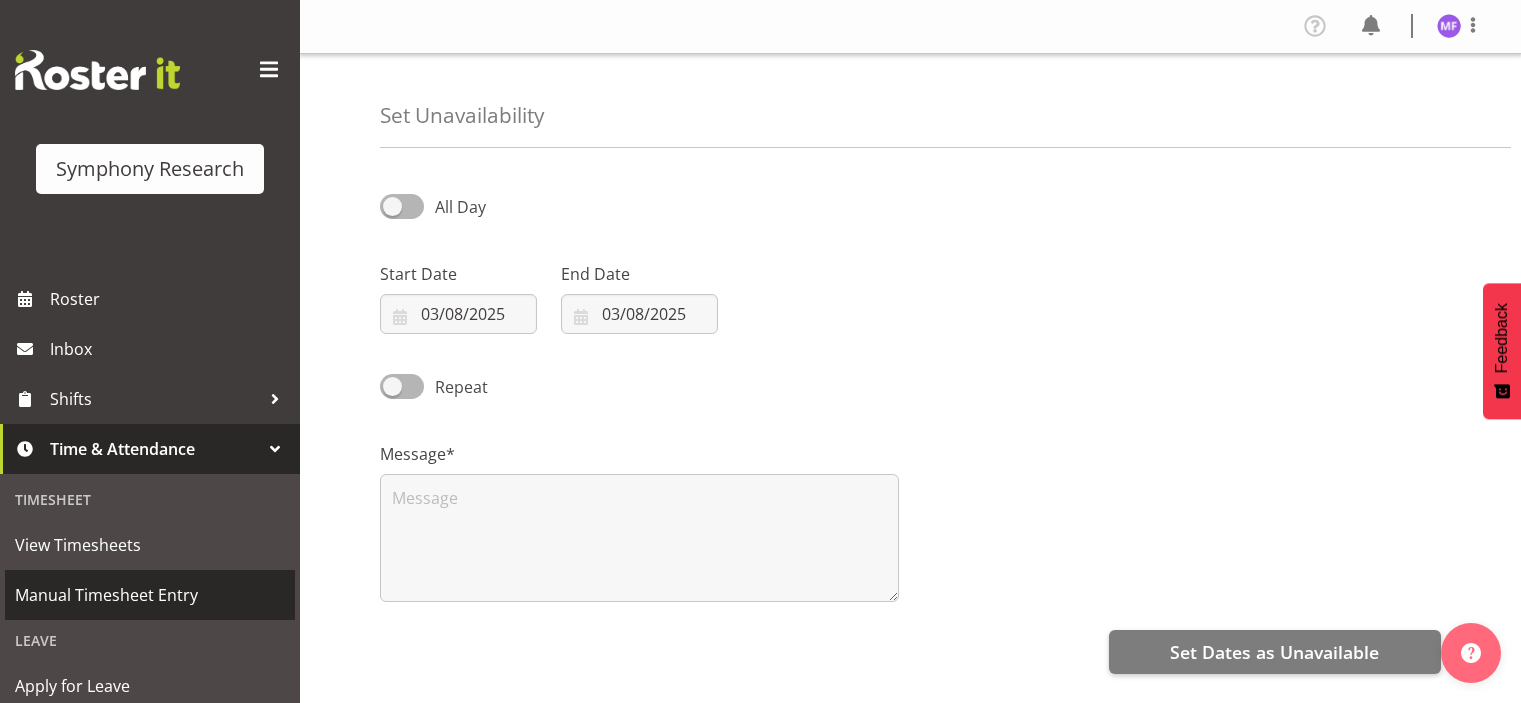 select on "7" 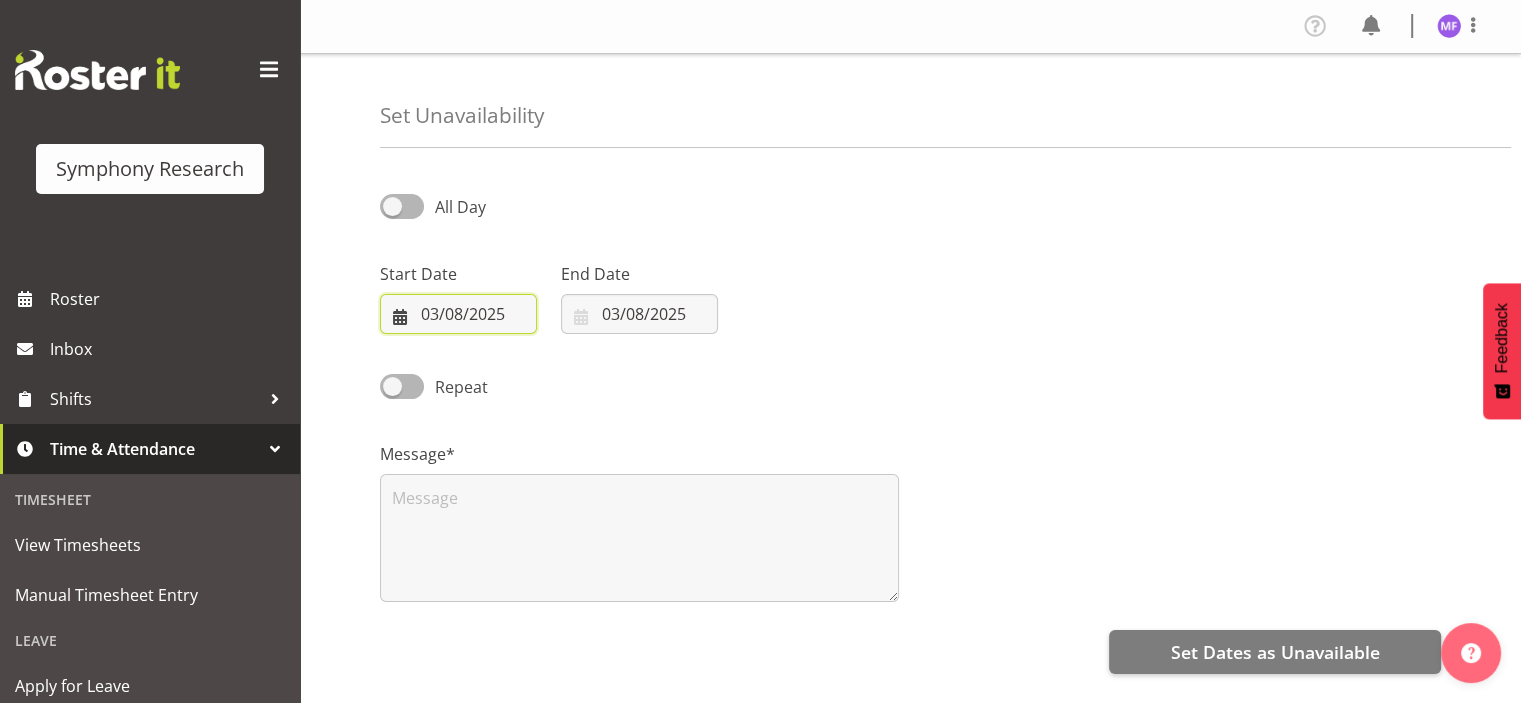 click on "03/08/2025" at bounding box center [458, 314] 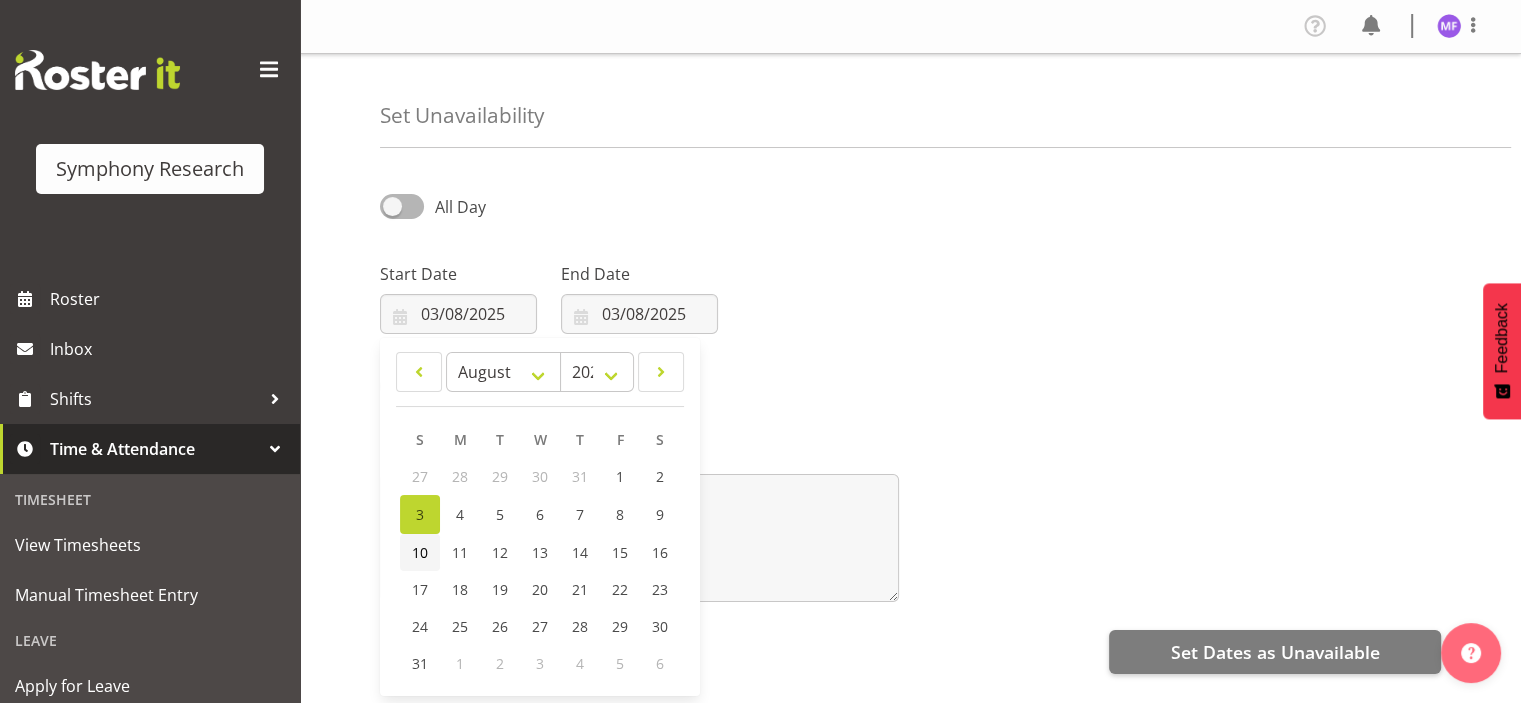 click on "10" at bounding box center [420, 552] 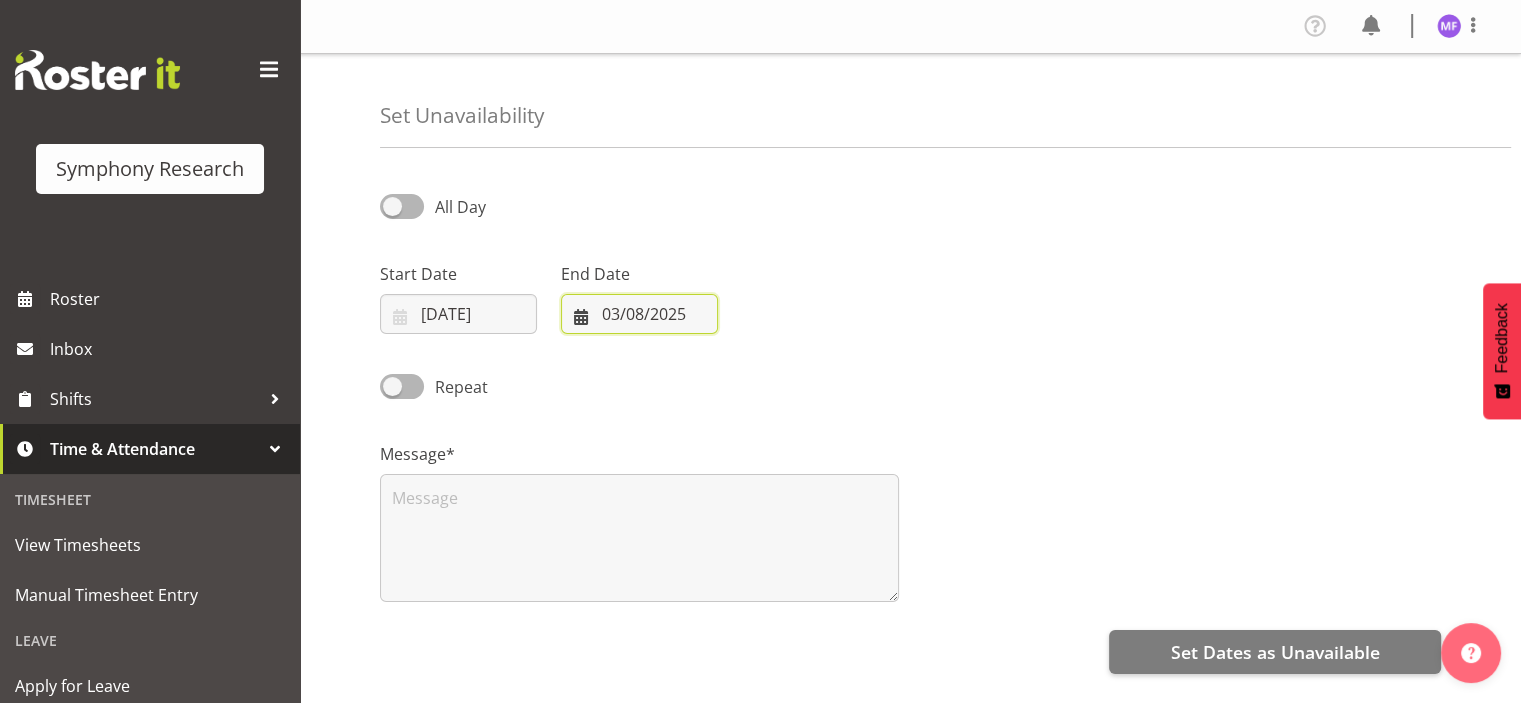 click on "03/08/2025" at bounding box center (639, 314) 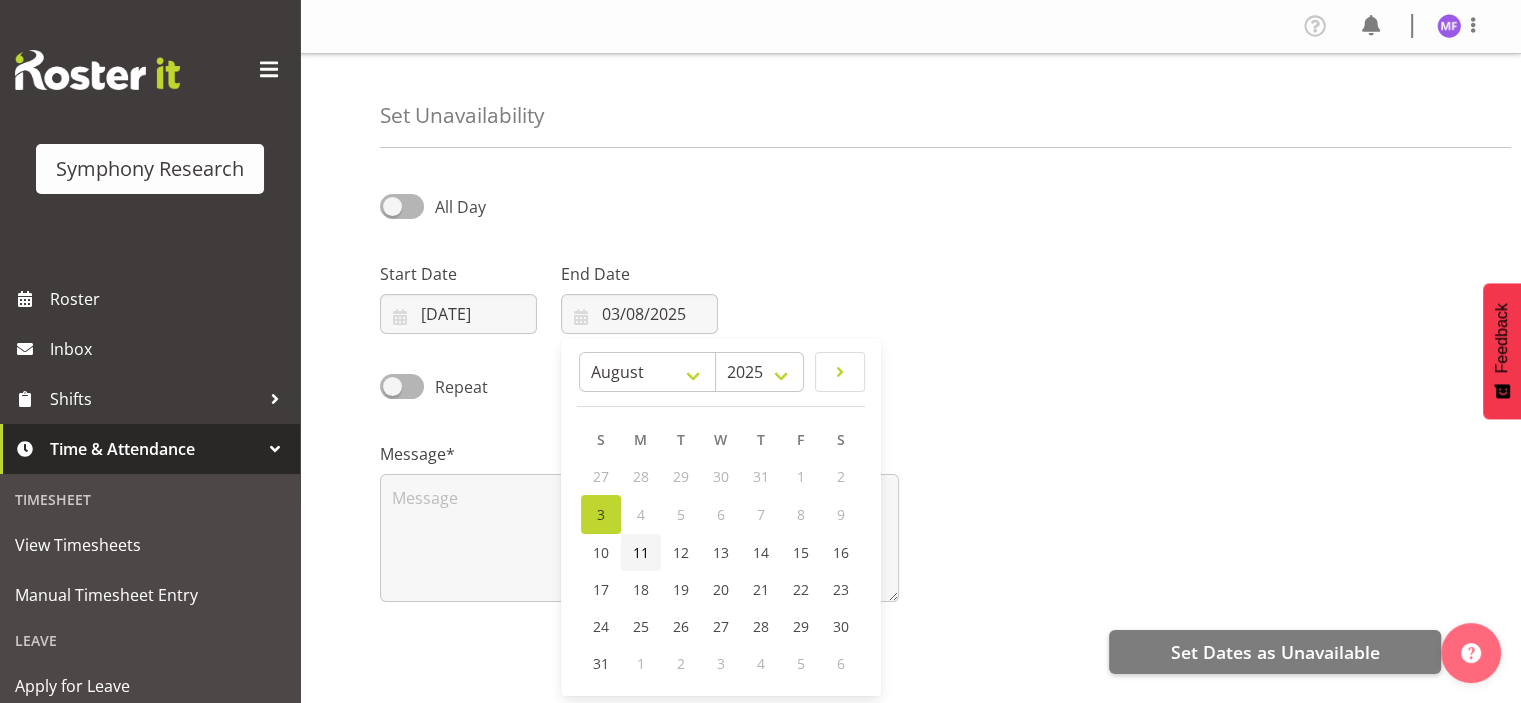 click on "11" at bounding box center [641, 552] 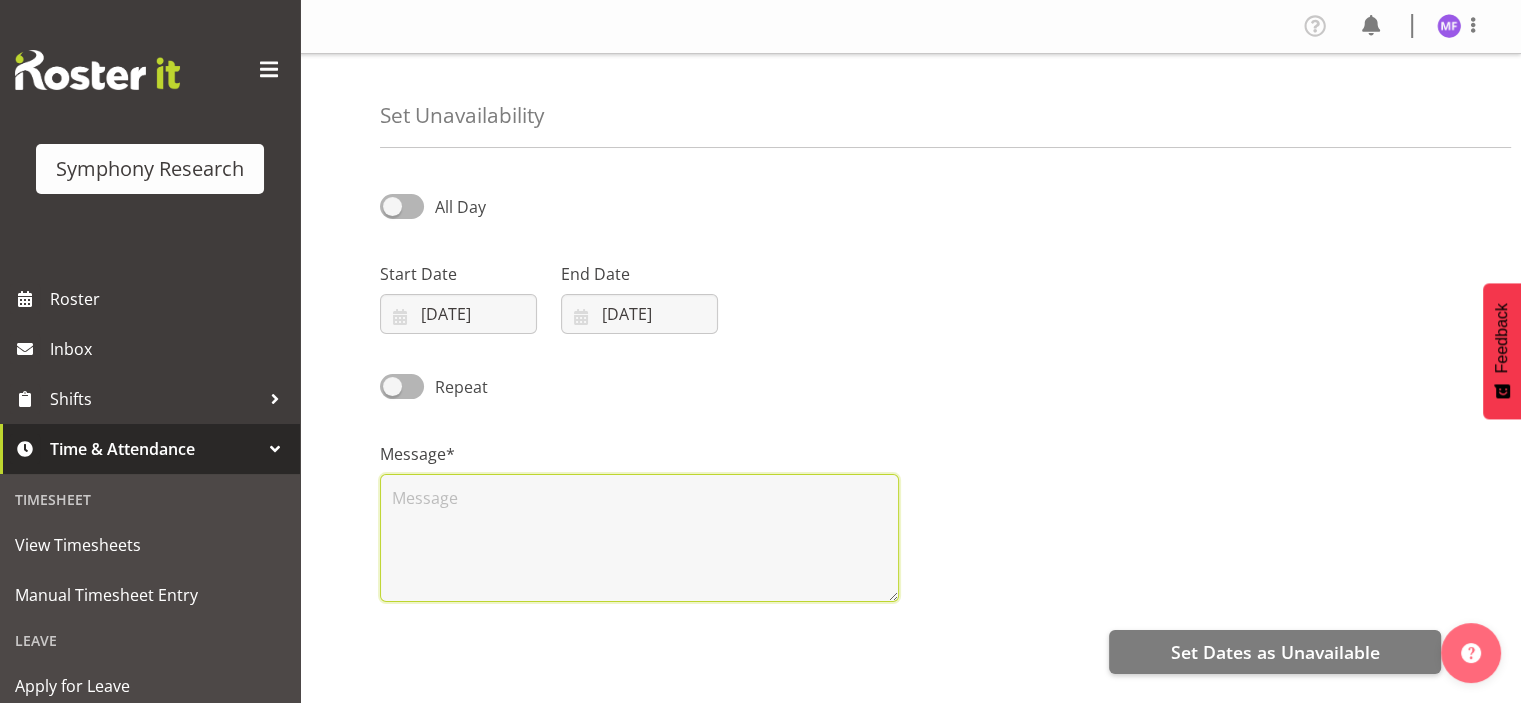 click at bounding box center (639, 538) 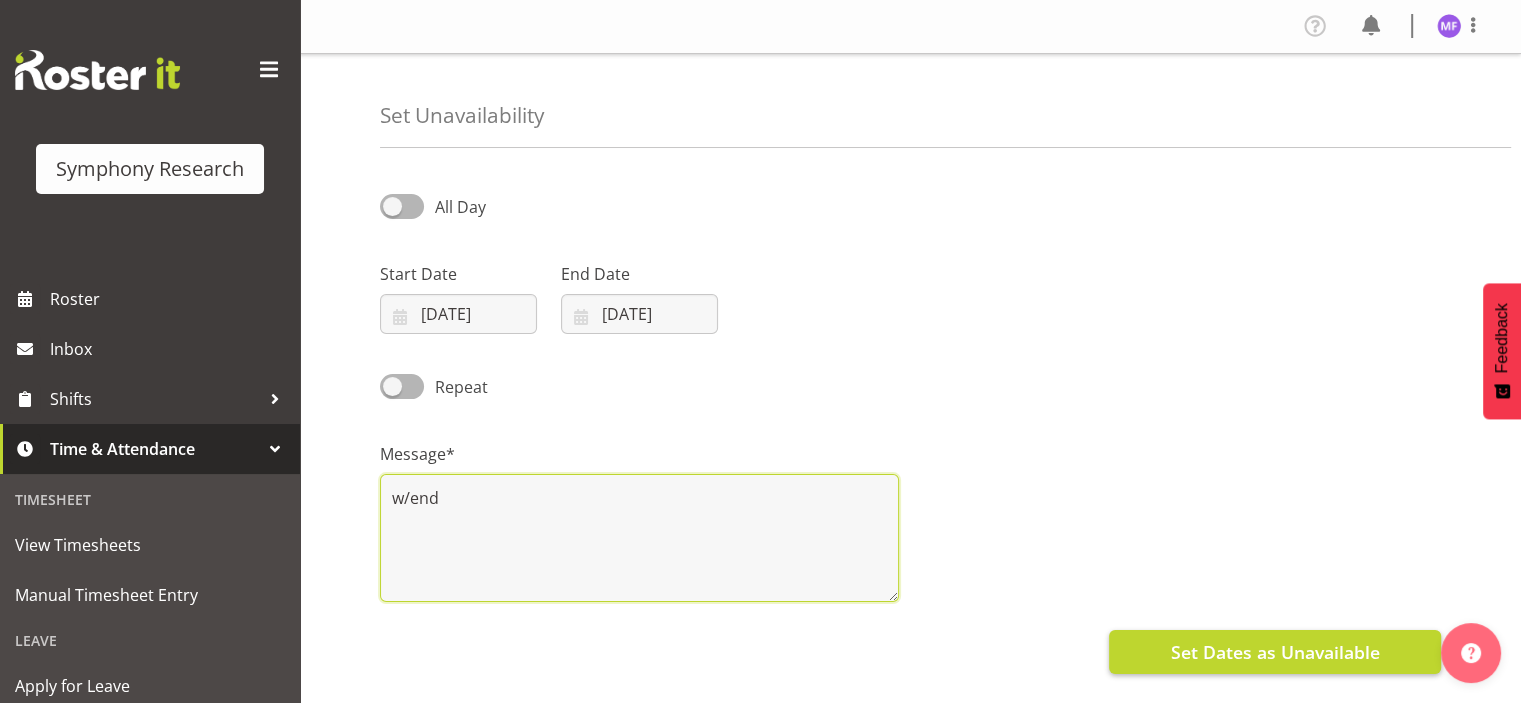 type on "w/end" 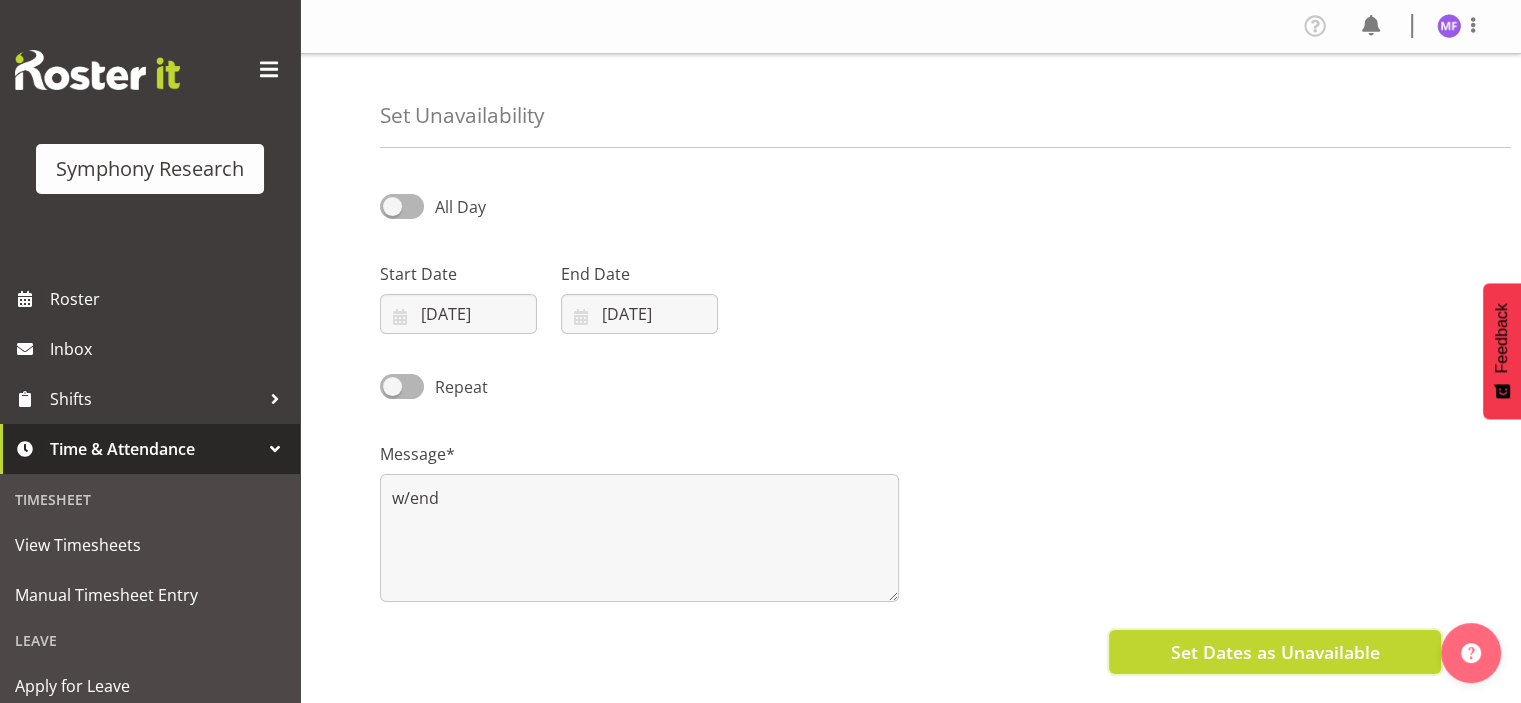 click on "Set Dates as Unavailable" at bounding box center [1274, 652] 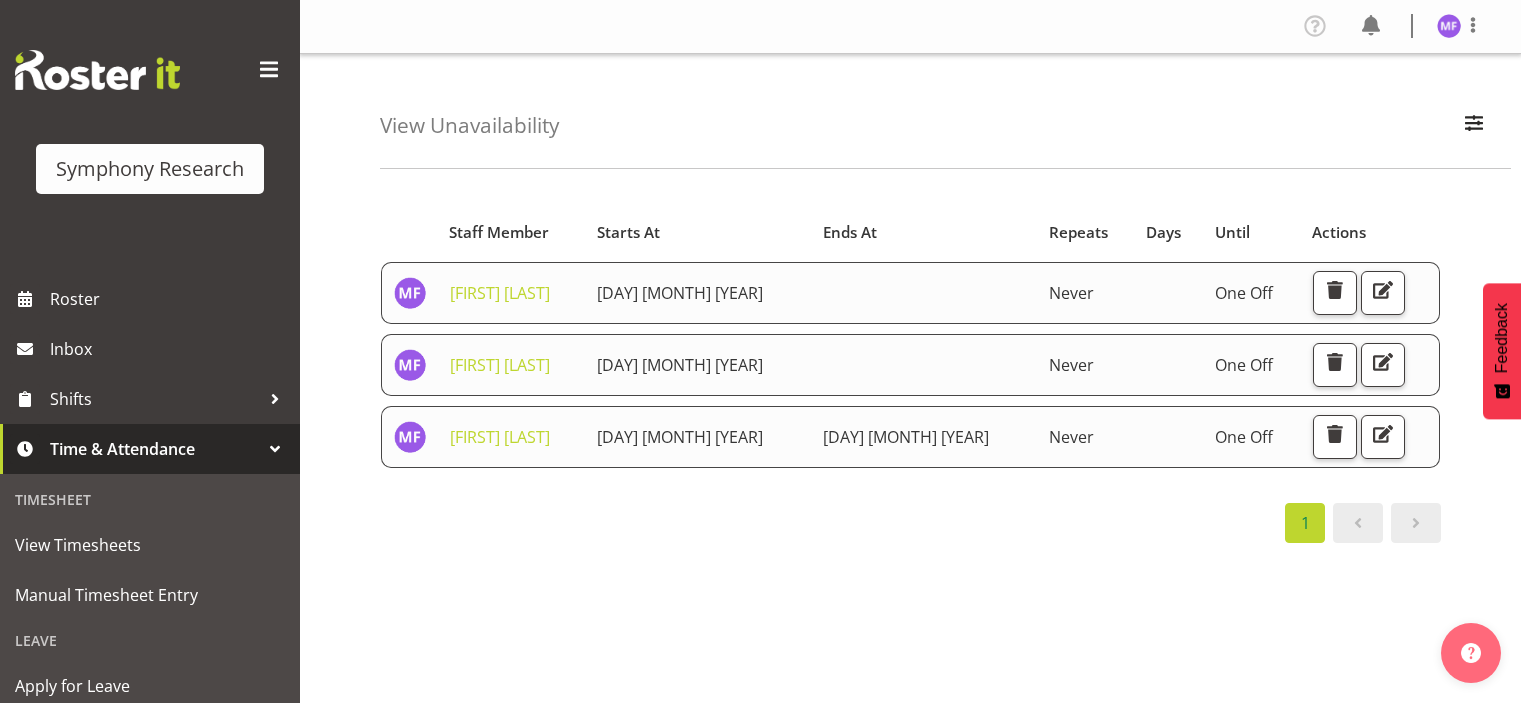 scroll, scrollTop: 0, scrollLeft: 0, axis: both 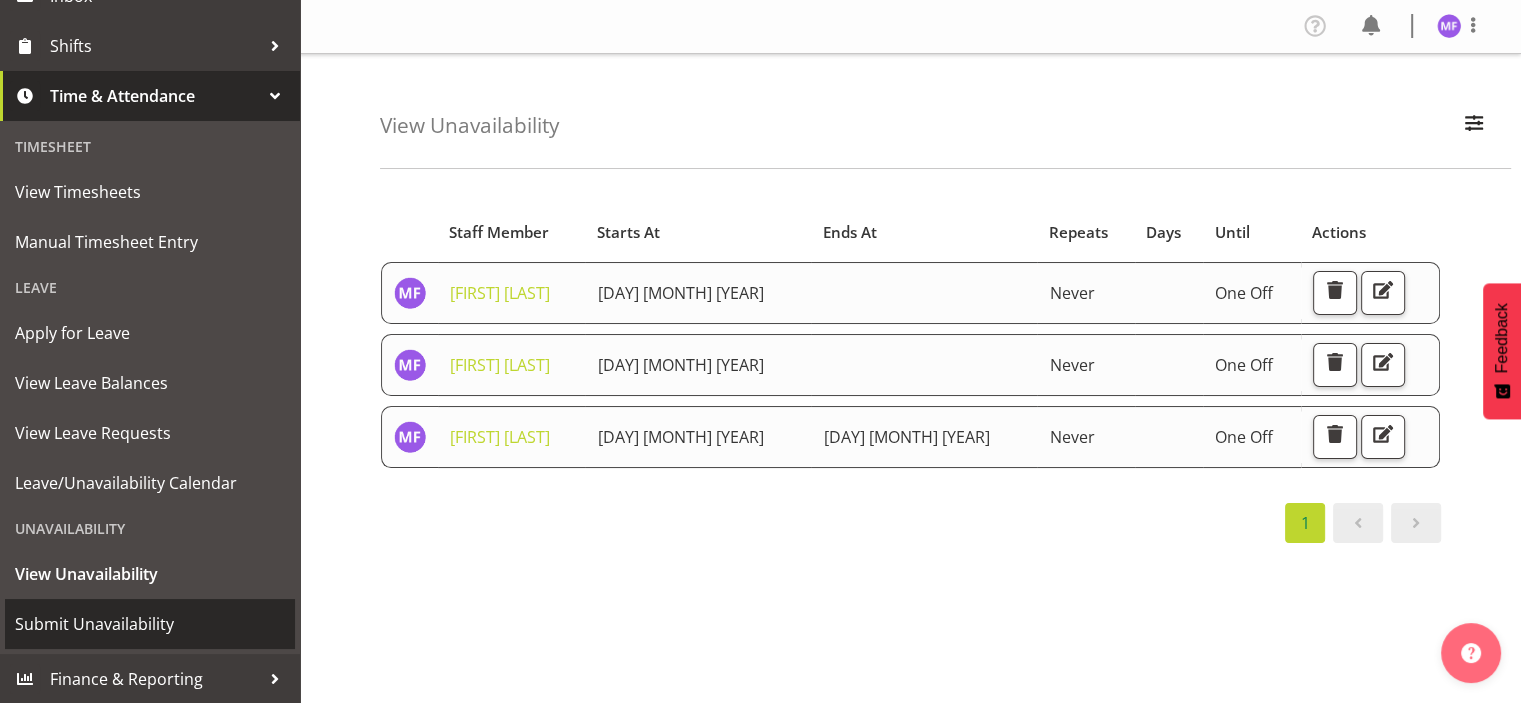 click on "Submit Unavailability" at bounding box center (150, 624) 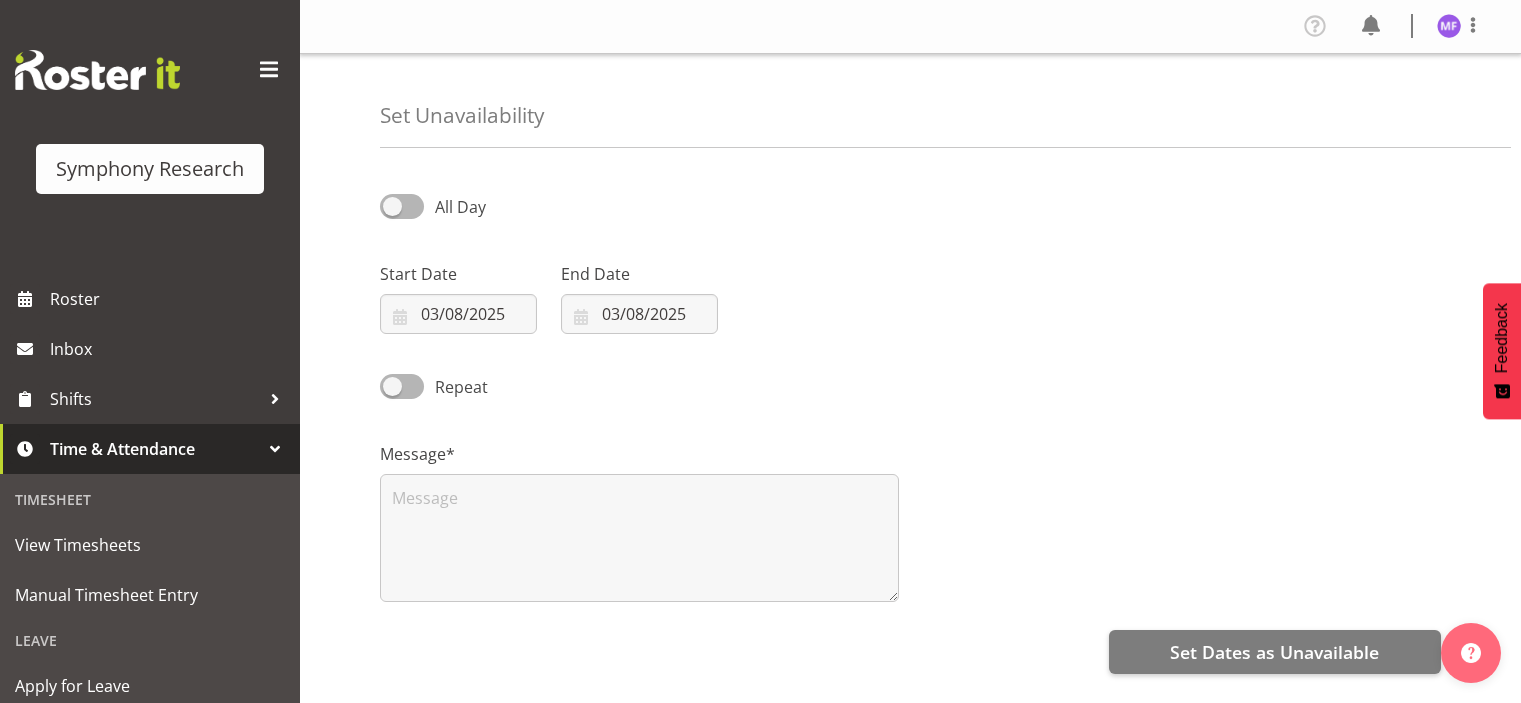 select on "7" 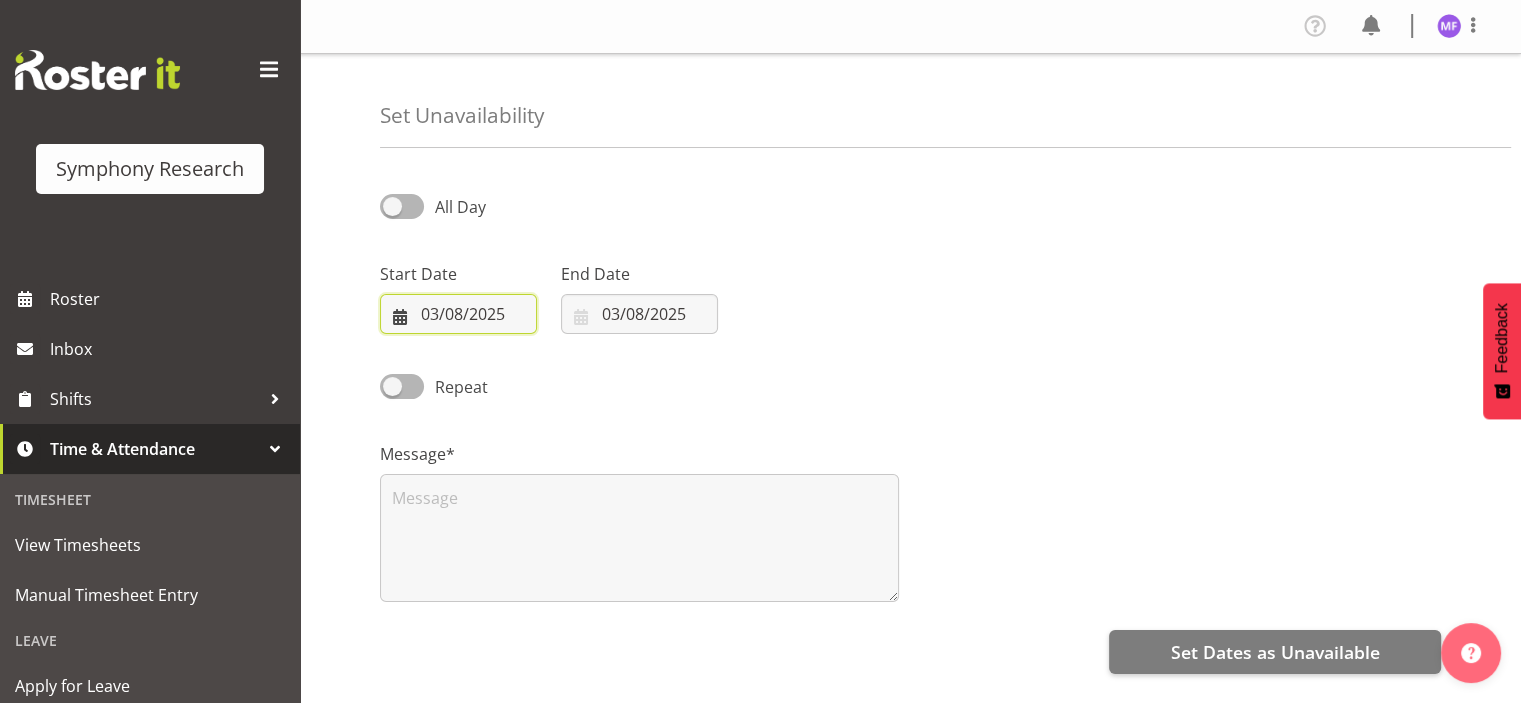 click on "03/08/2025" at bounding box center (458, 314) 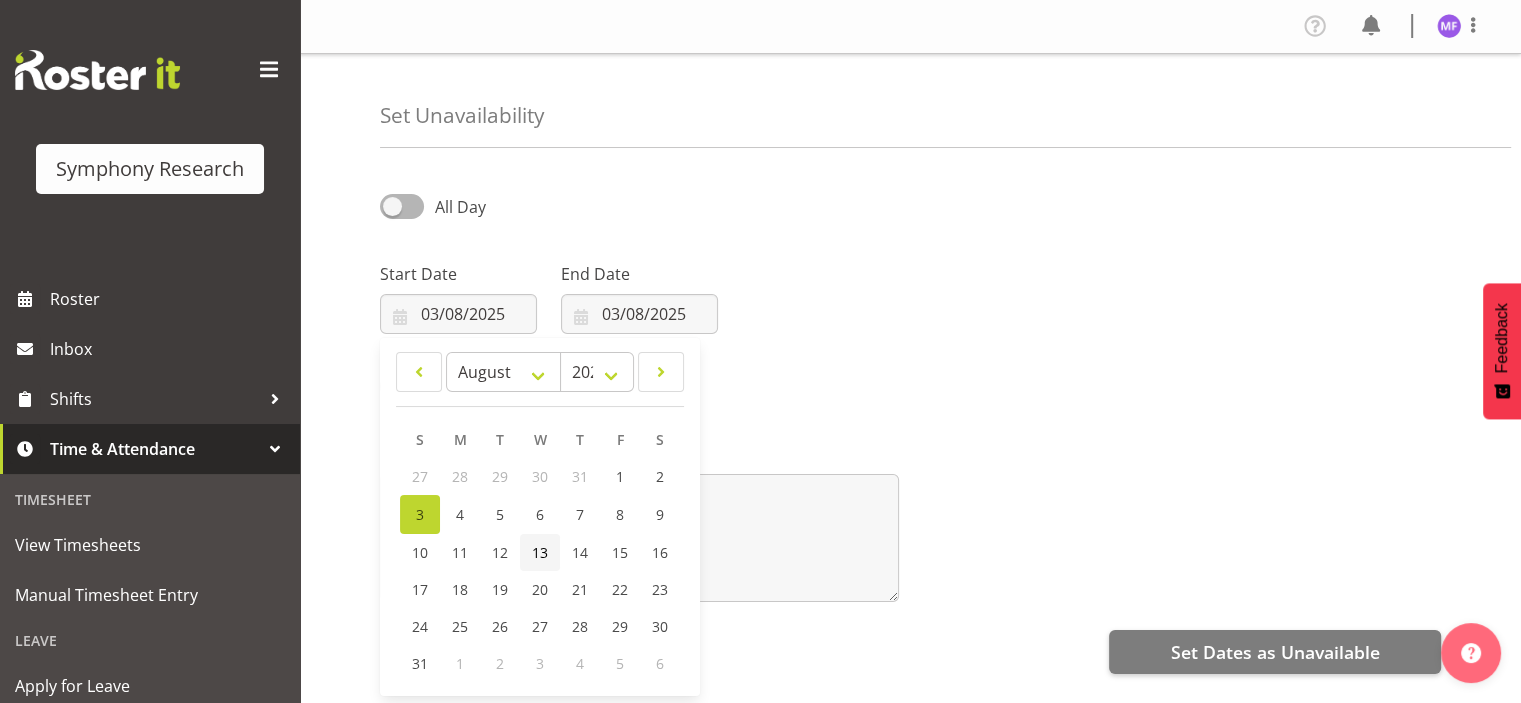 click on "13" at bounding box center [540, 552] 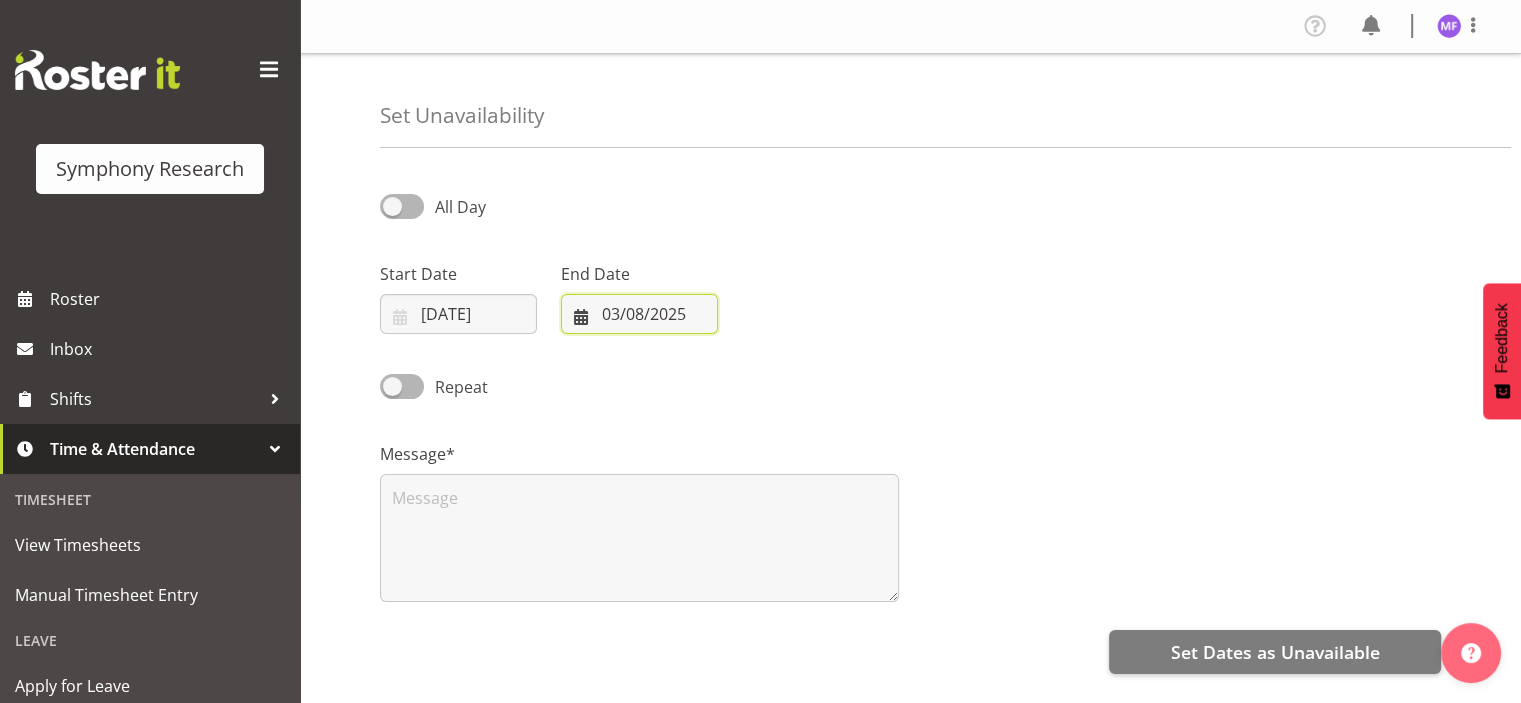 click on "03/08/2025" at bounding box center [639, 314] 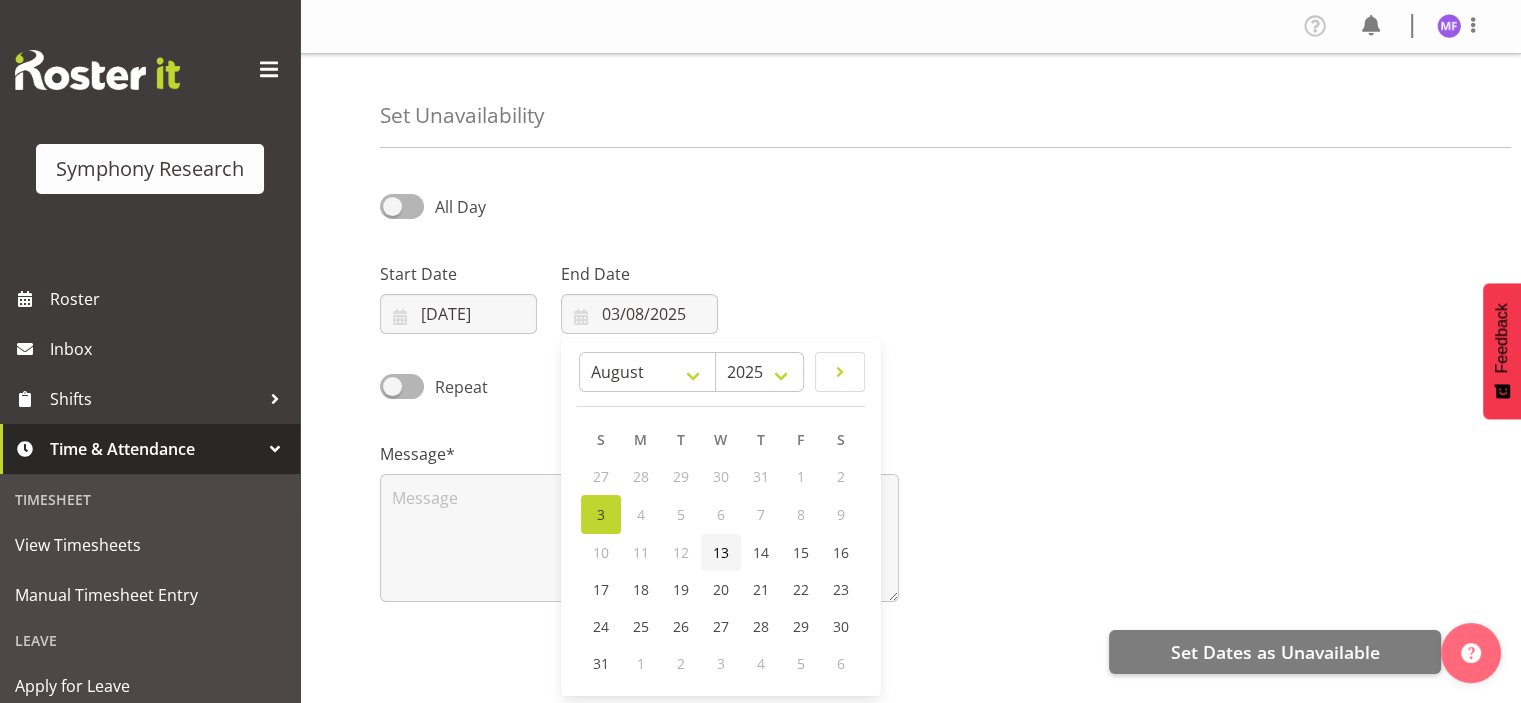 click on "13" at bounding box center (721, 552) 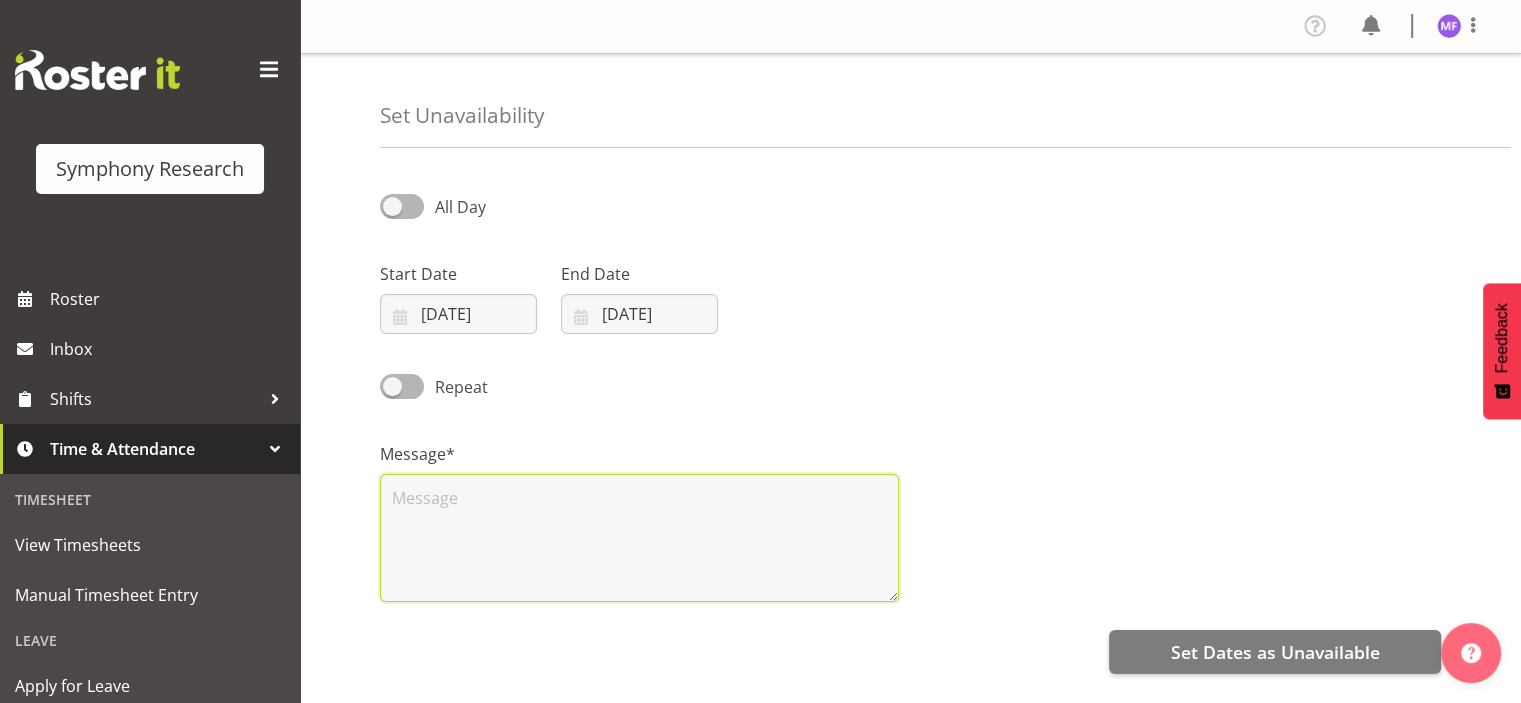 click at bounding box center [639, 538] 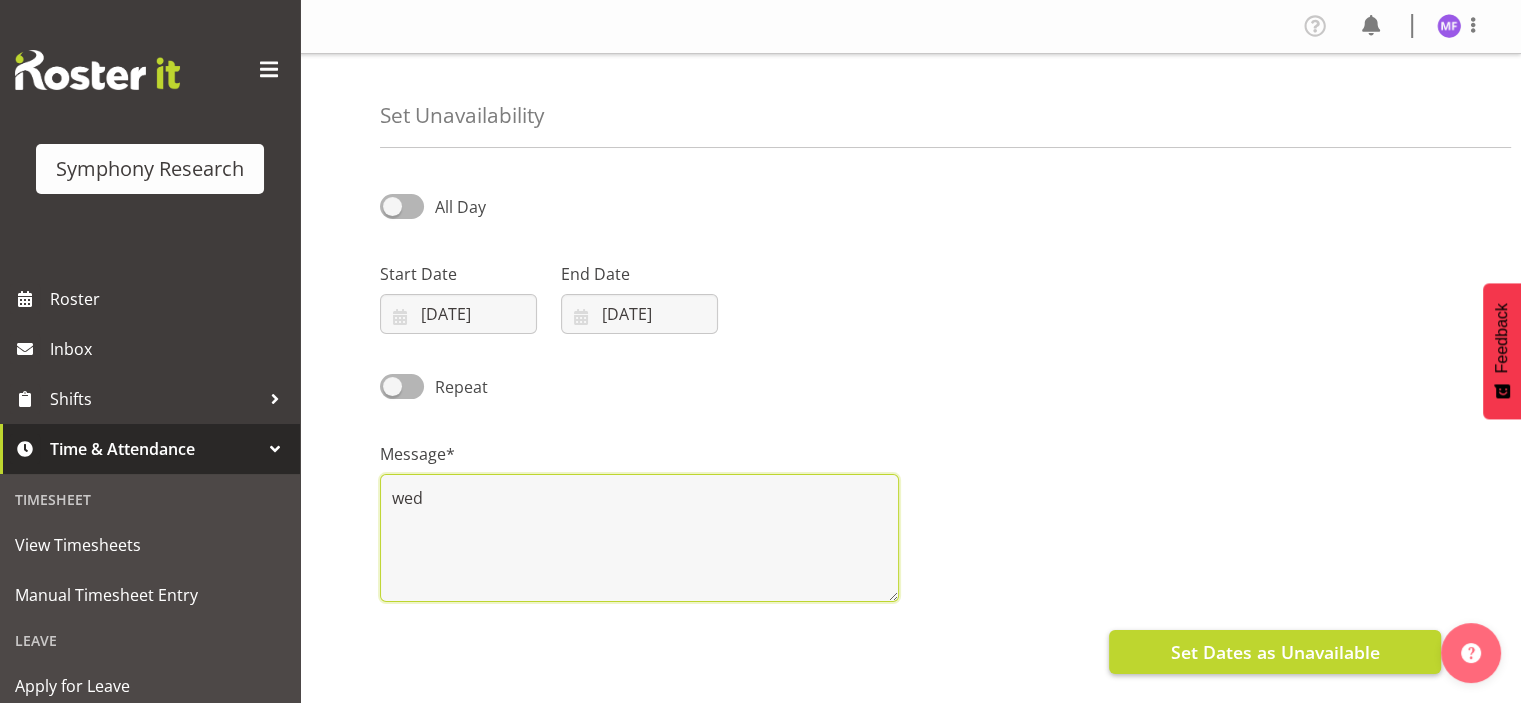 type on "wed" 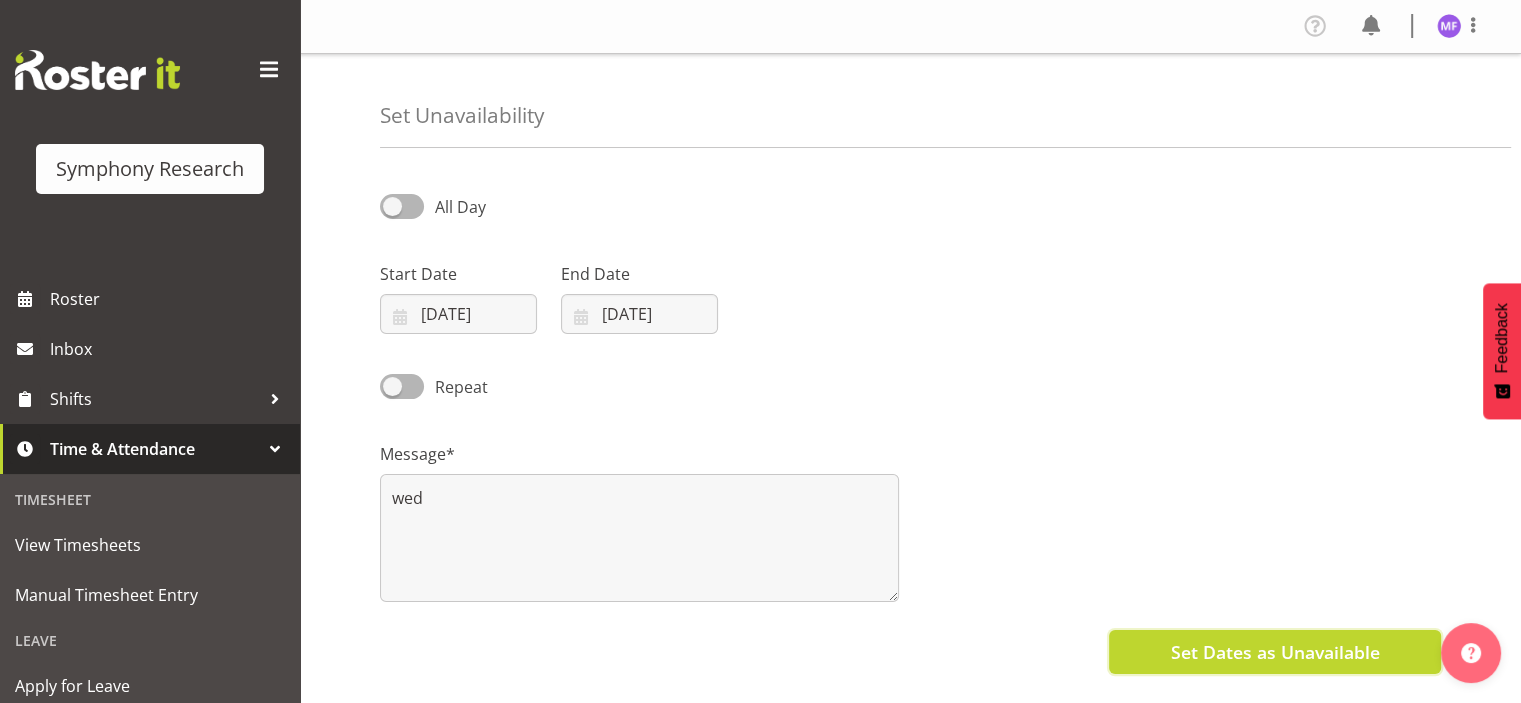 click on "Set Dates as Unavailable" at bounding box center (1274, 652) 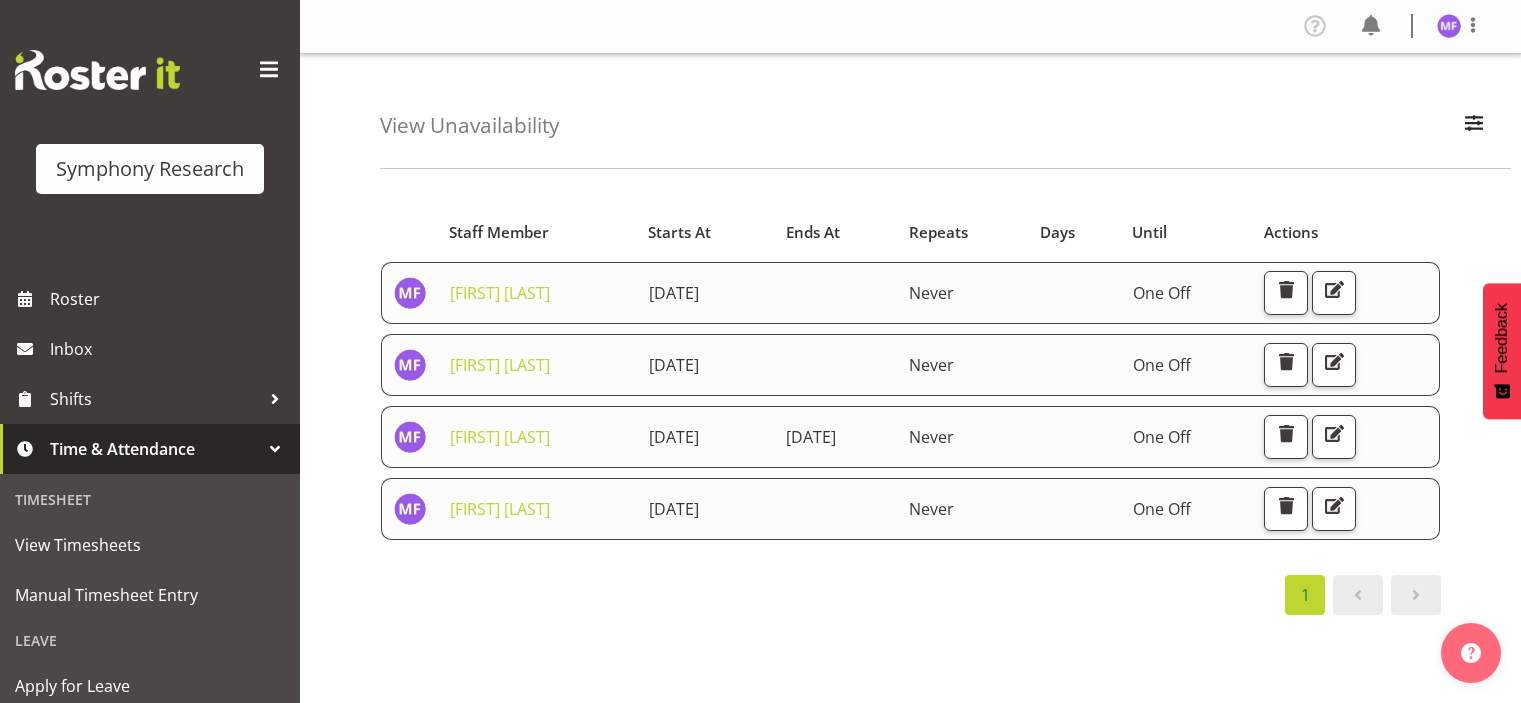 scroll, scrollTop: 0, scrollLeft: 0, axis: both 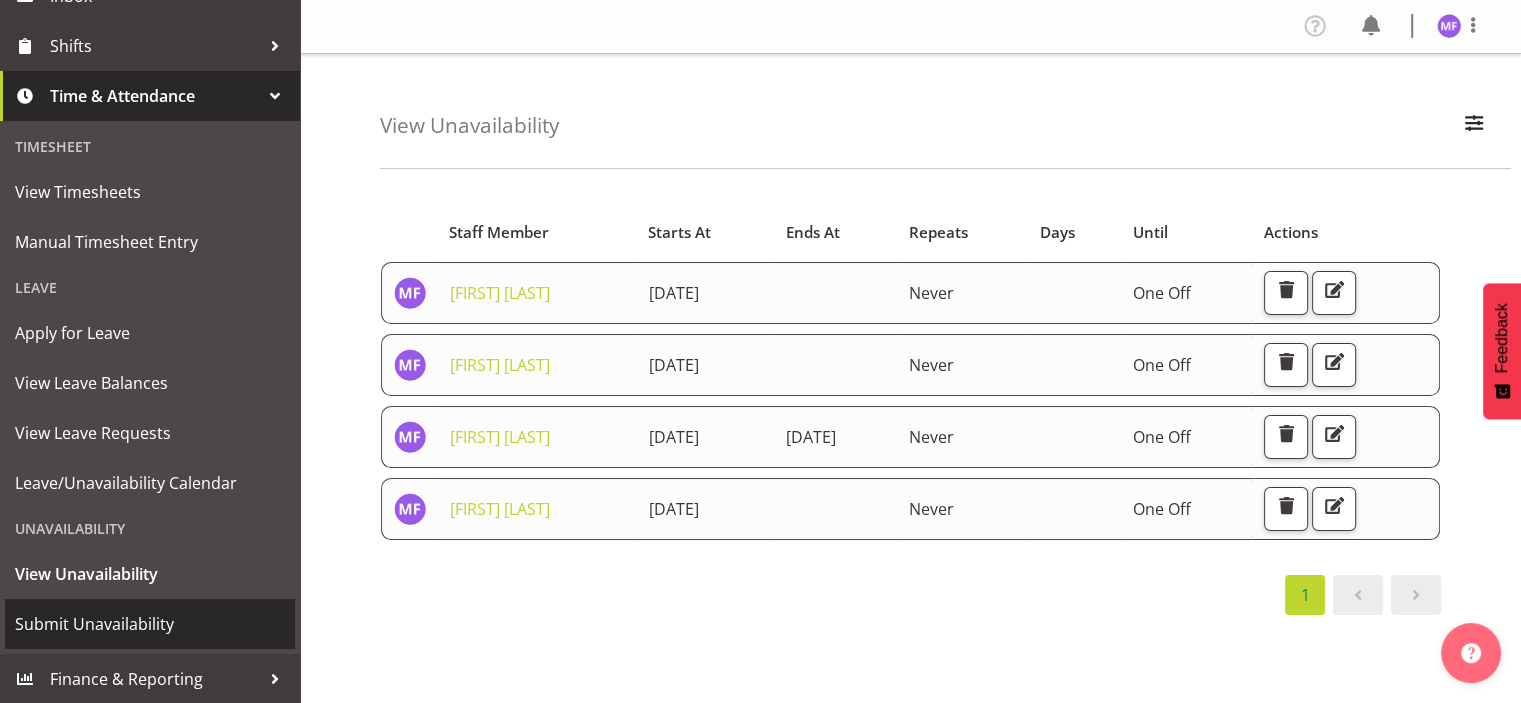 click on "Submit Unavailability" at bounding box center (150, 624) 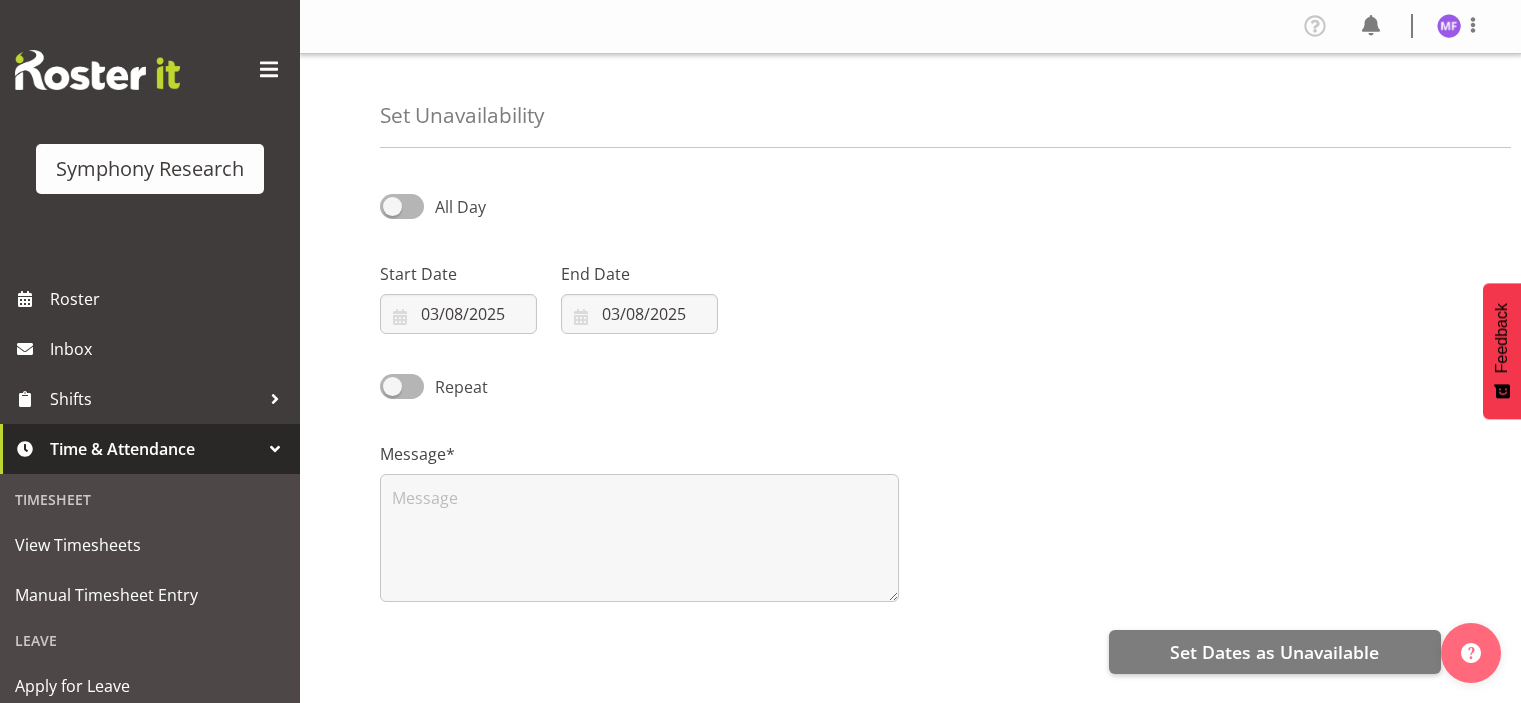 select on "7" 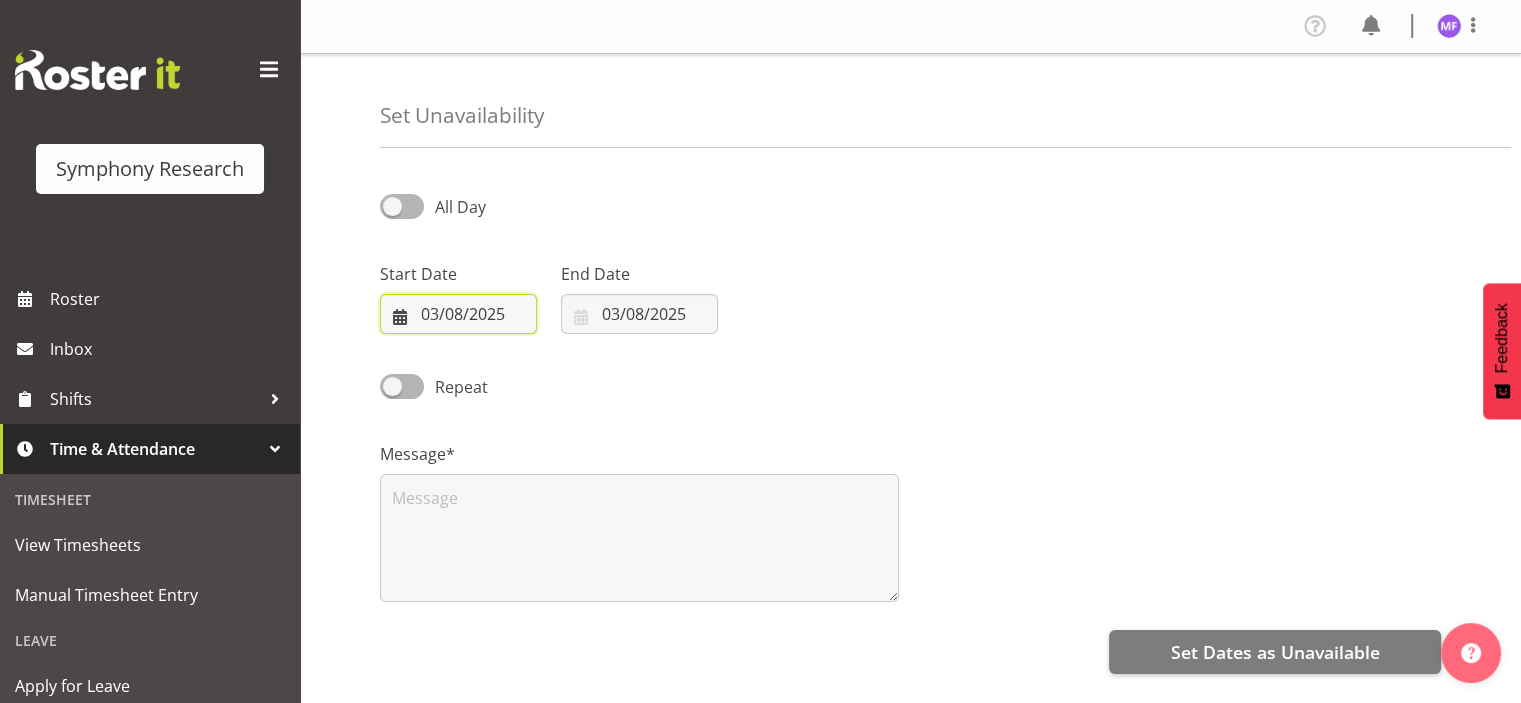 click on "03/08/2025" at bounding box center (458, 314) 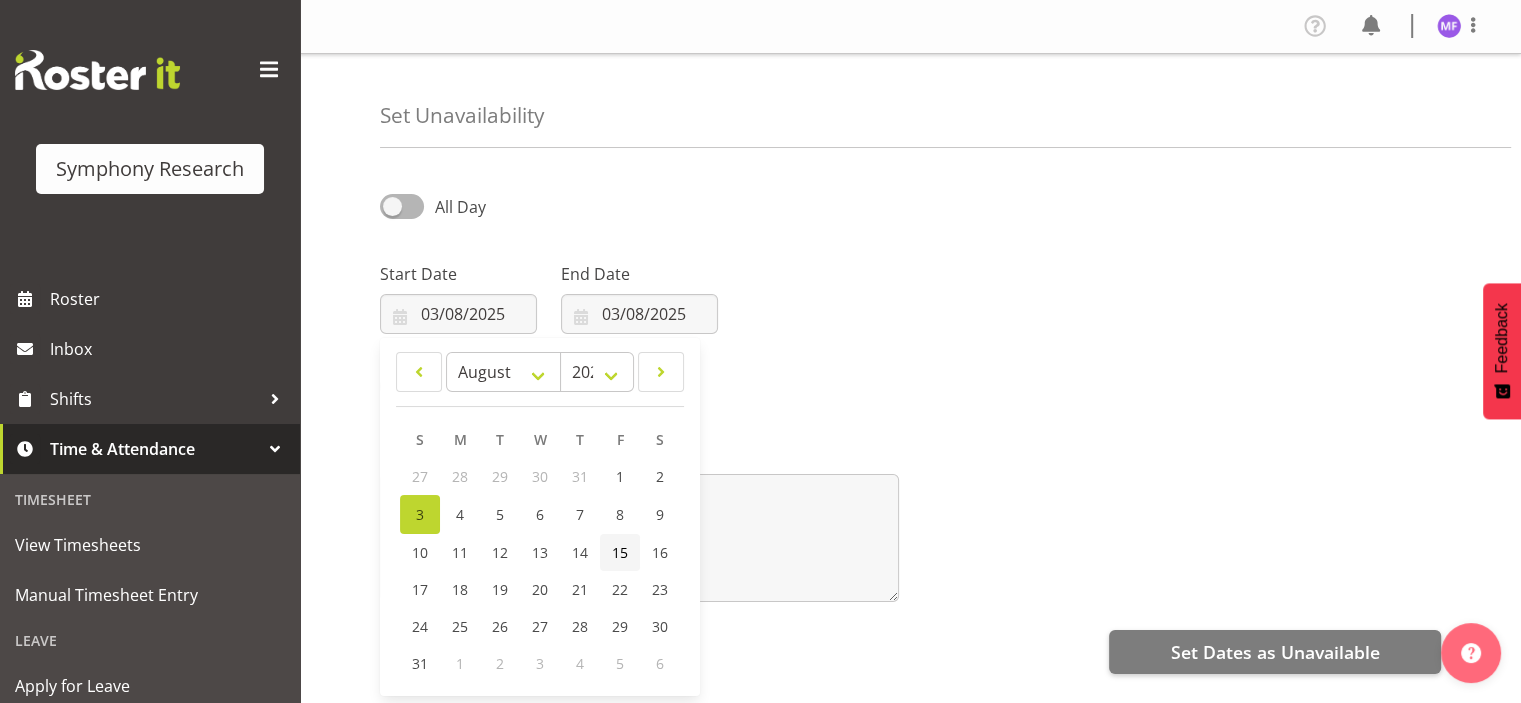 click on "15" at bounding box center [620, 552] 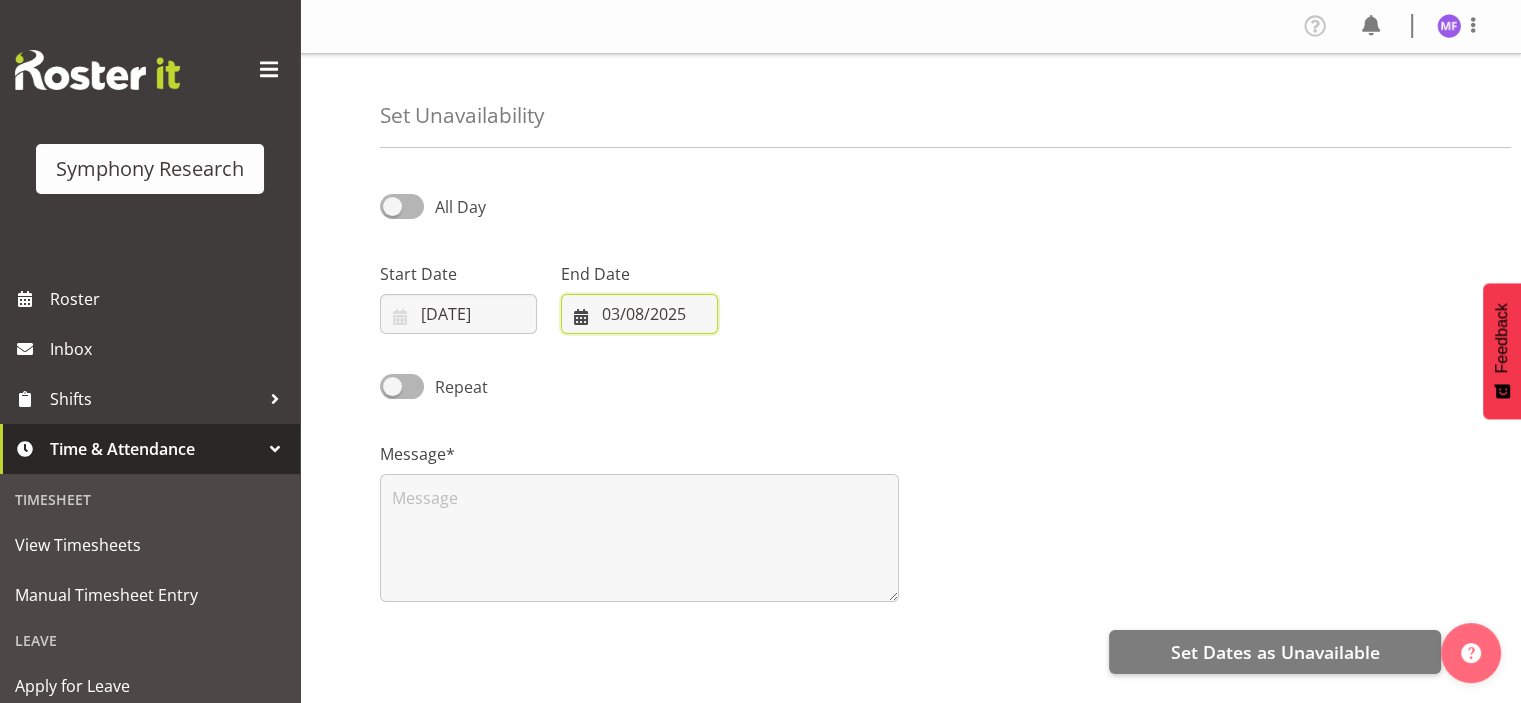 click on "03/08/2025" at bounding box center [639, 314] 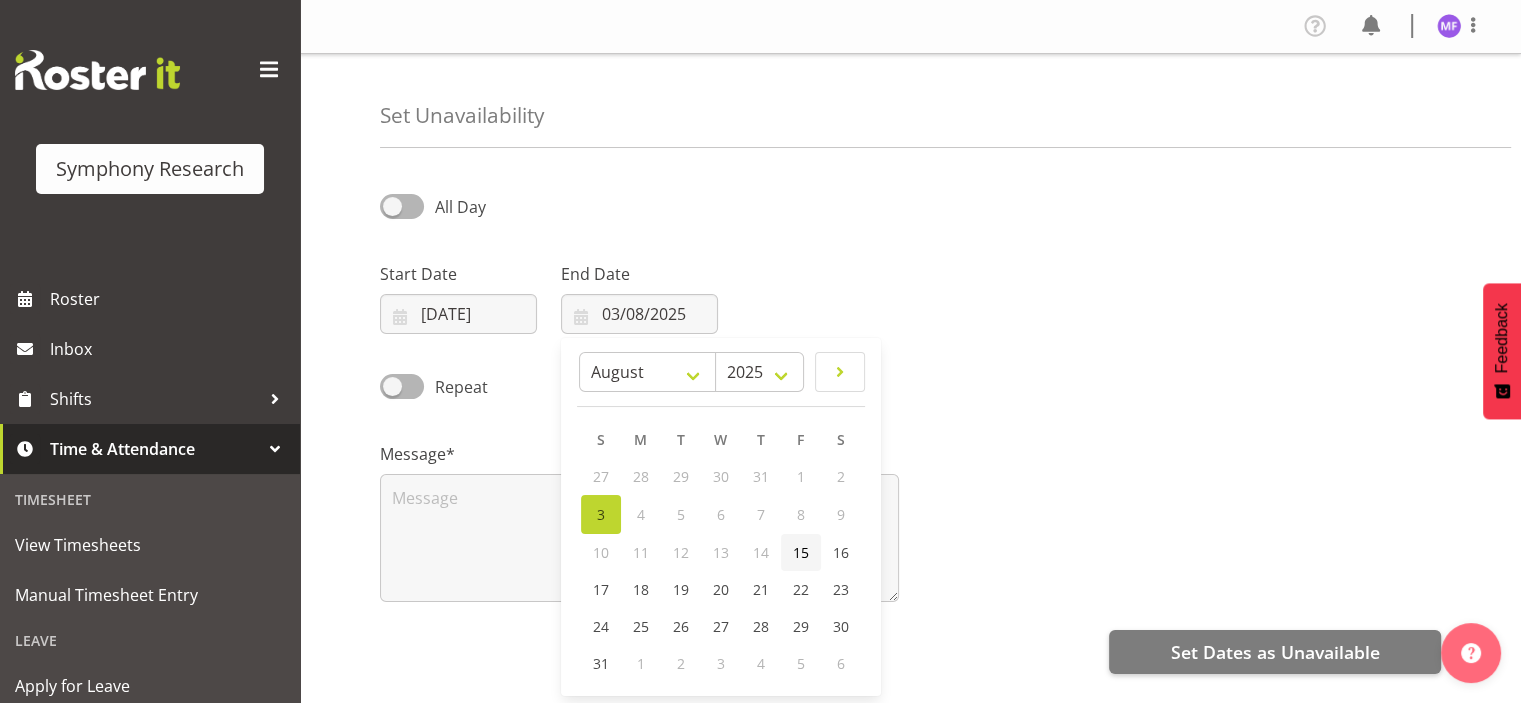 click on "15" at bounding box center (801, 552) 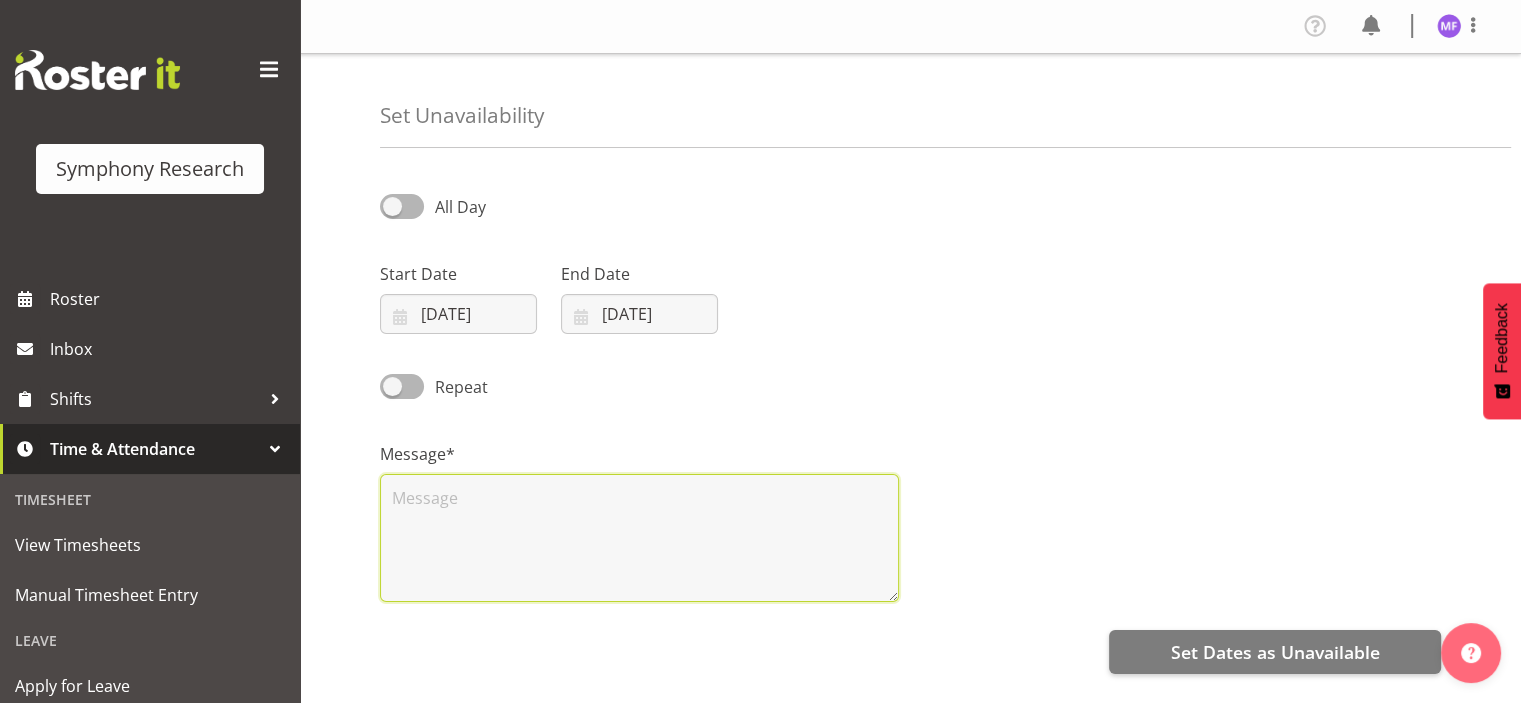 click at bounding box center (639, 538) 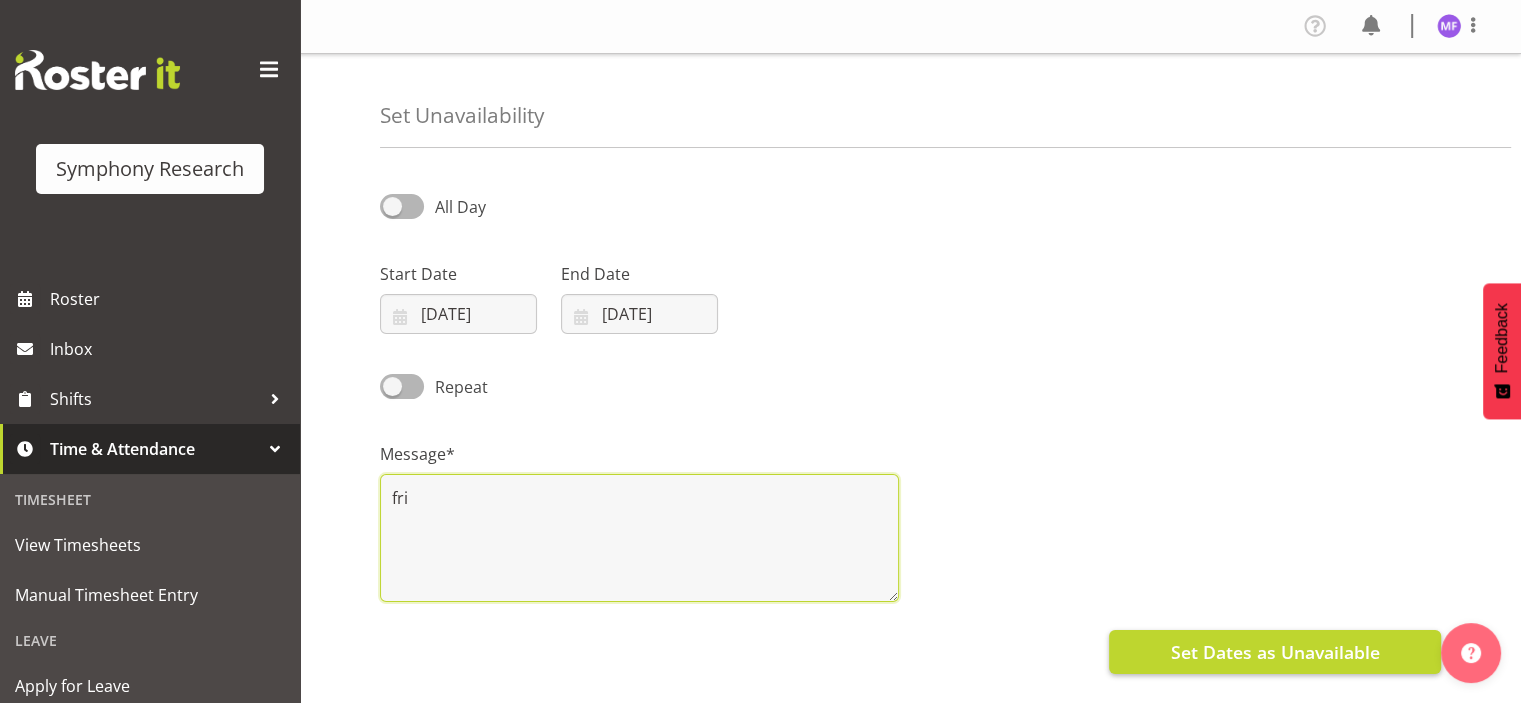 type on "fri" 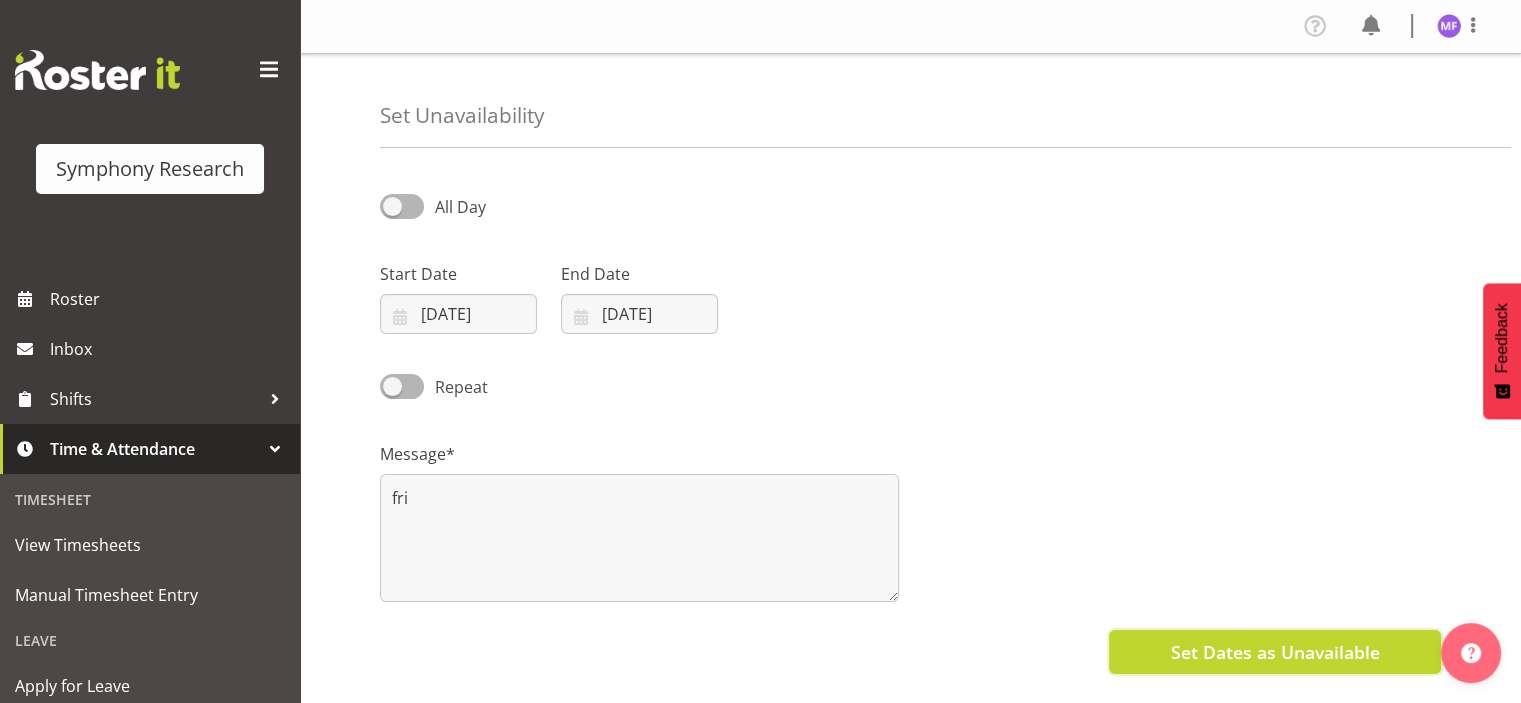 click on "Set Dates as Unavailable" at bounding box center [1275, 652] 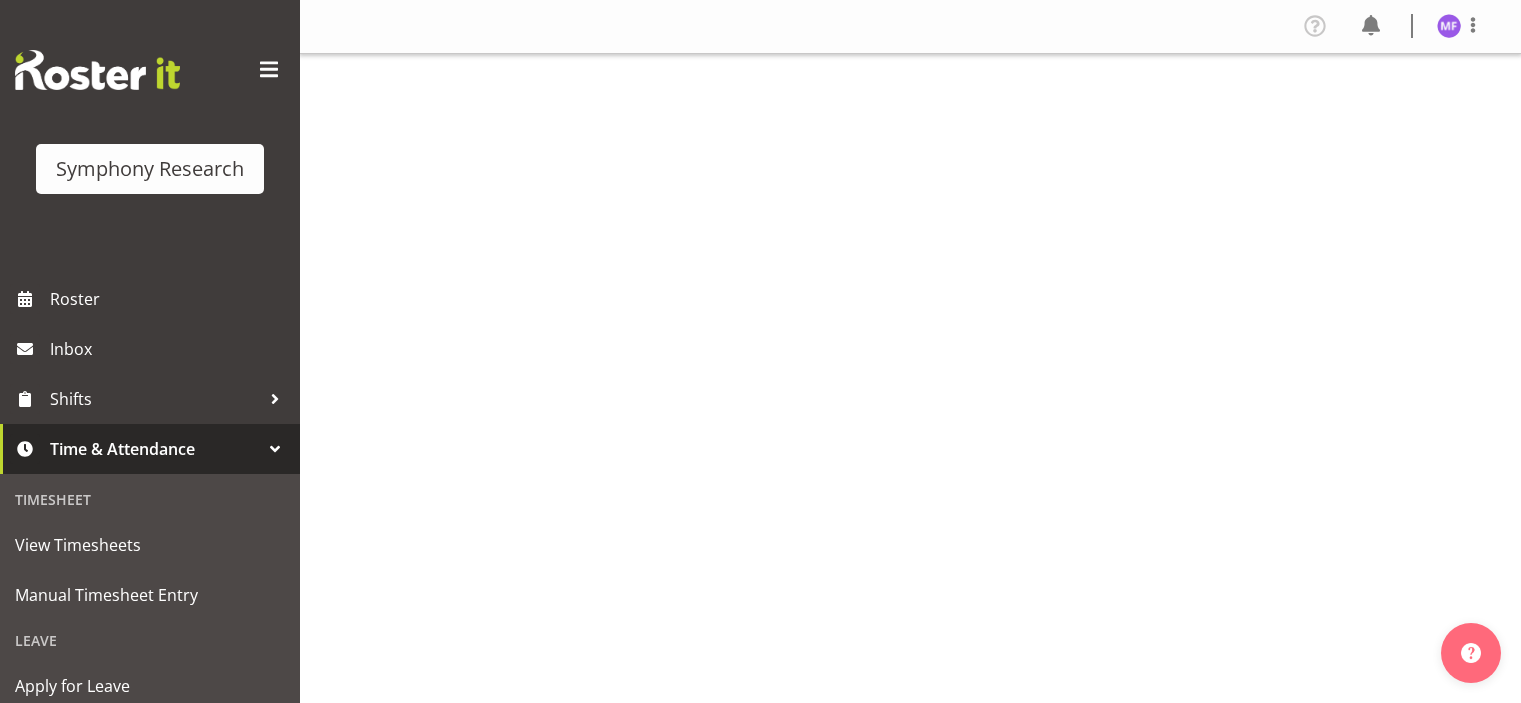 scroll, scrollTop: 0, scrollLeft: 0, axis: both 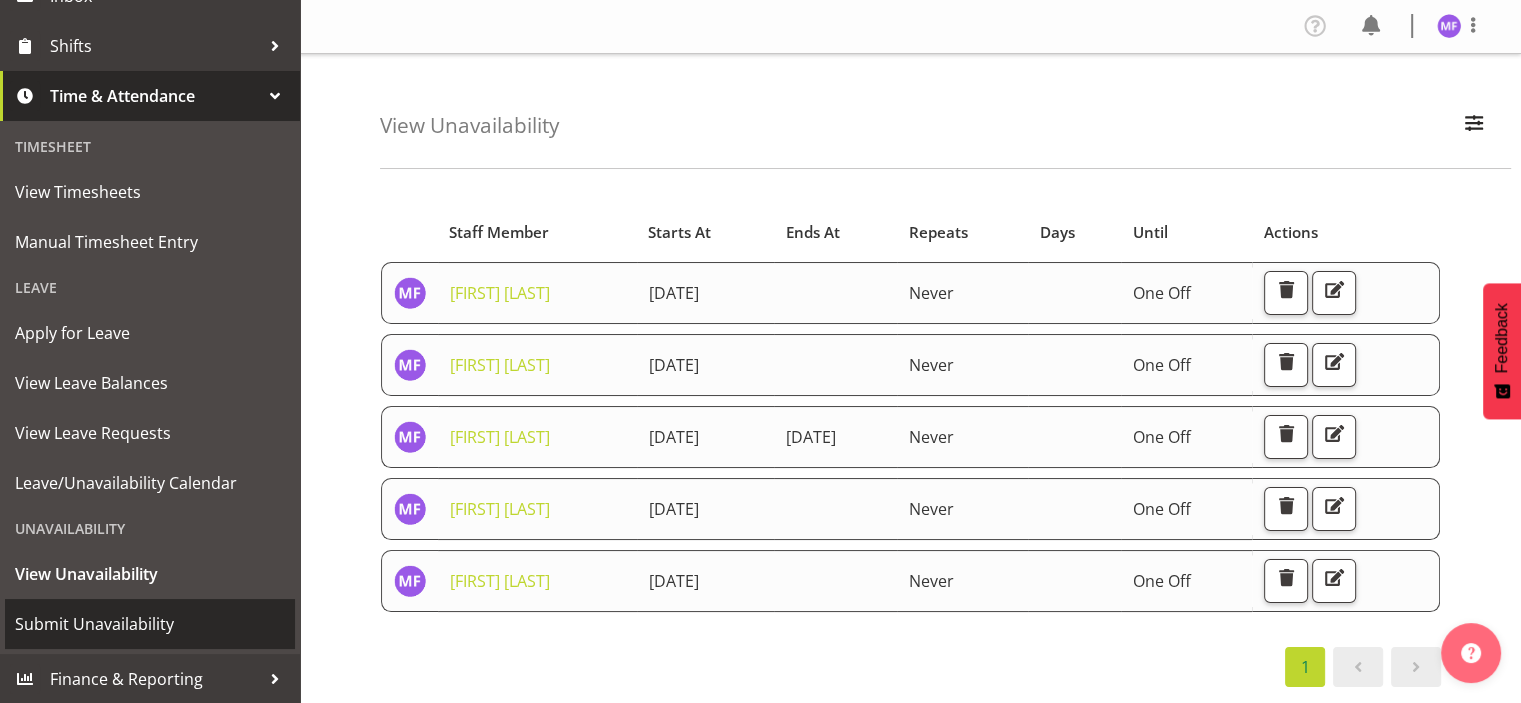 click on "Submit Unavailability" at bounding box center (150, 624) 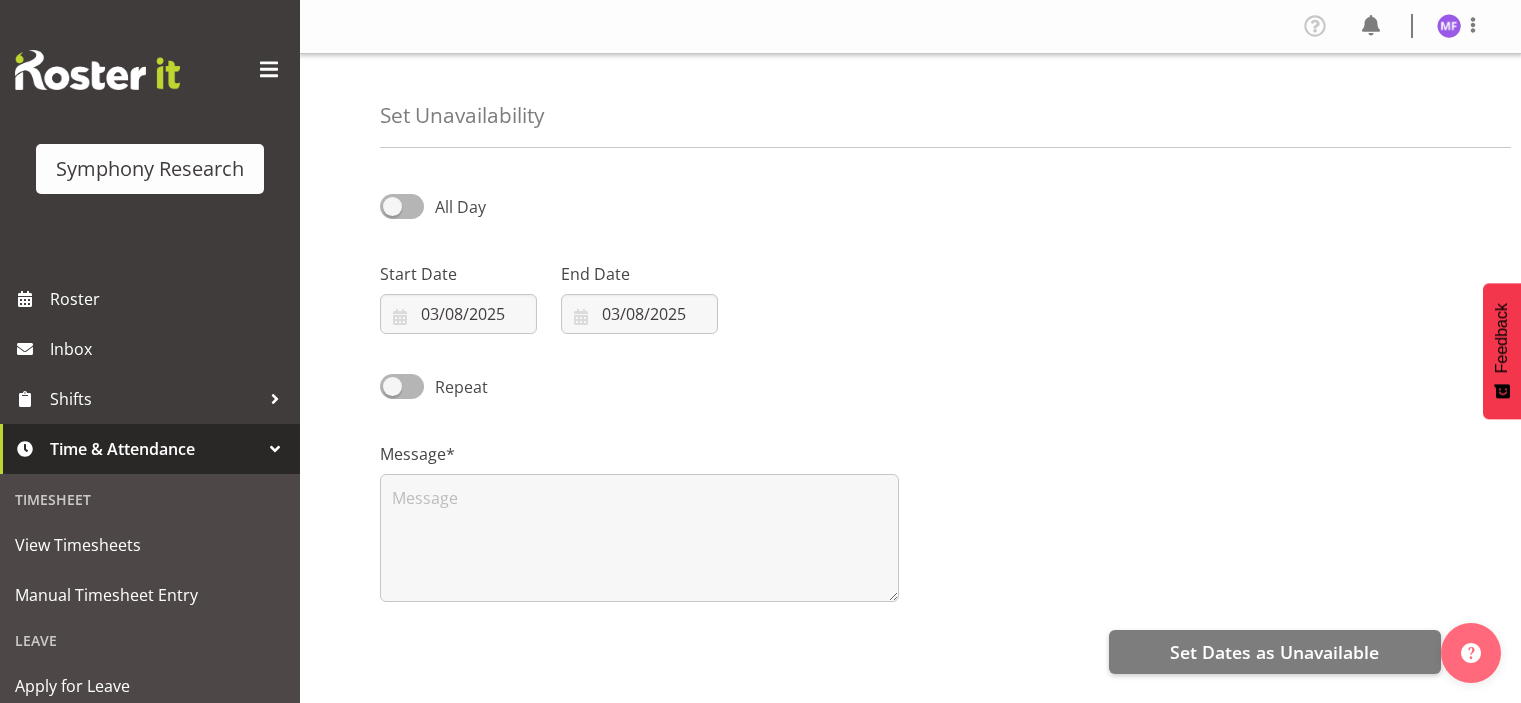 select on "7" 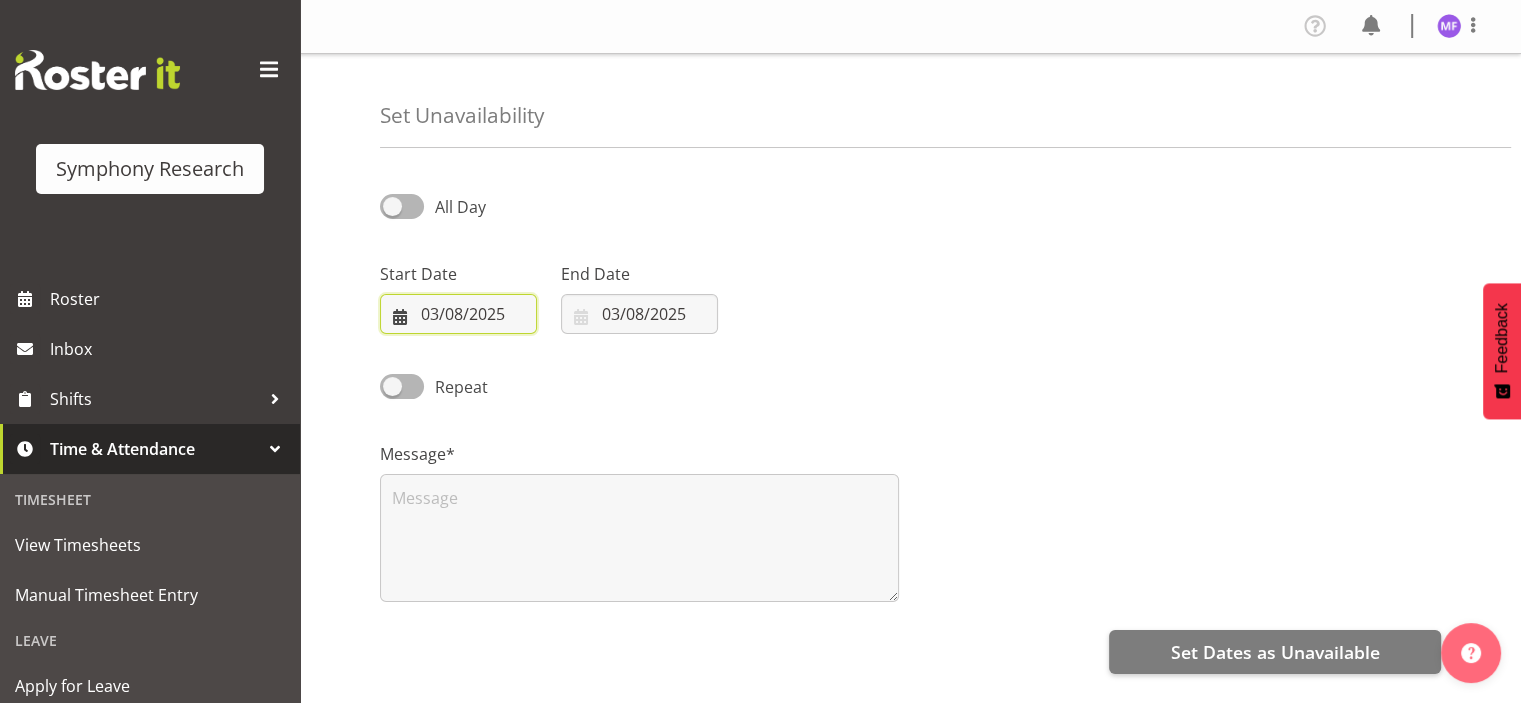 click on "03/08/2025" at bounding box center [458, 314] 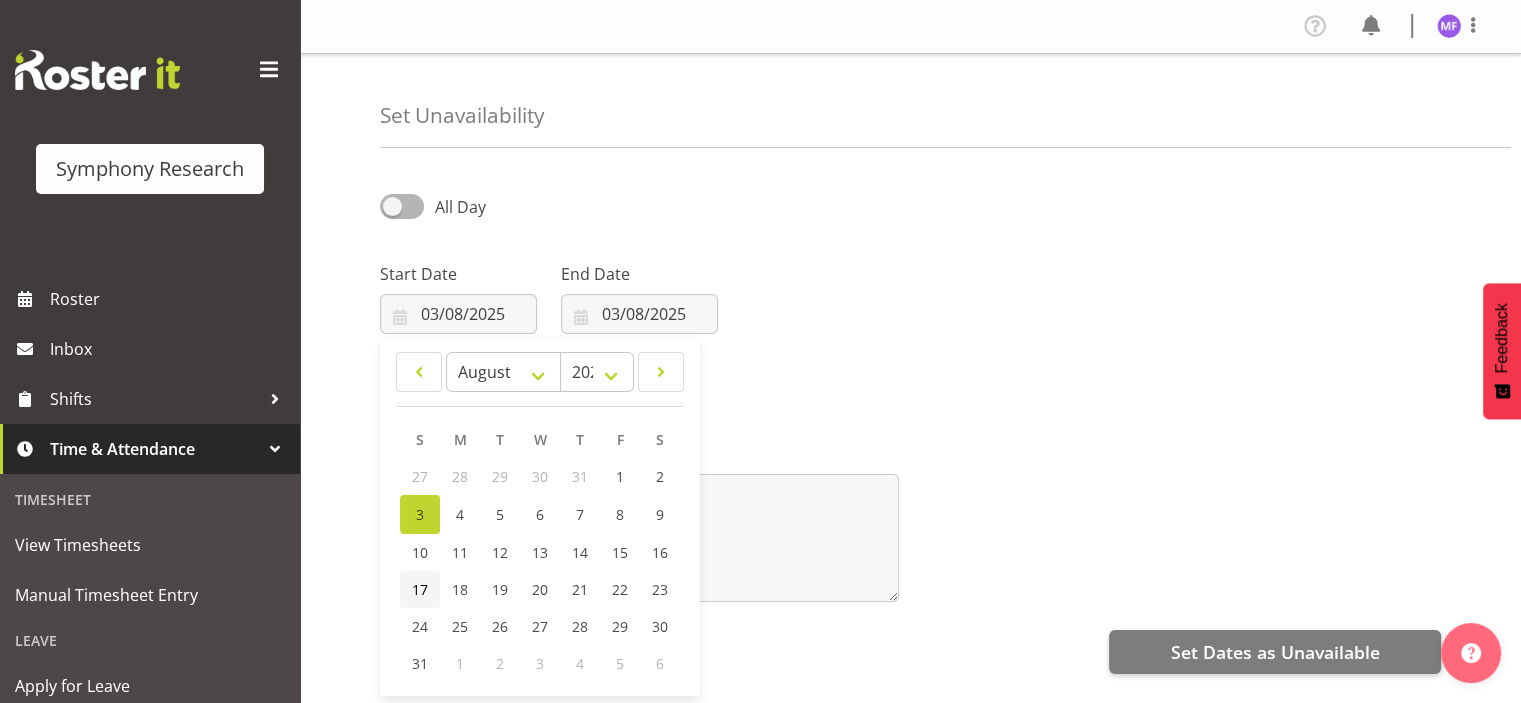 click on "17" at bounding box center (420, 589) 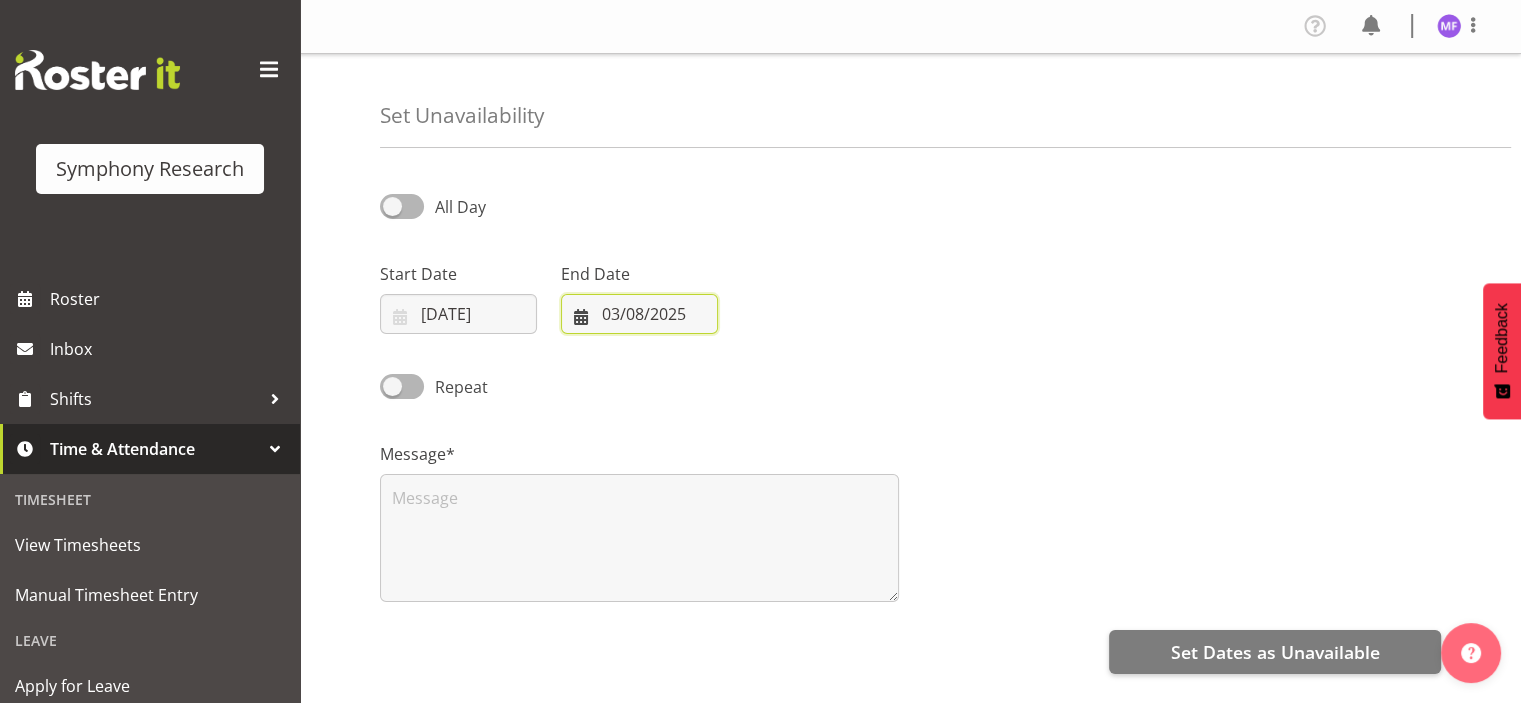 click on "03/08/2025" at bounding box center [639, 314] 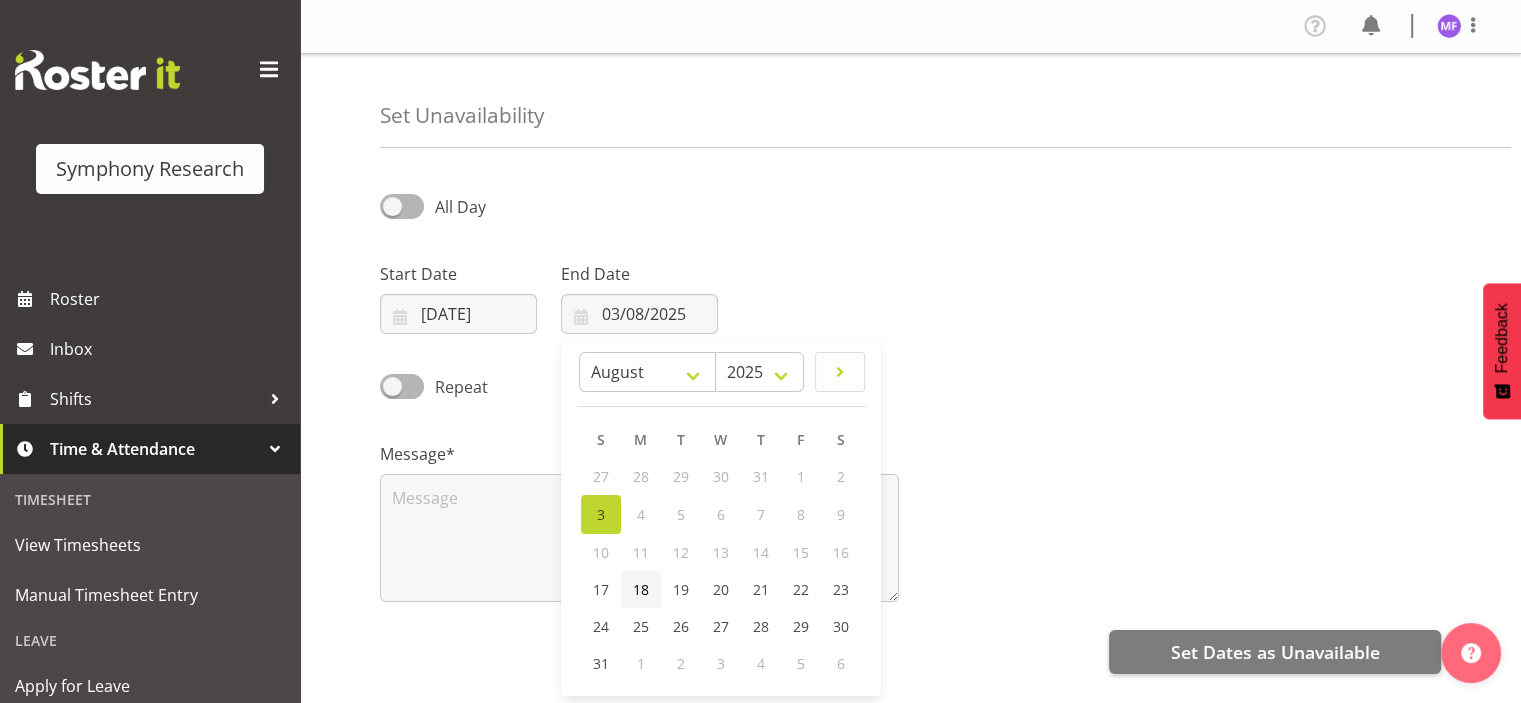 click on "18" at bounding box center [641, 589] 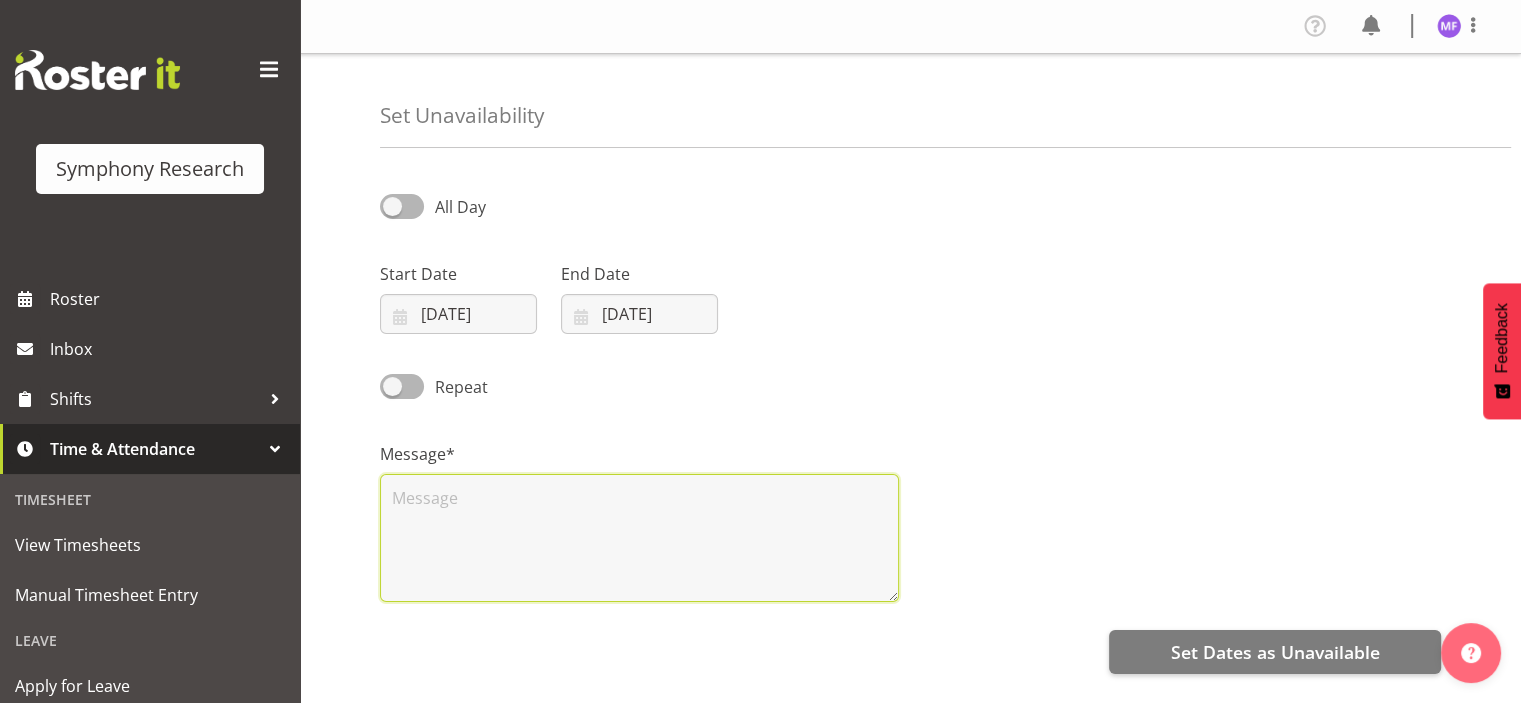 click at bounding box center [639, 538] 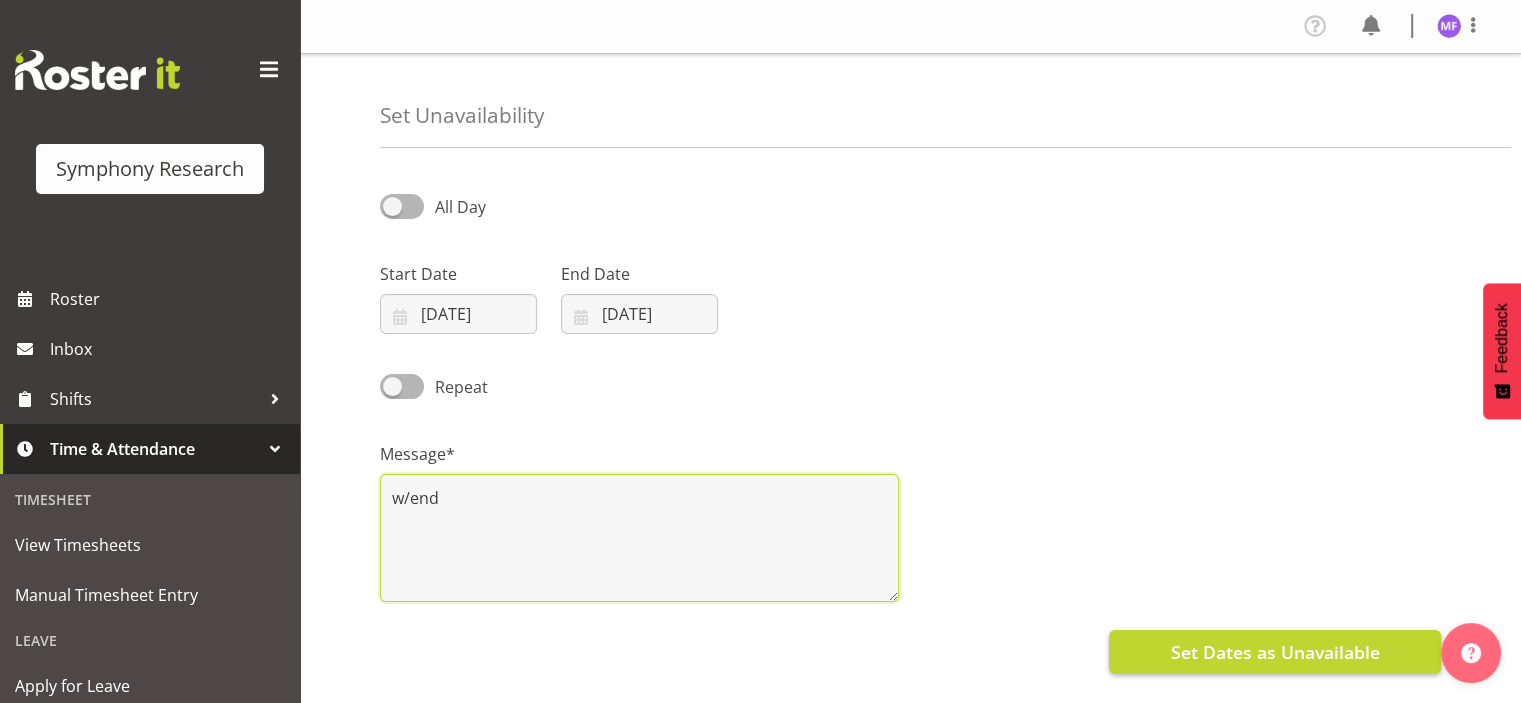 type on "w/end" 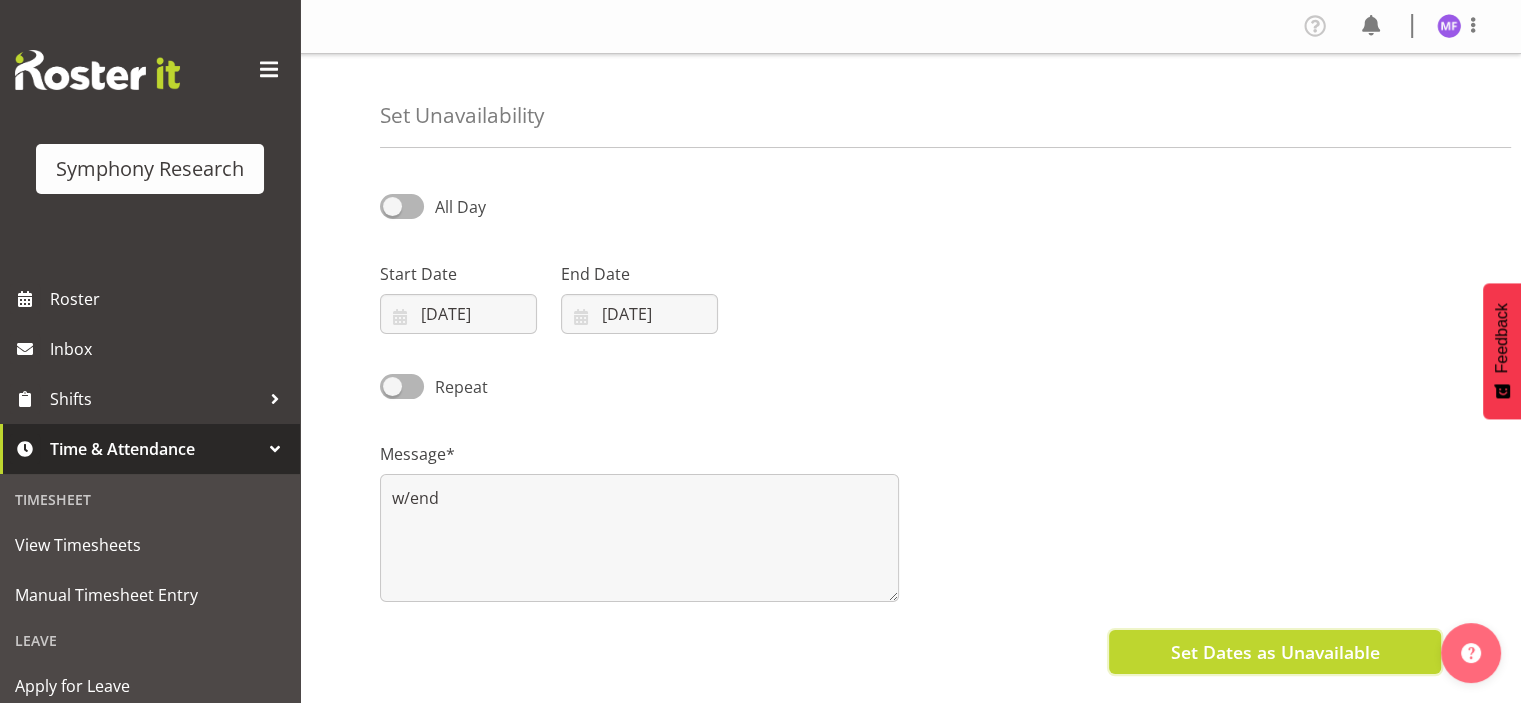 click on "Set Dates as Unavailable" at bounding box center (1274, 652) 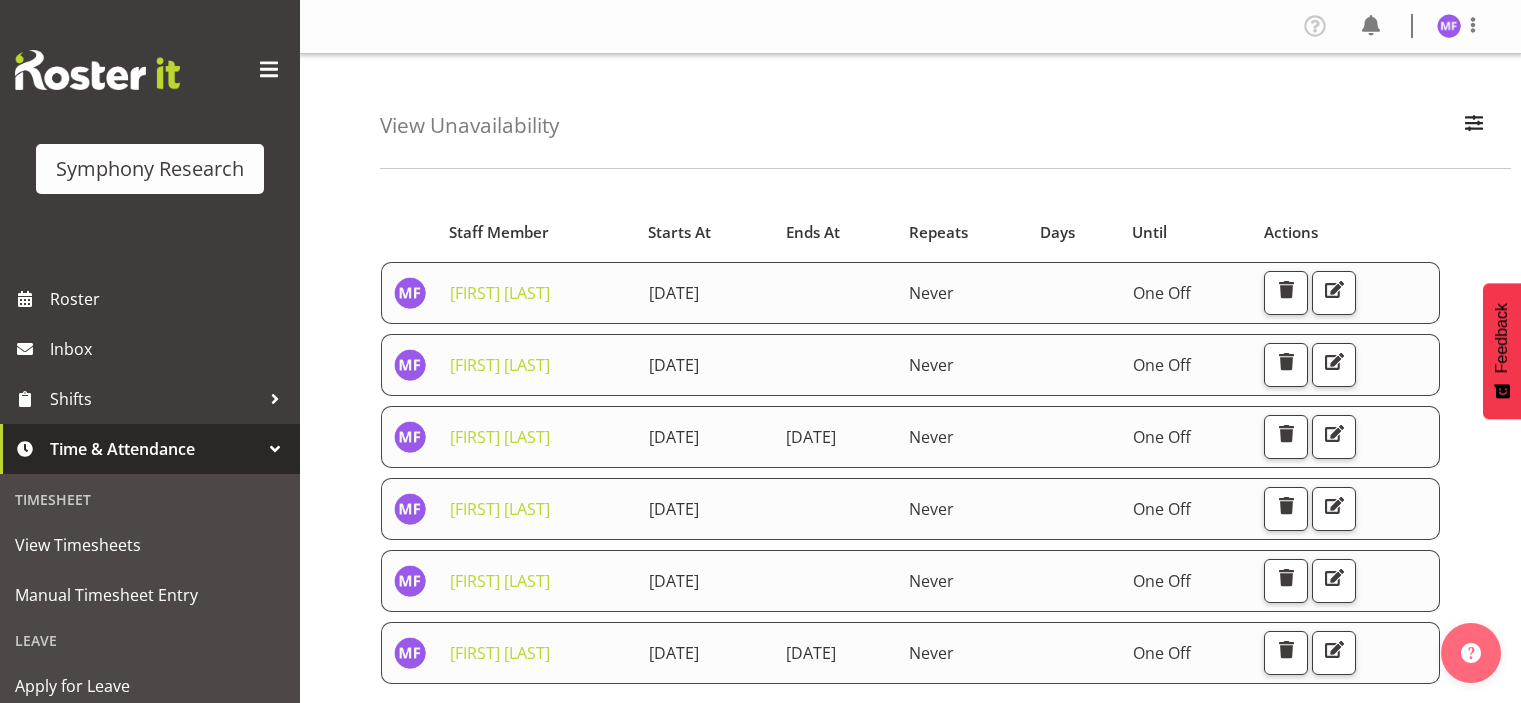 scroll, scrollTop: 0, scrollLeft: 0, axis: both 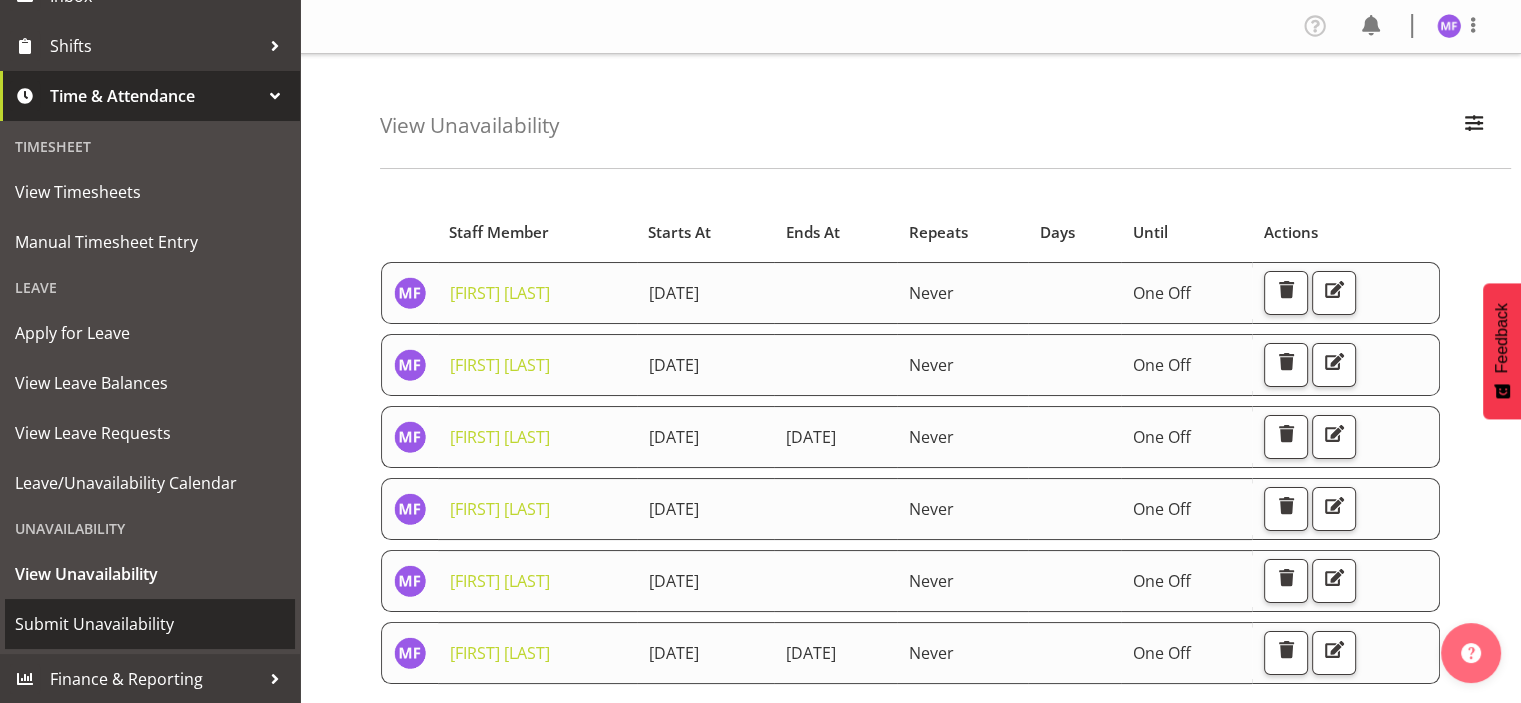 click on "Submit Unavailability" at bounding box center (150, 624) 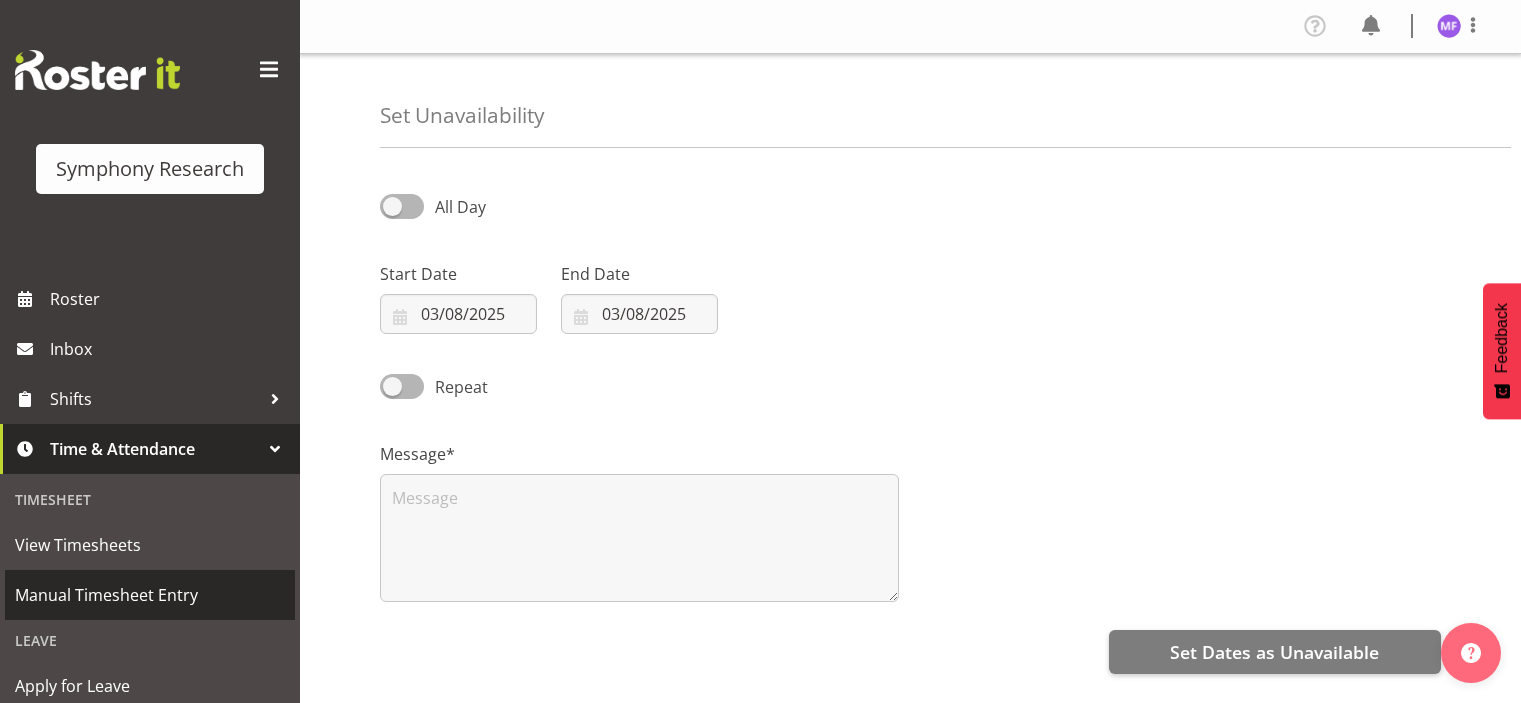 select on "7" 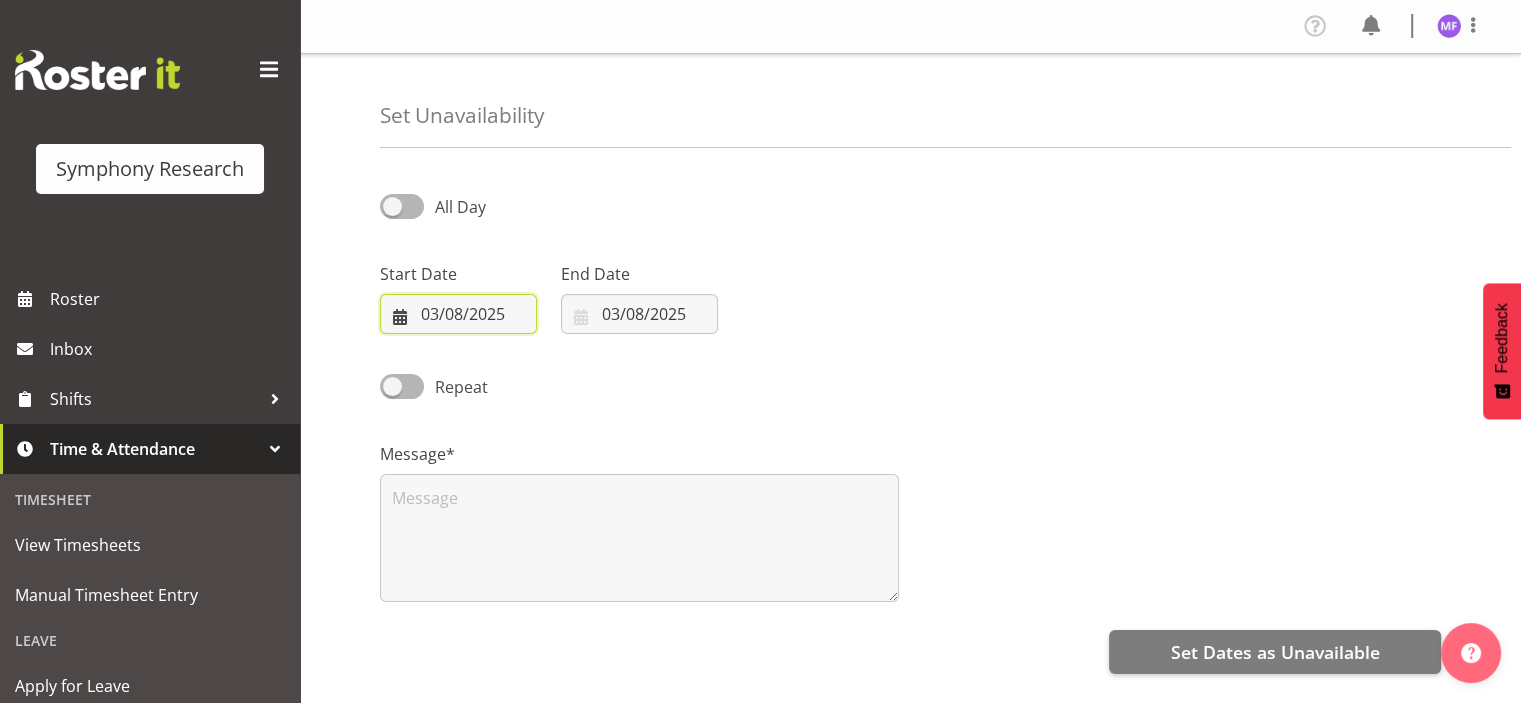 click on "03/08/2025" at bounding box center [458, 314] 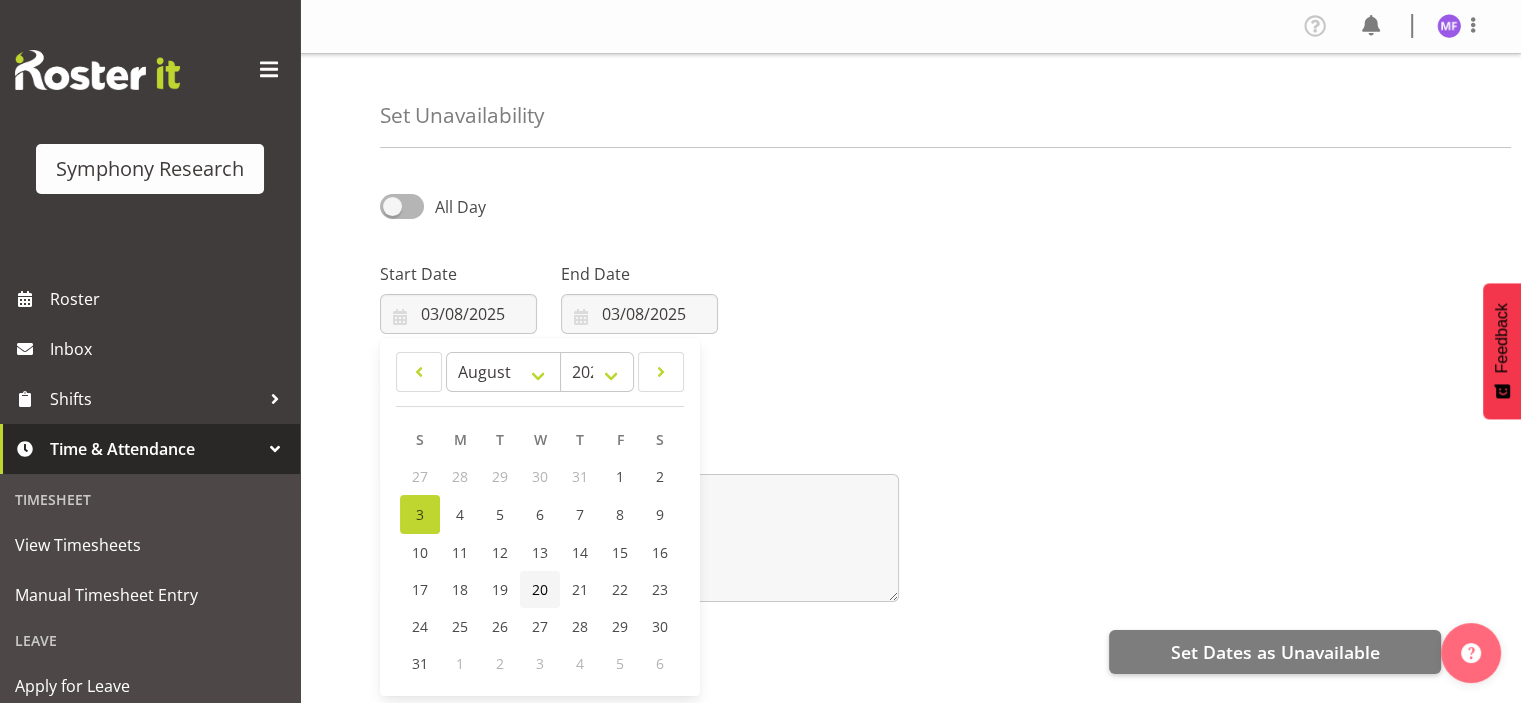 click on "20" at bounding box center (540, 589) 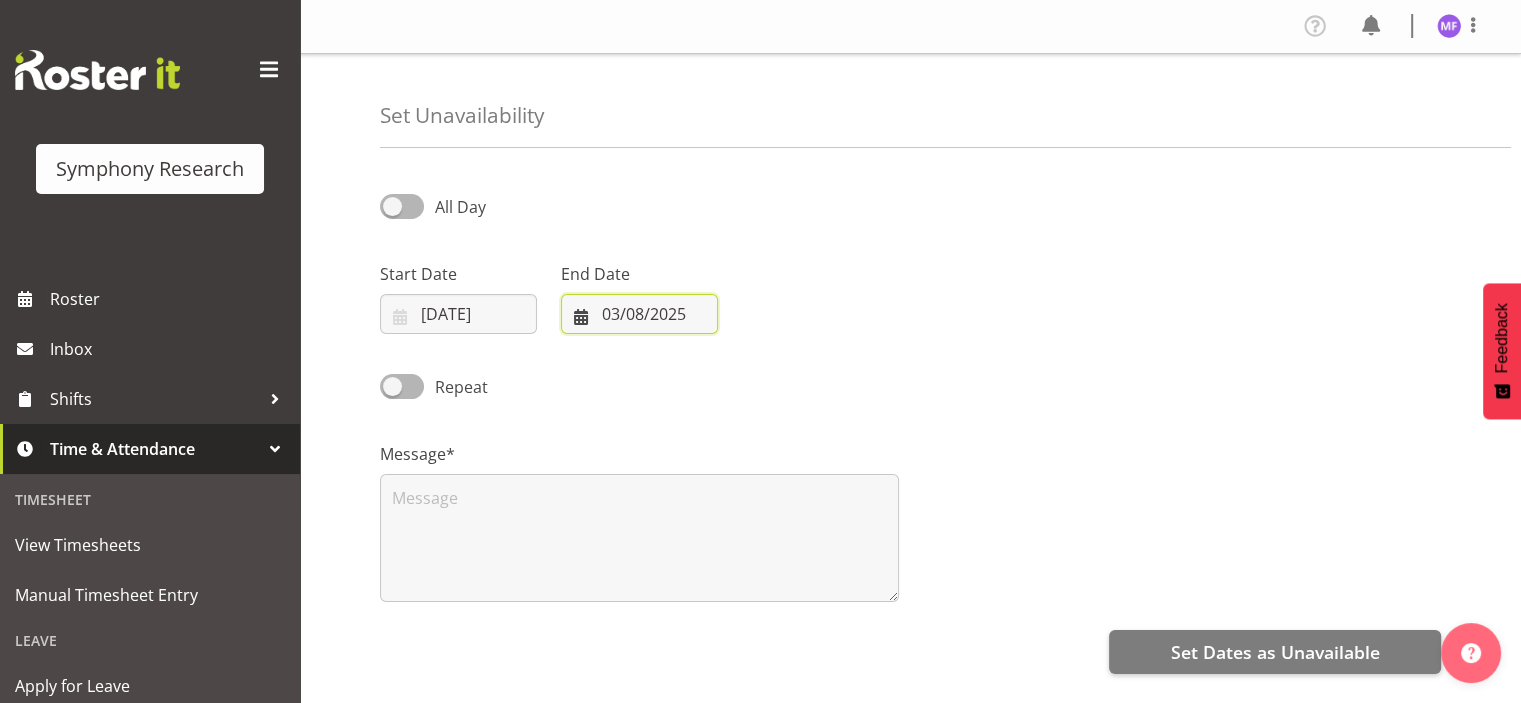 click on "03/08/2025" at bounding box center [639, 314] 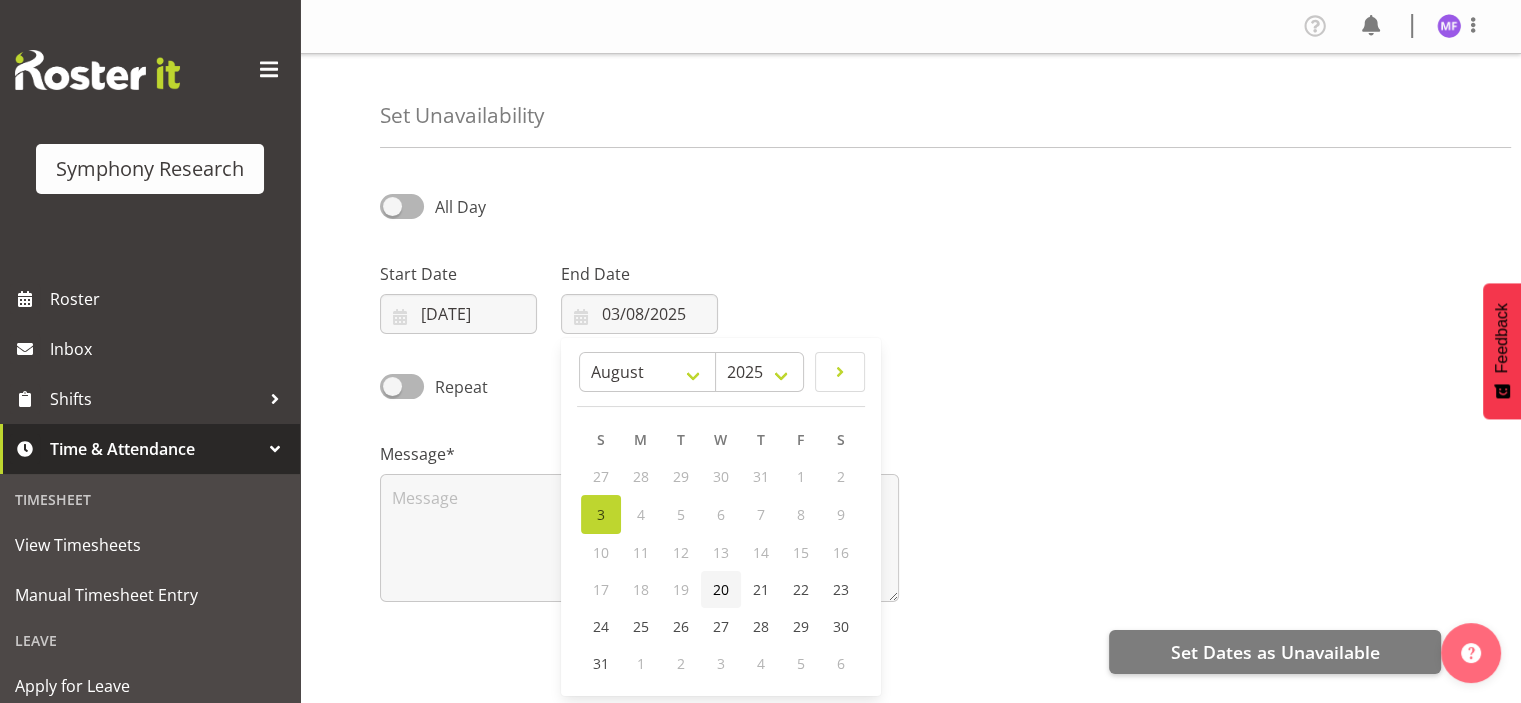 click on "20" at bounding box center [721, 589] 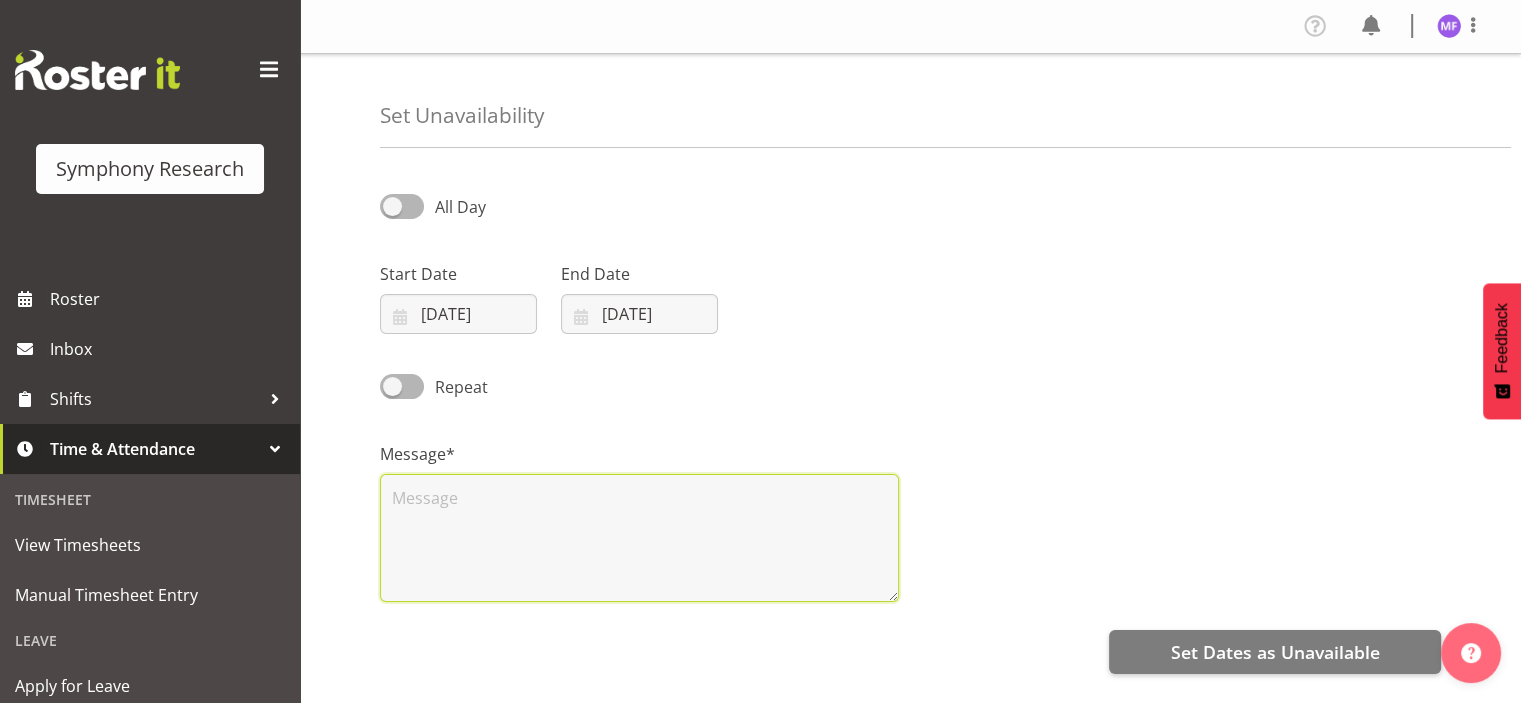click at bounding box center [639, 538] 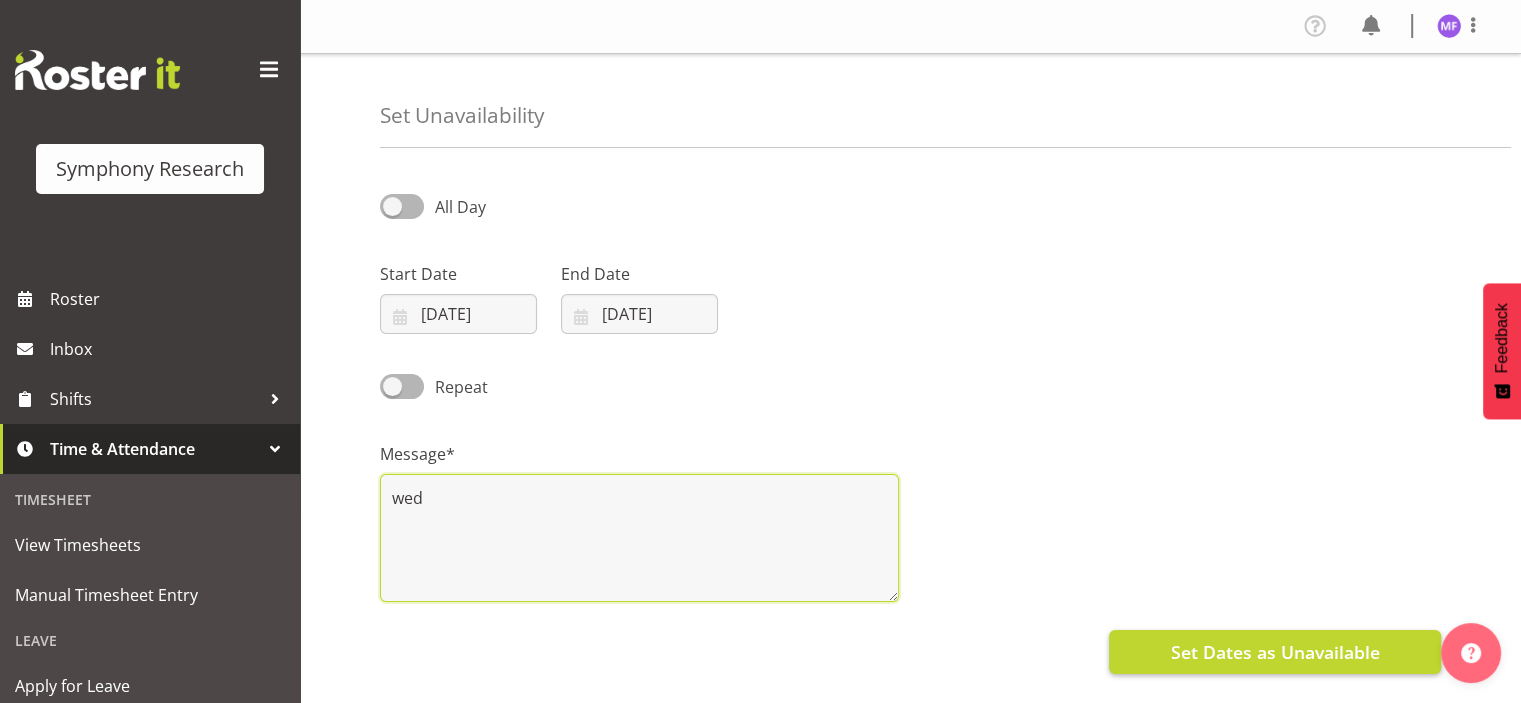 type on "wed" 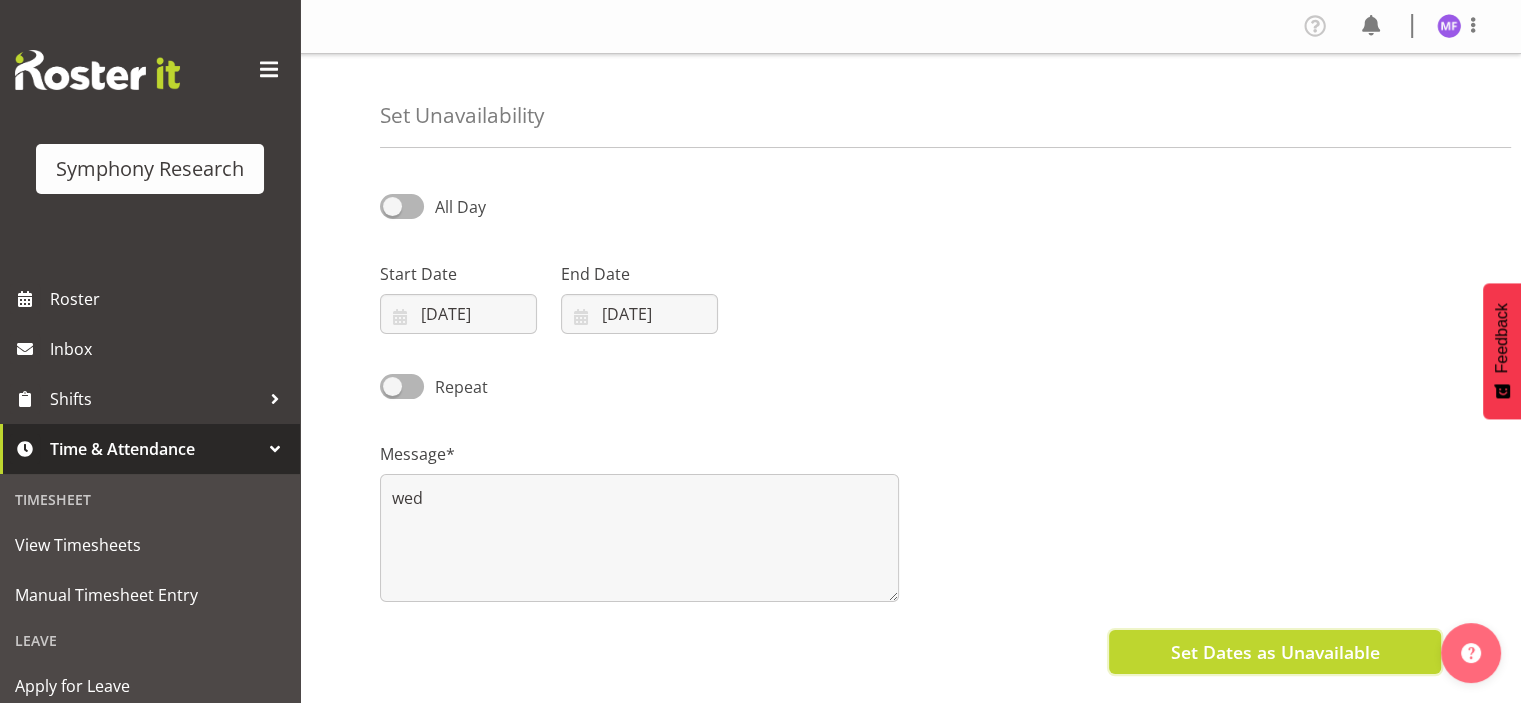 click on "Set Dates as Unavailable" at bounding box center (1274, 652) 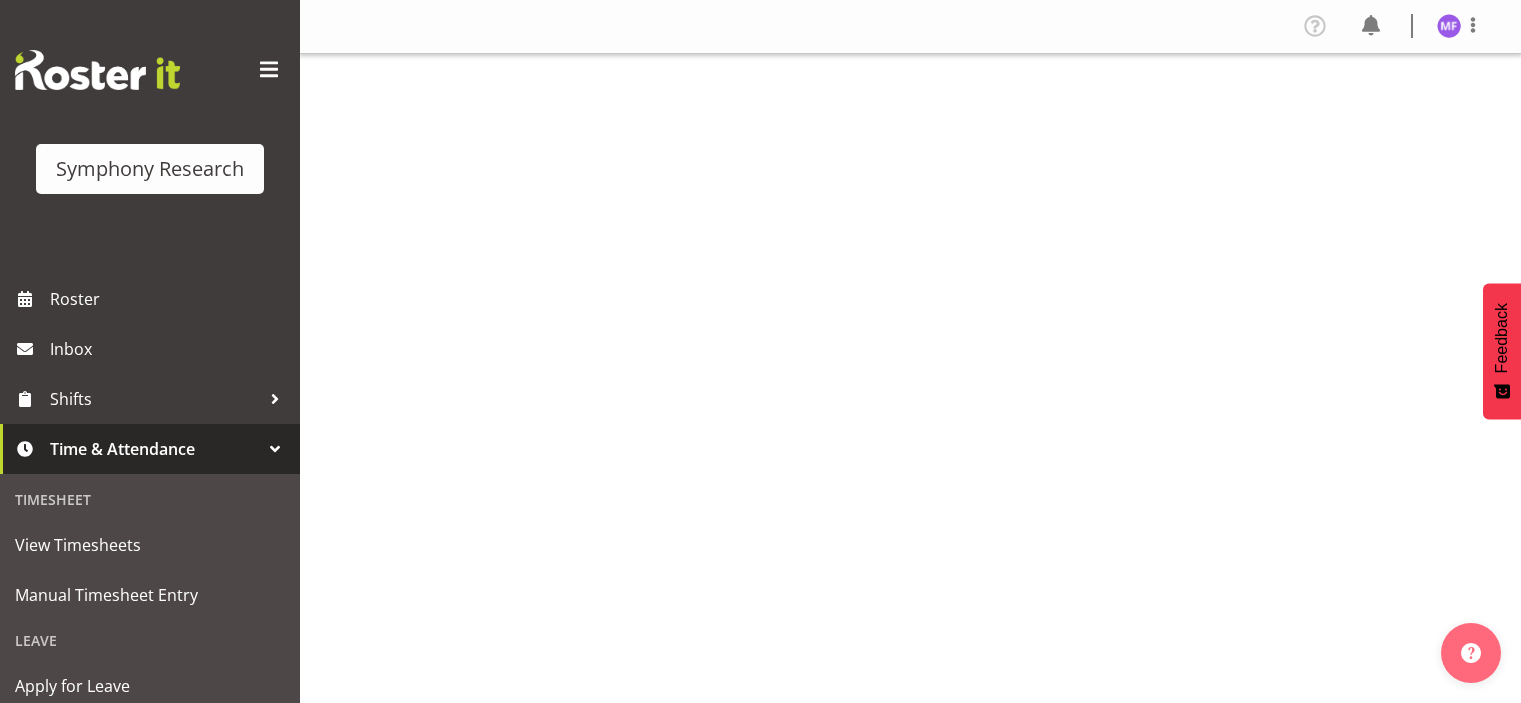 scroll, scrollTop: 0, scrollLeft: 0, axis: both 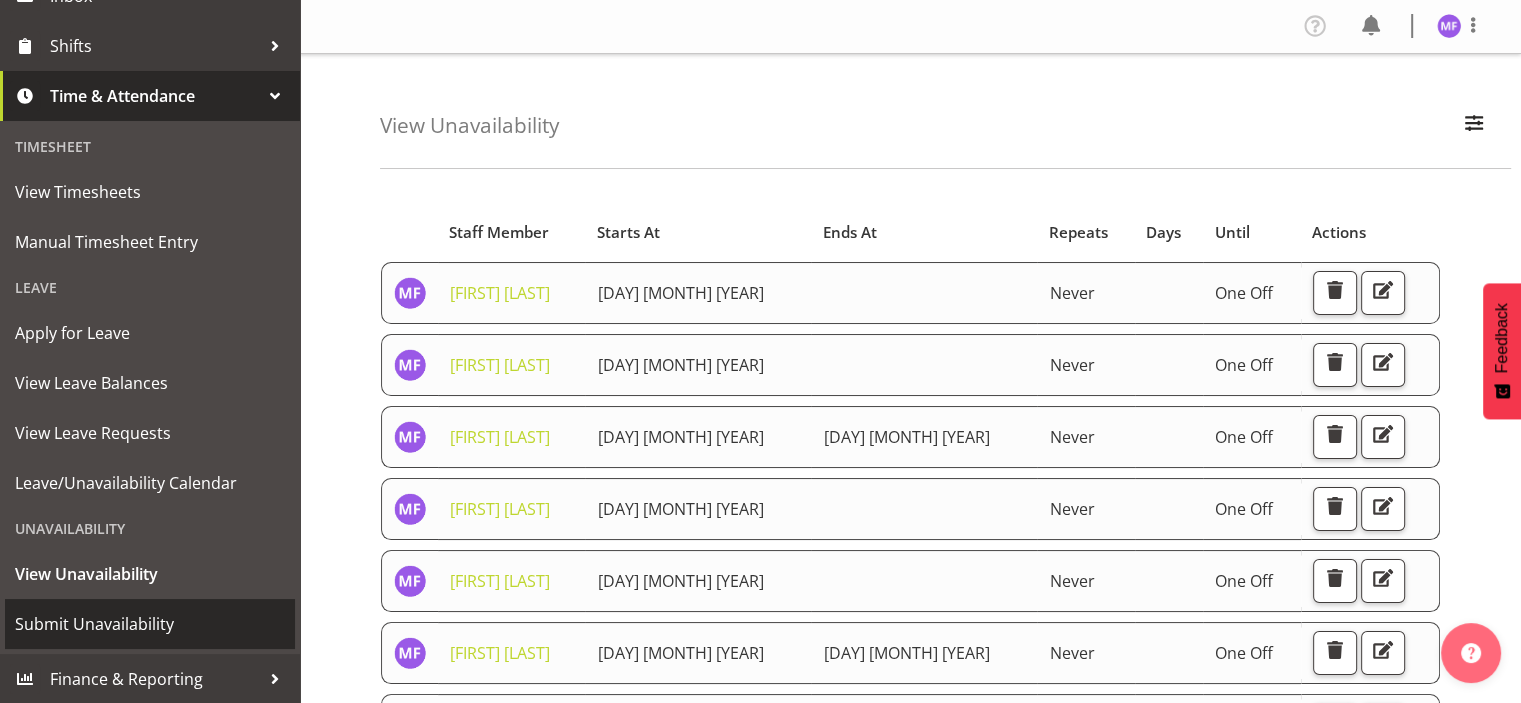 click on "Submit Unavailability" at bounding box center [150, 624] 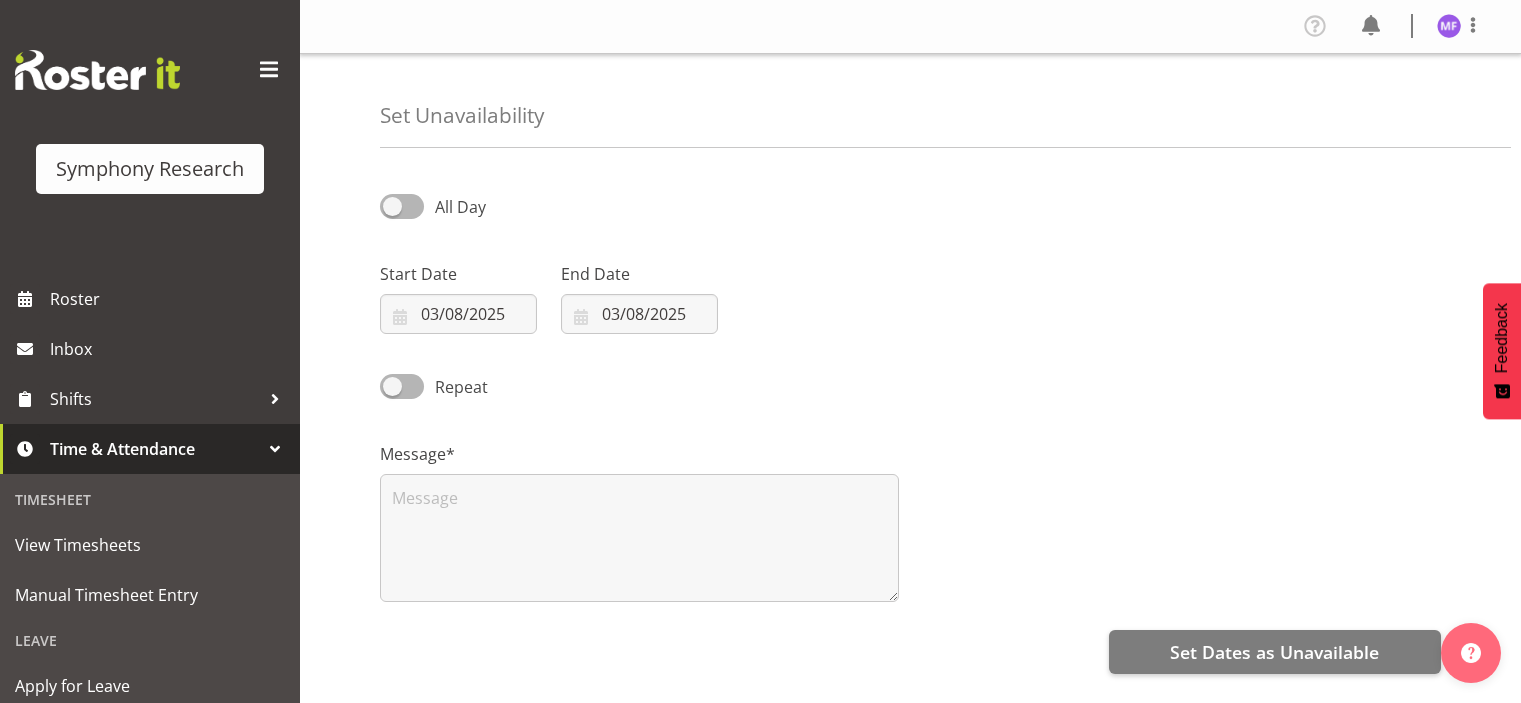 select on "7" 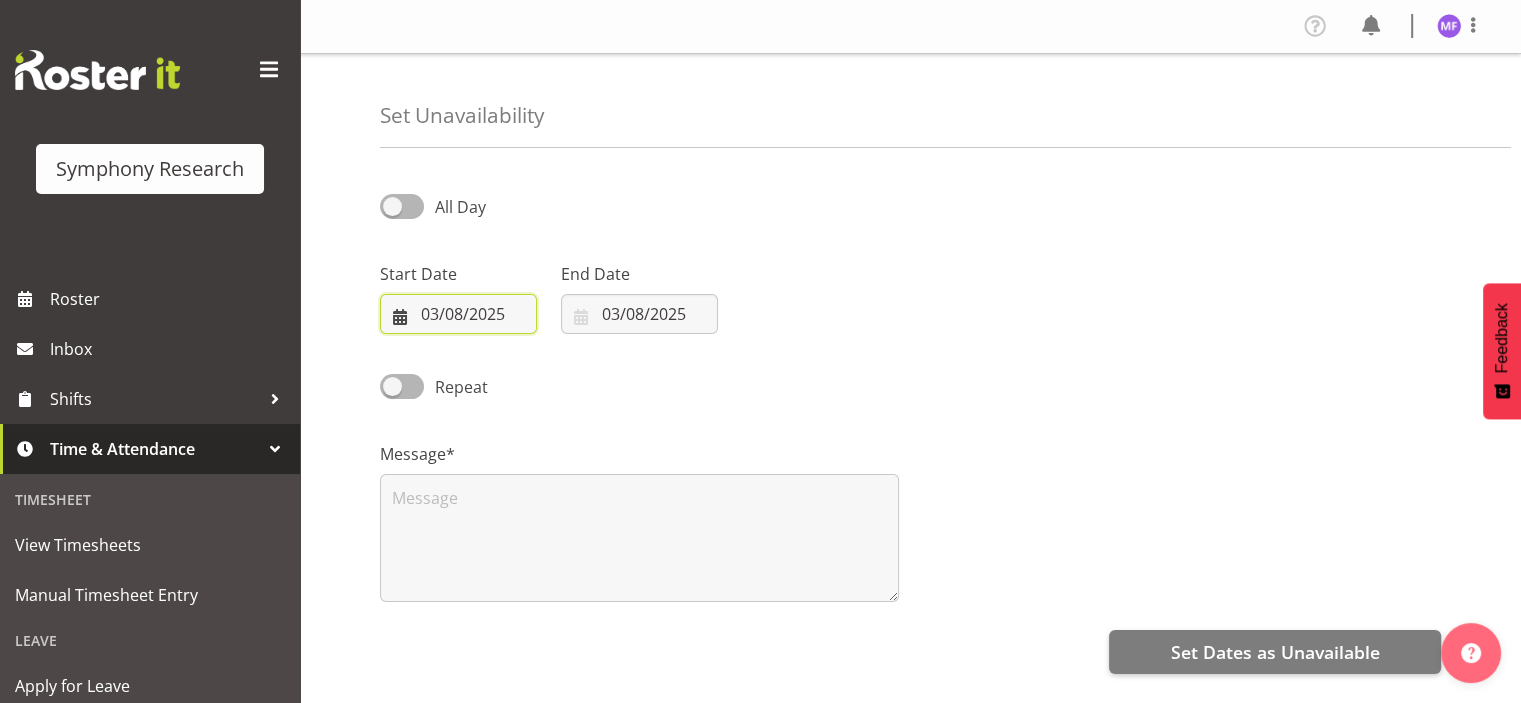click on "03/08/2025" at bounding box center [458, 314] 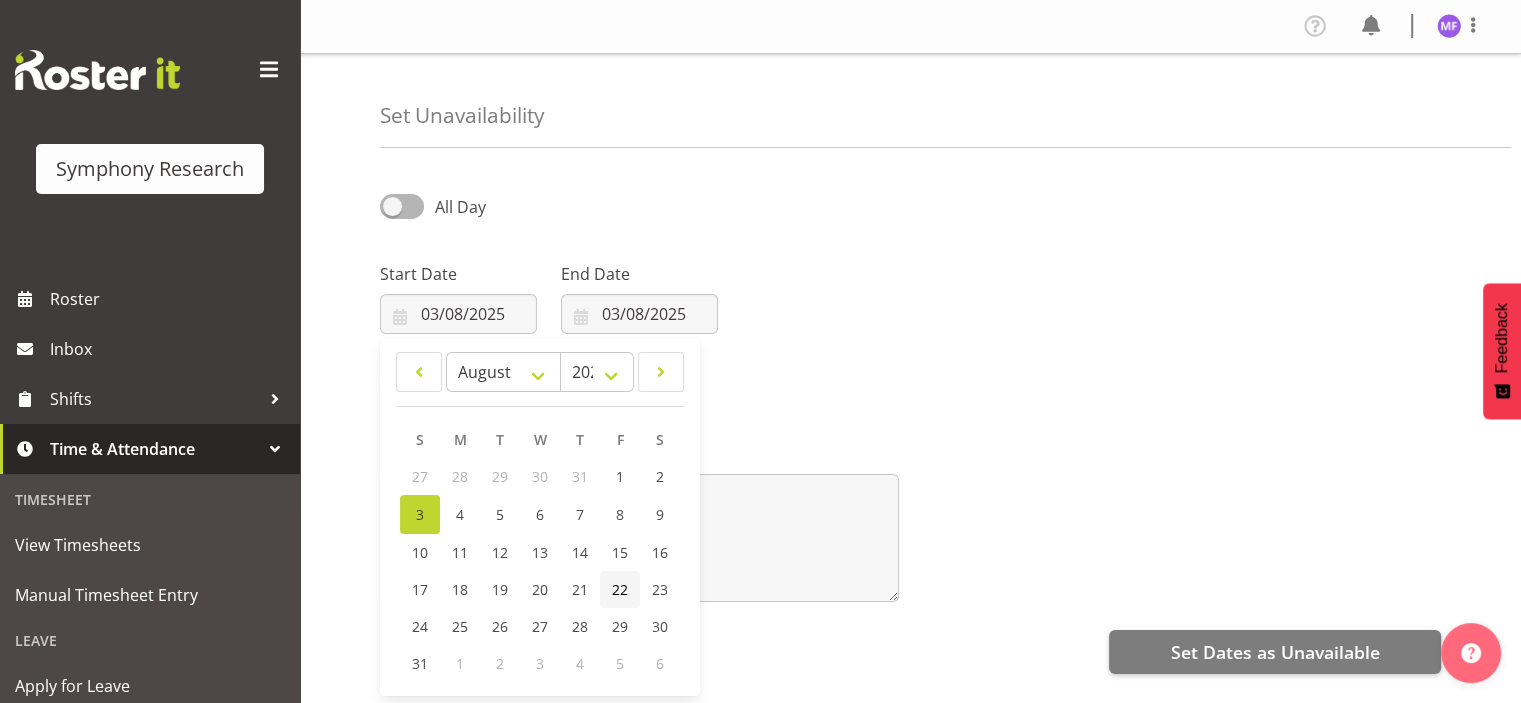 click on "22" at bounding box center (620, 589) 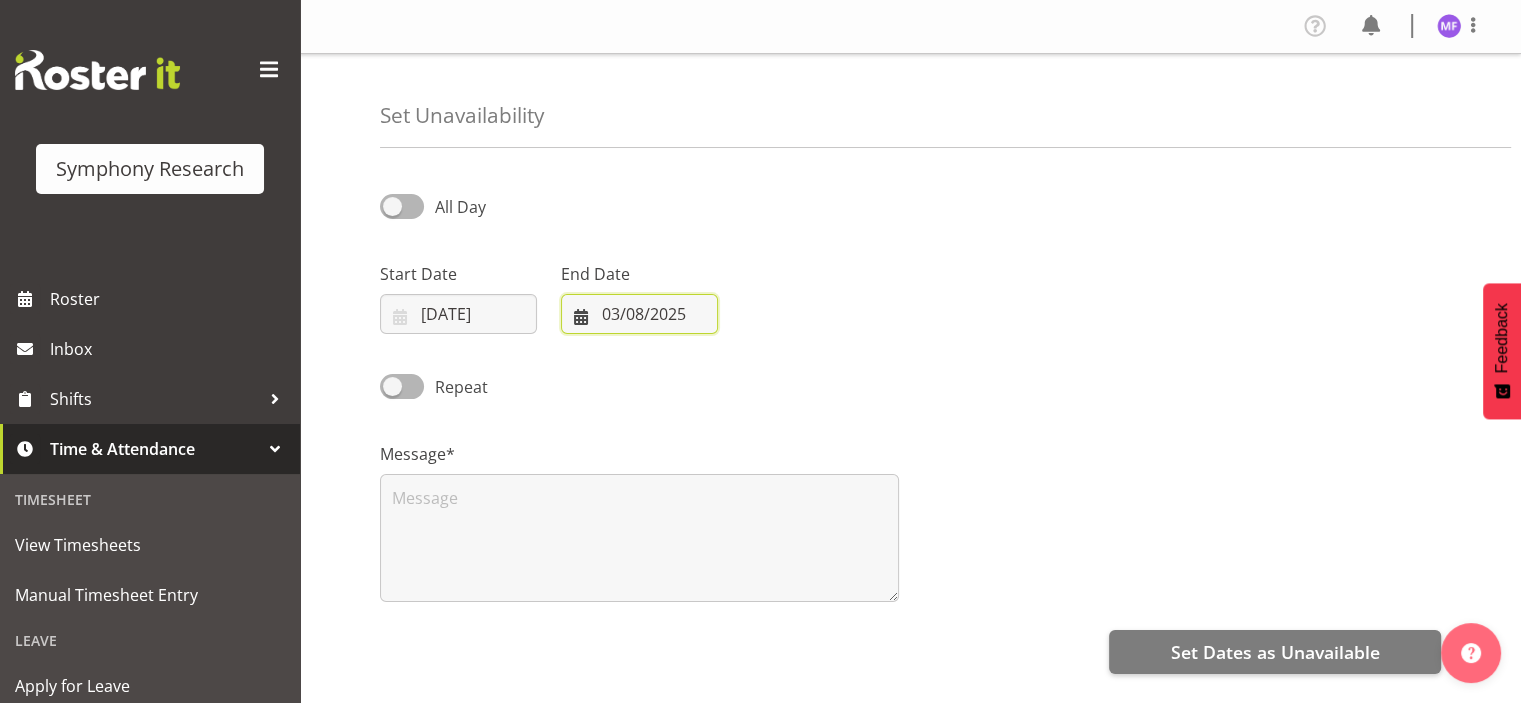 click on "03/08/2025" at bounding box center (639, 314) 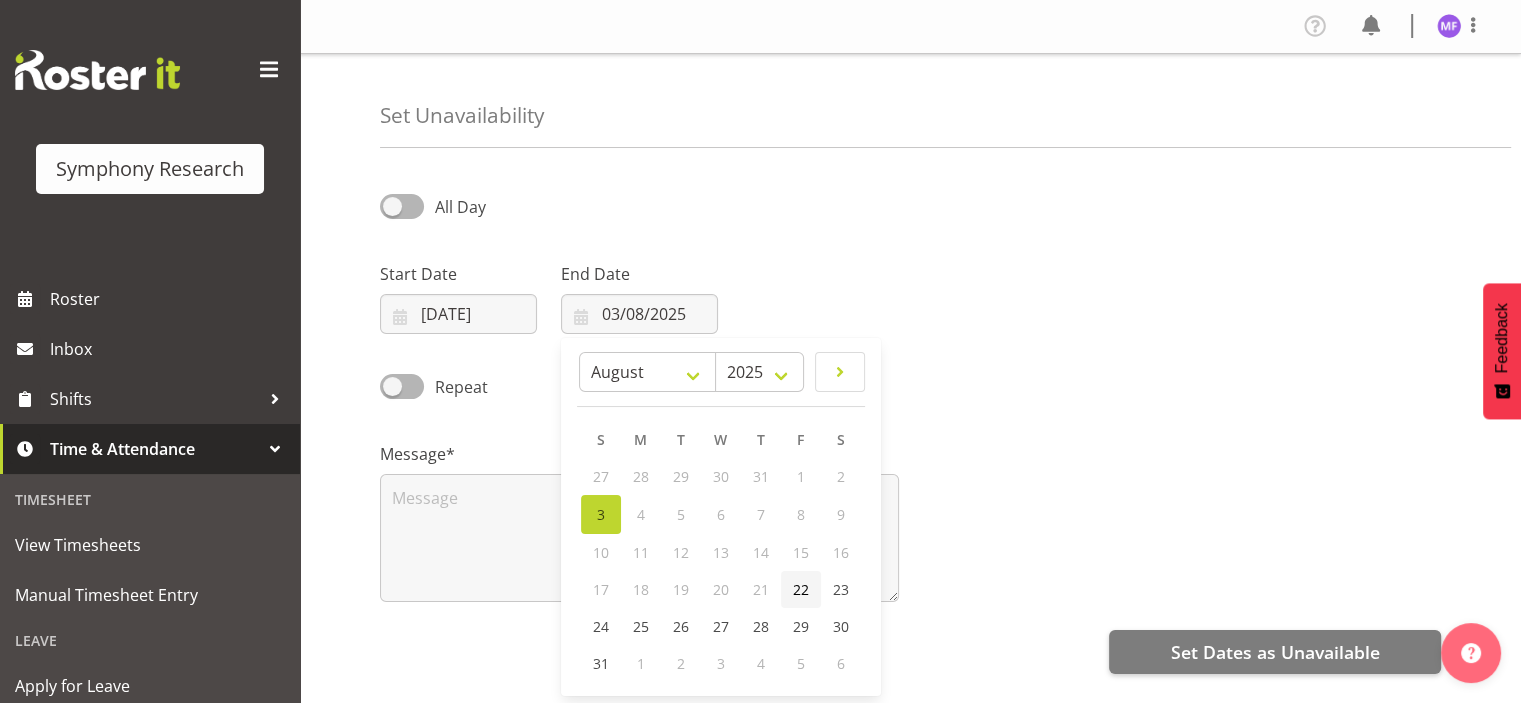 click on "22" at bounding box center (801, 589) 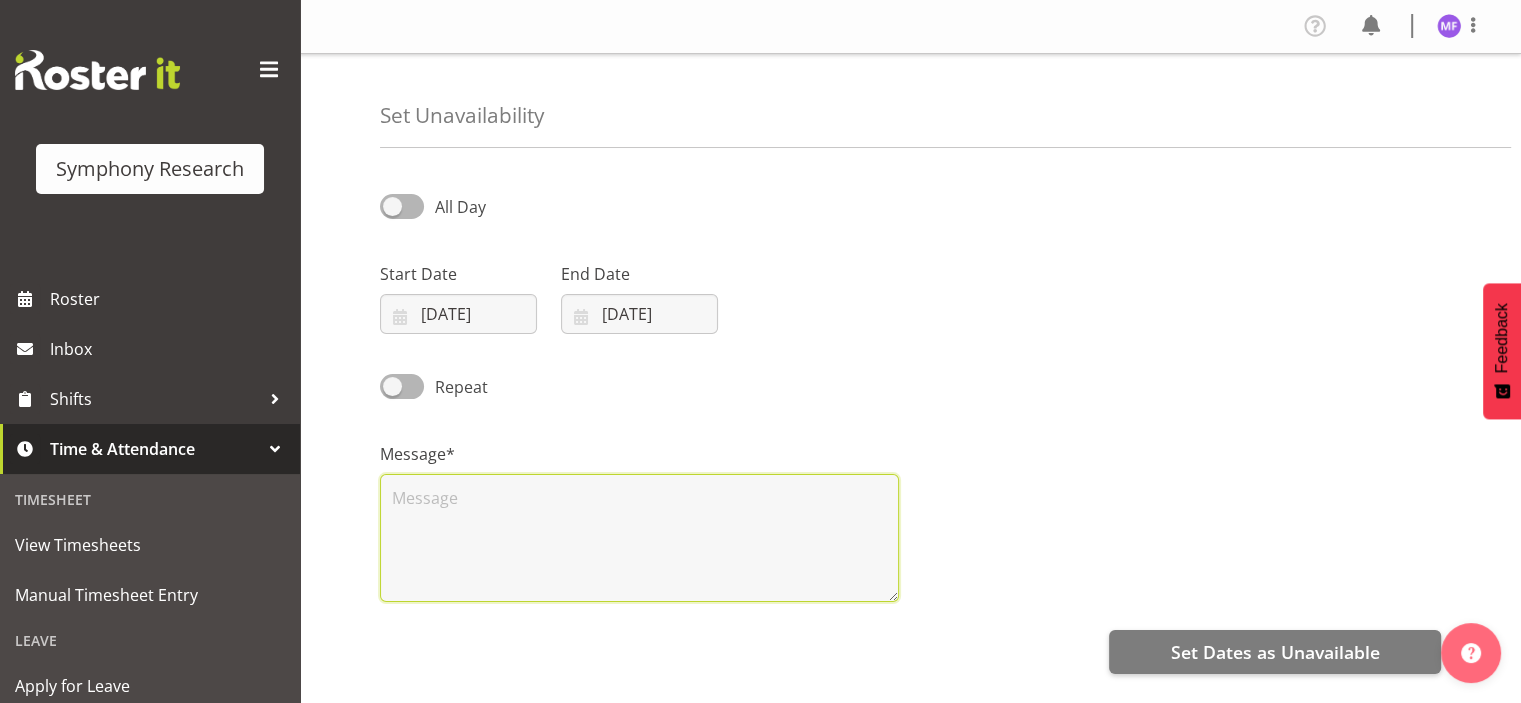 click at bounding box center (639, 538) 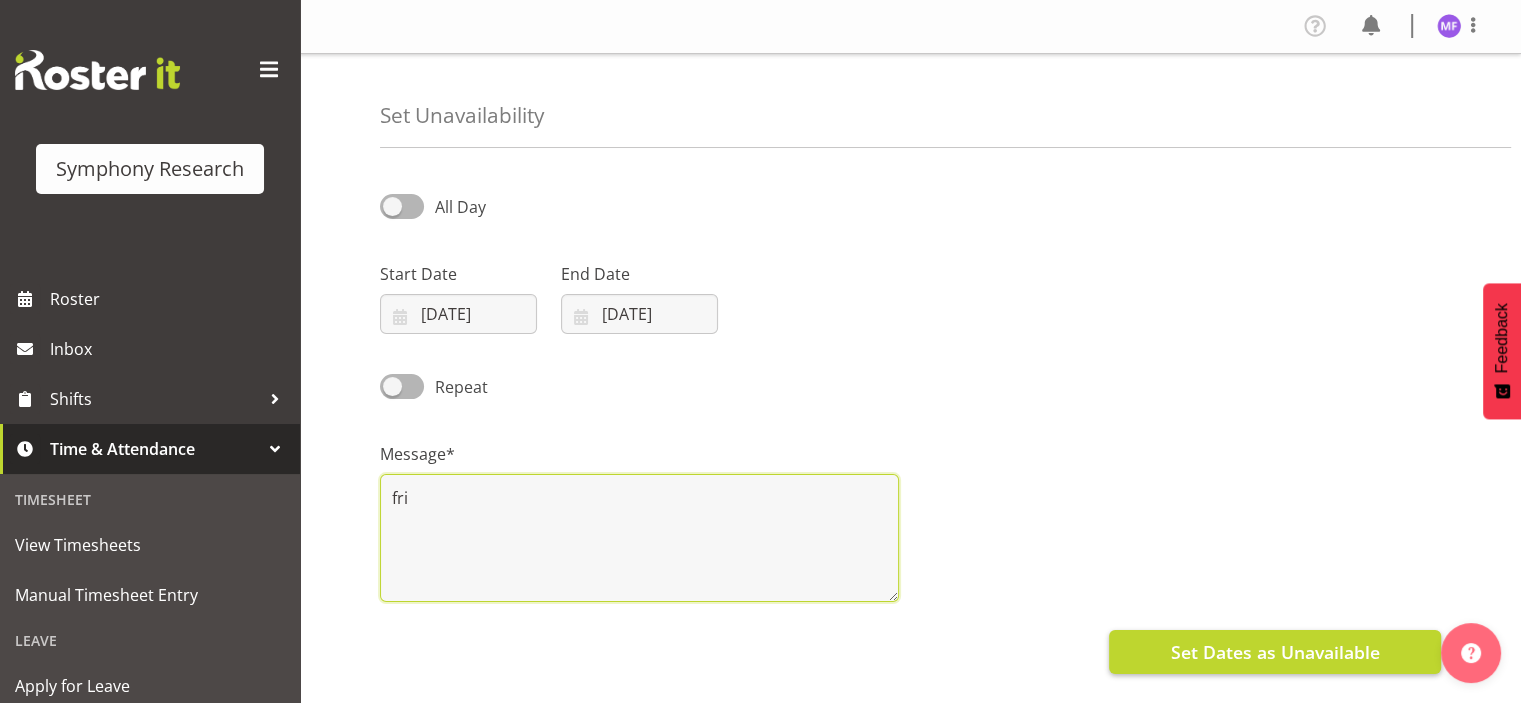 type on "fri" 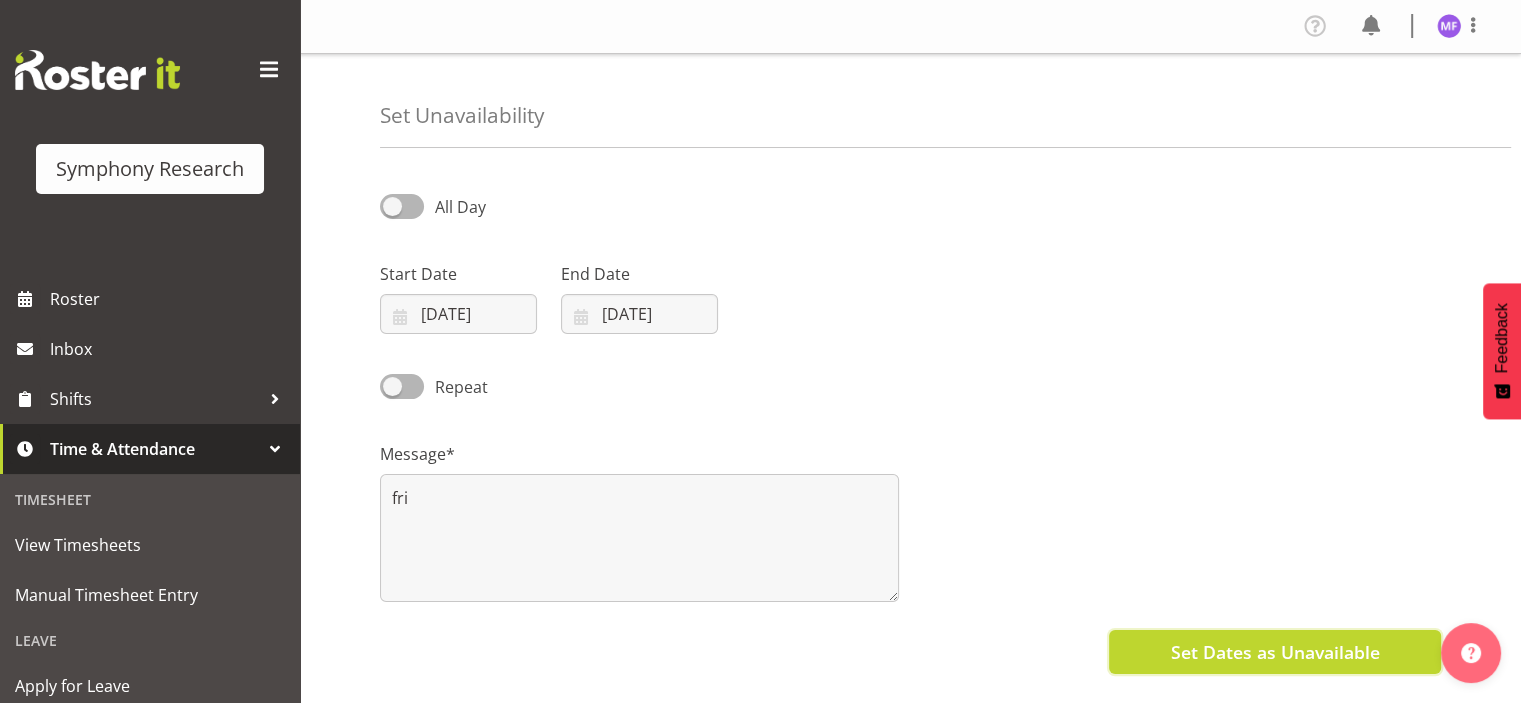 click on "Set Dates as Unavailable" at bounding box center (1275, 652) 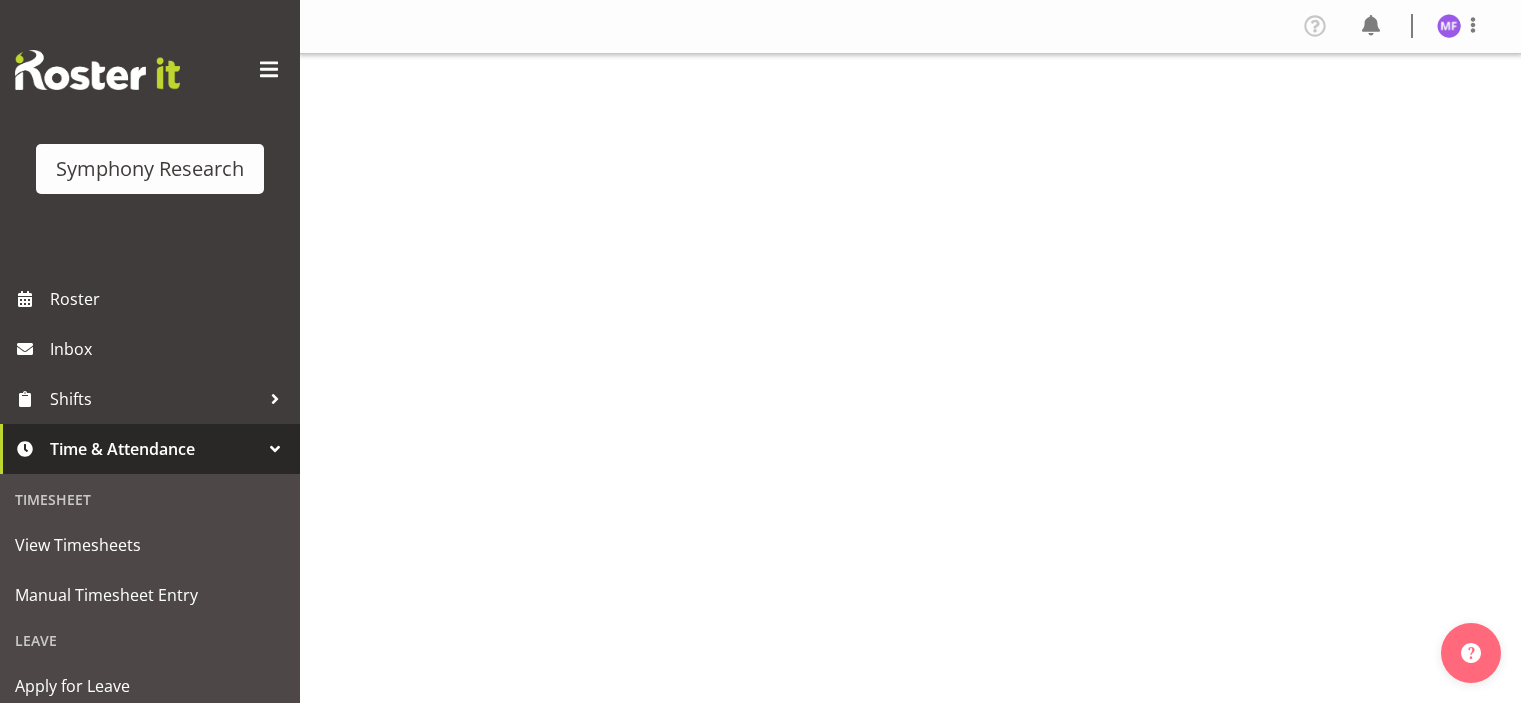 scroll, scrollTop: 0, scrollLeft: 0, axis: both 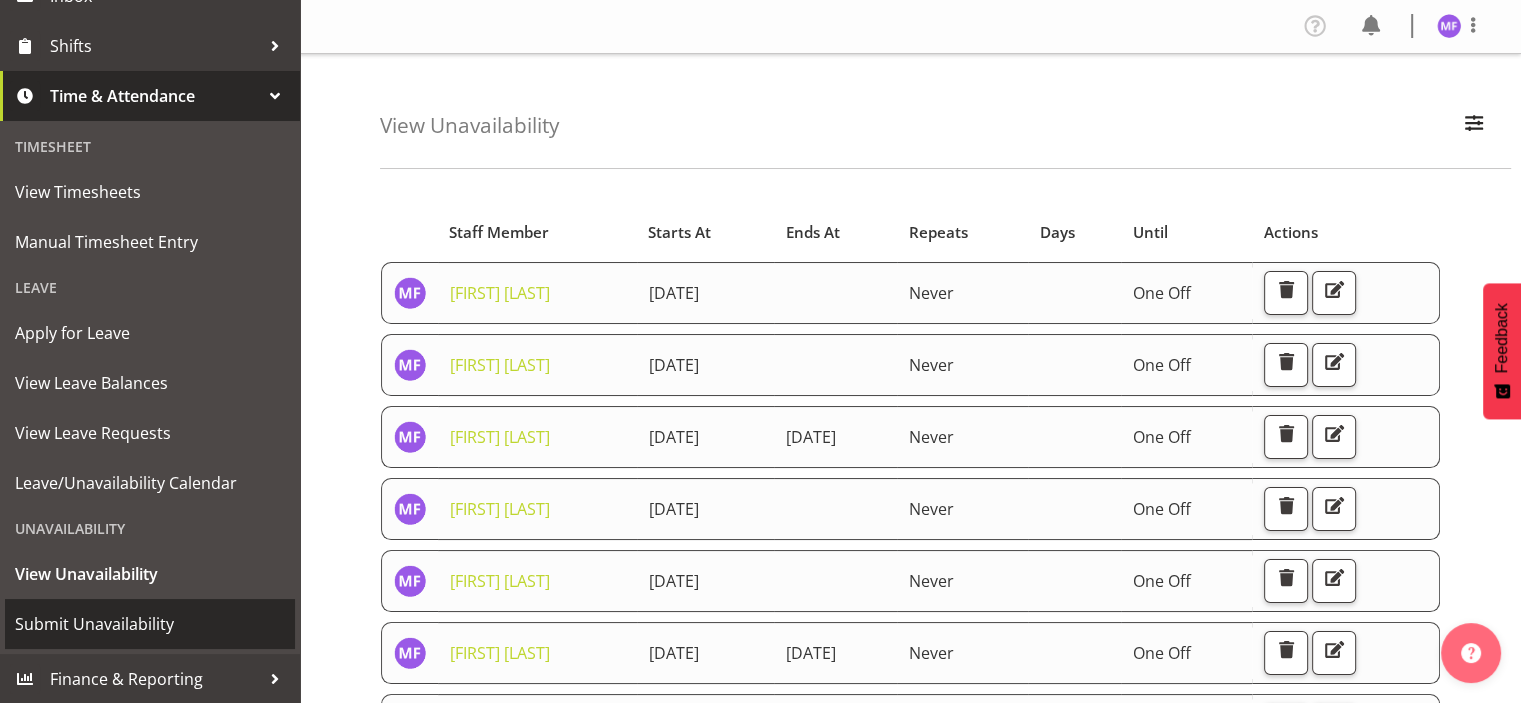 click on "Submit Unavailability" at bounding box center (150, 624) 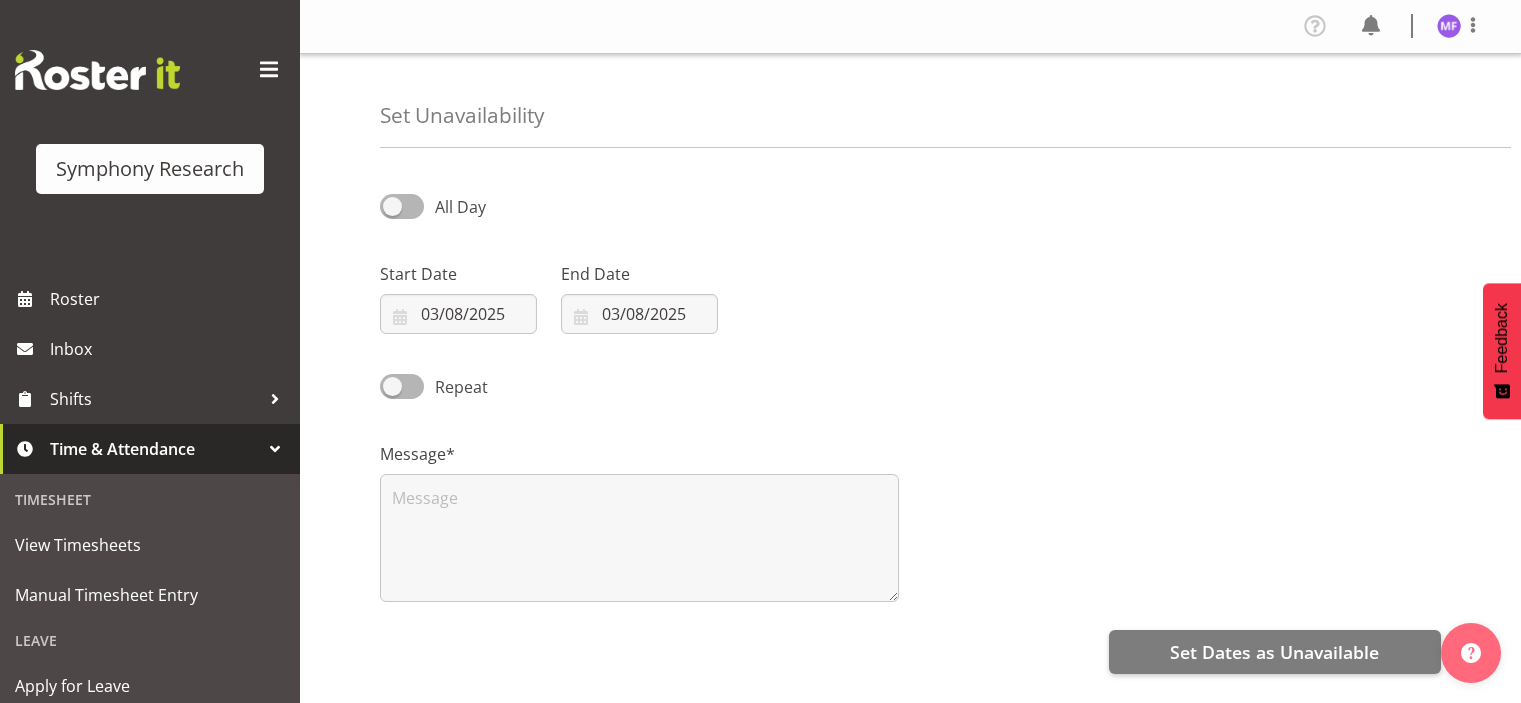 select on "7" 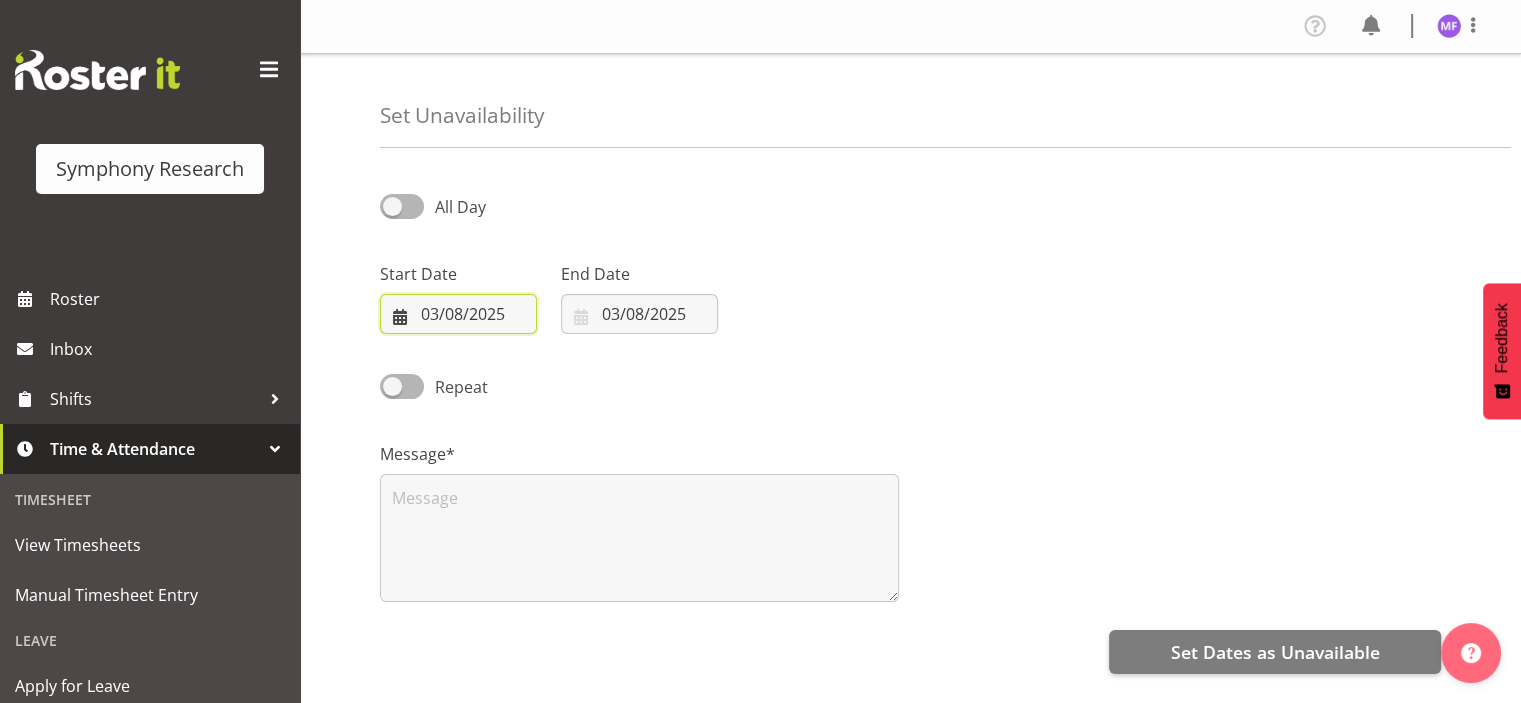 click on "03/08/2025" at bounding box center (458, 314) 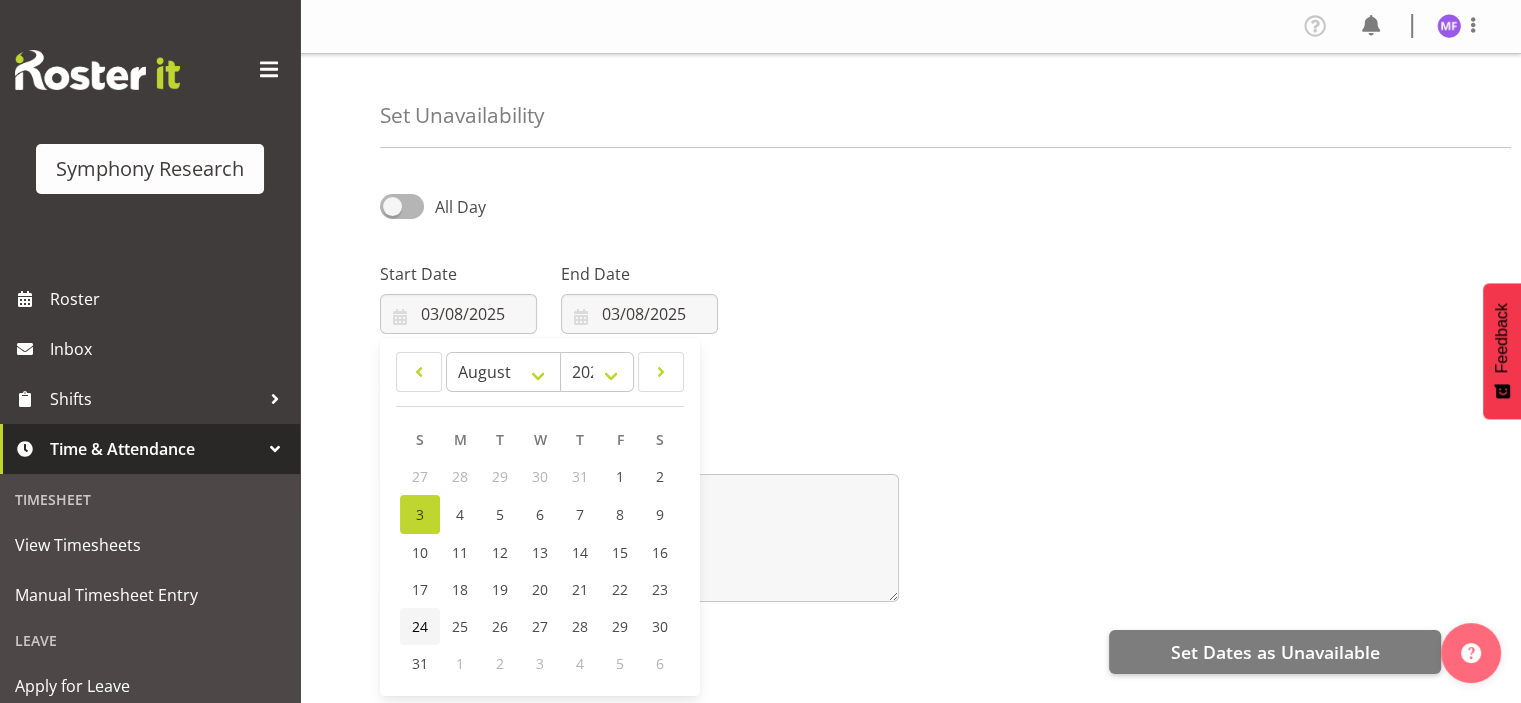 click on "24" at bounding box center [420, 626] 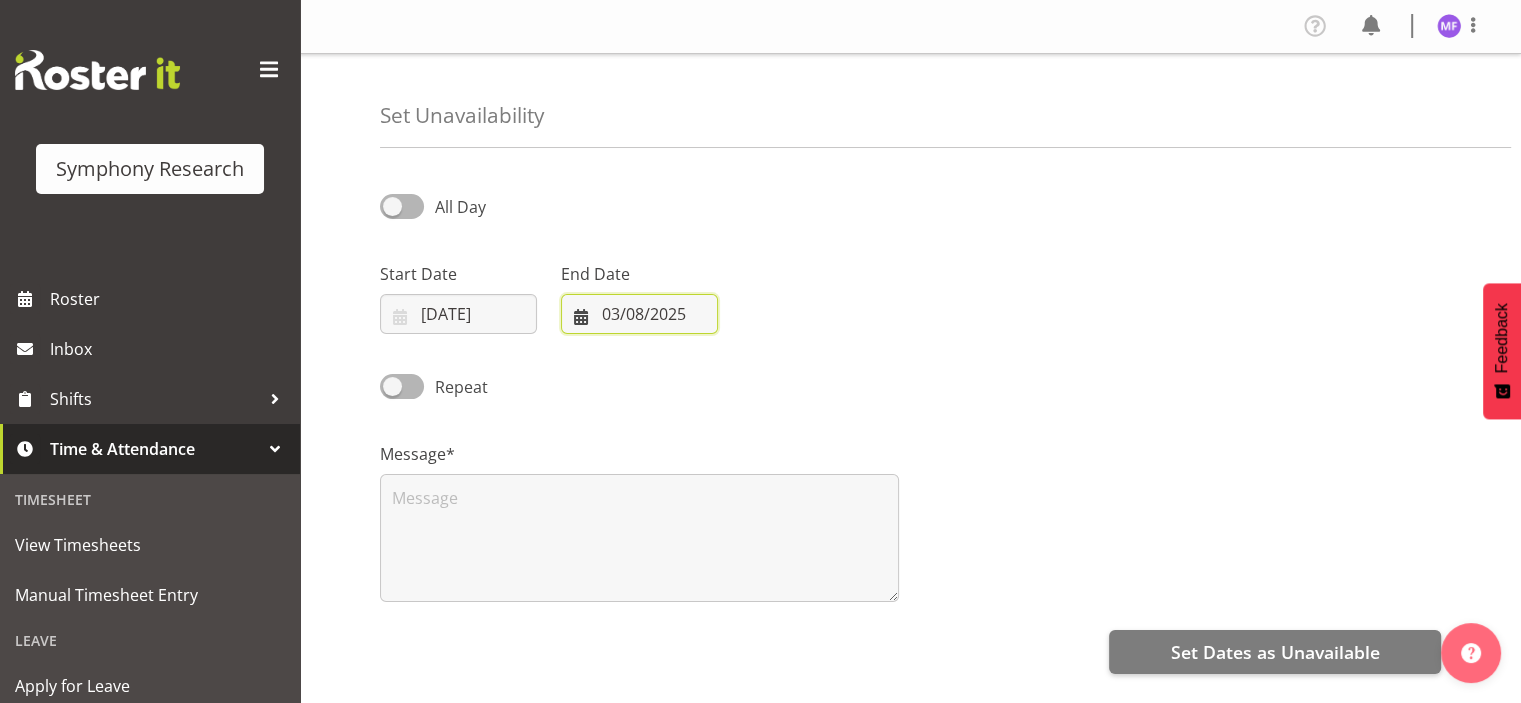 click on "03/08/2025" at bounding box center [639, 314] 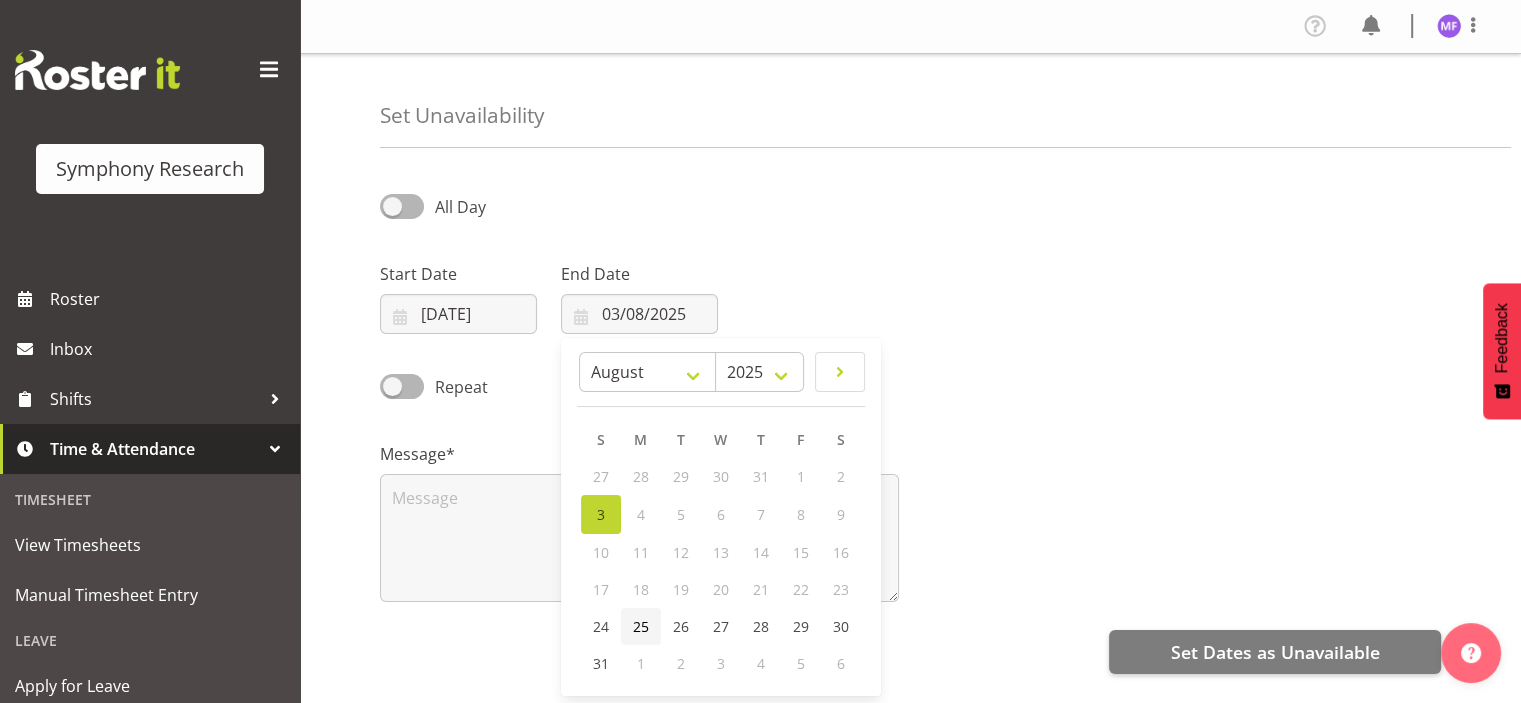 click on "25" at bounding box center (641, 626) 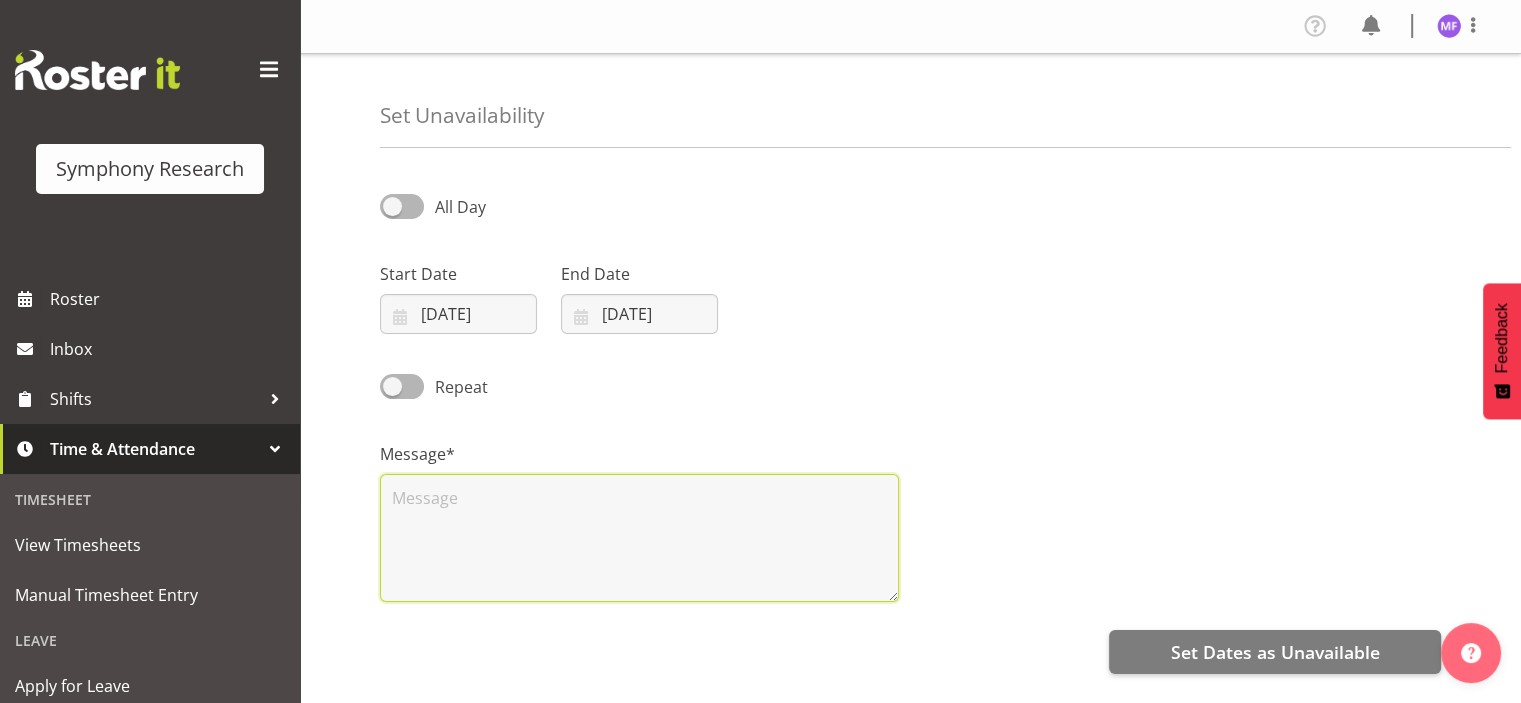 click at bounding box center [639, 538] 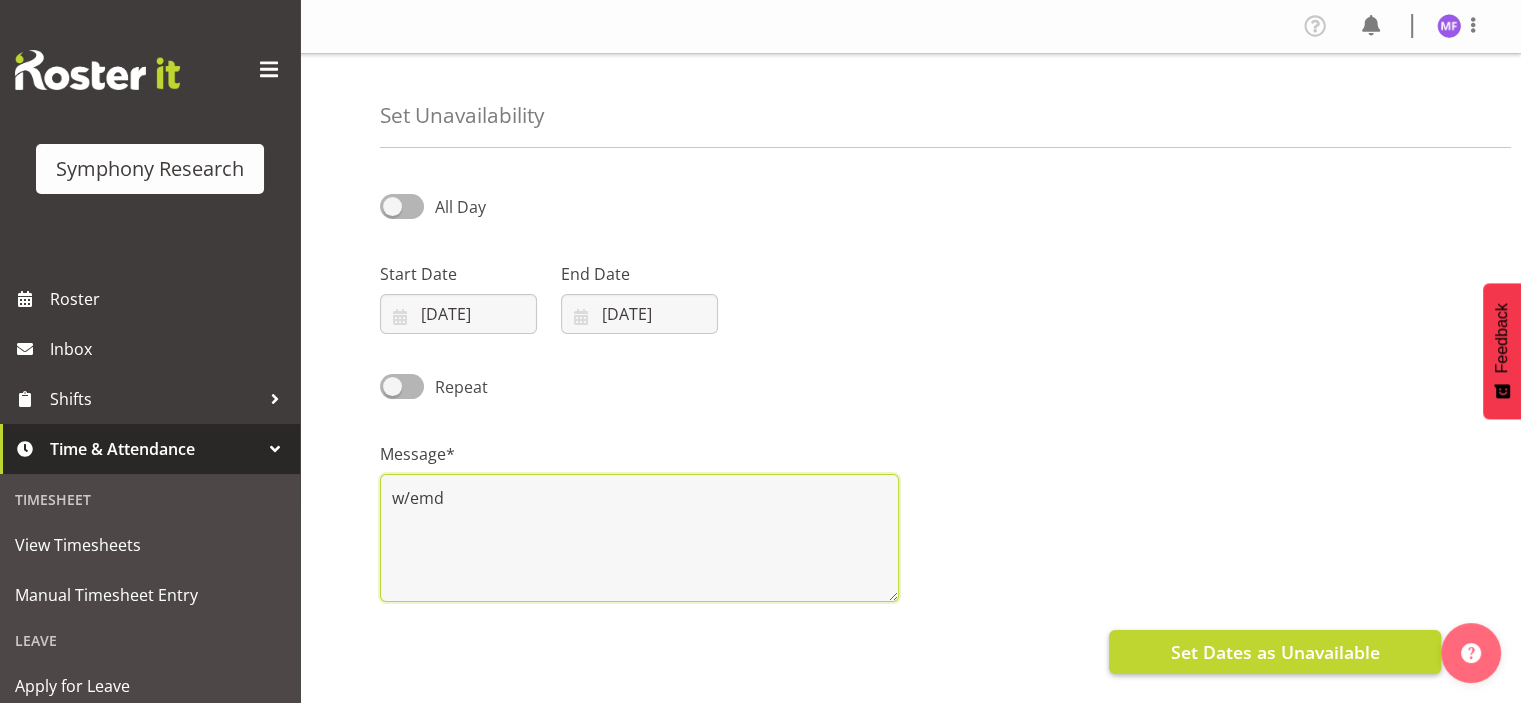 type on "w/emd" 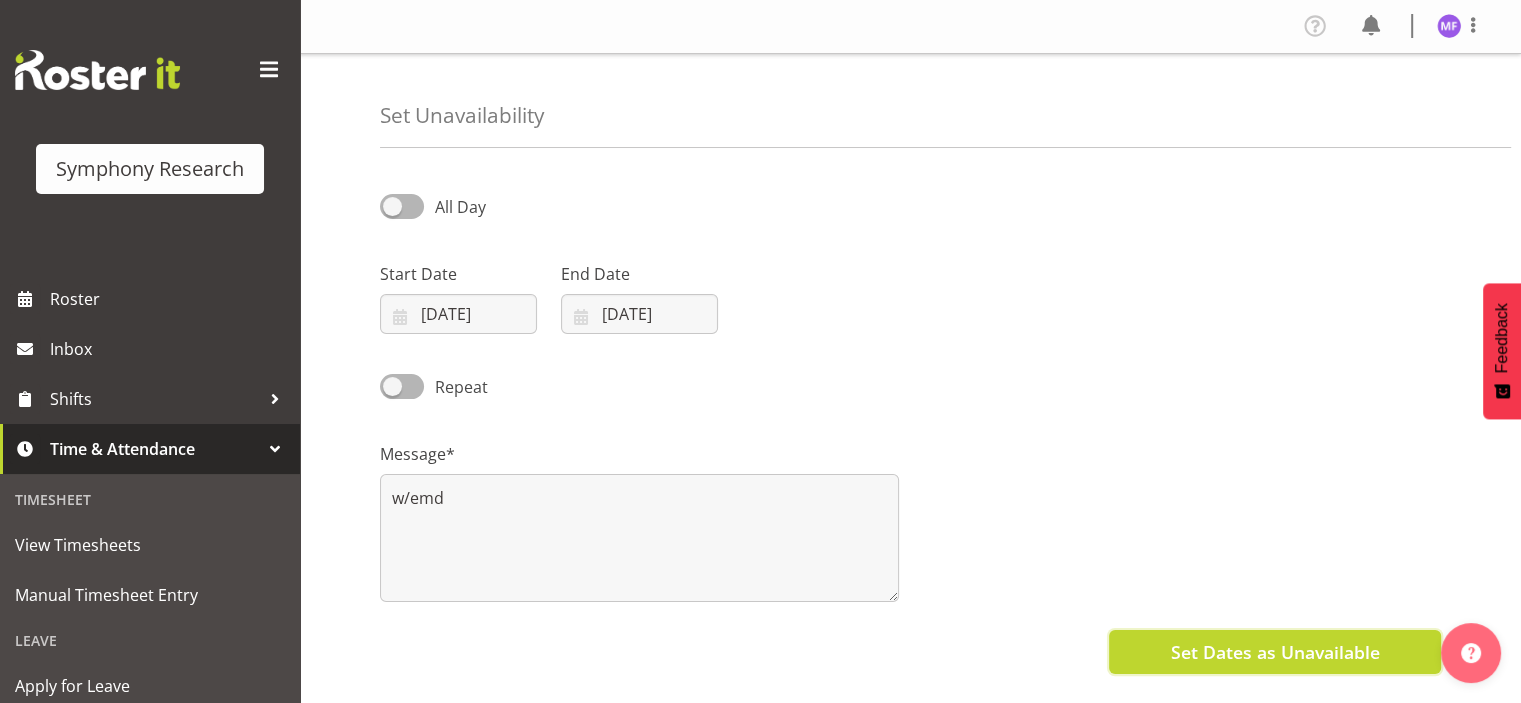 click on "Set Dates as Unavailable" at bounding box center (1275, 652) 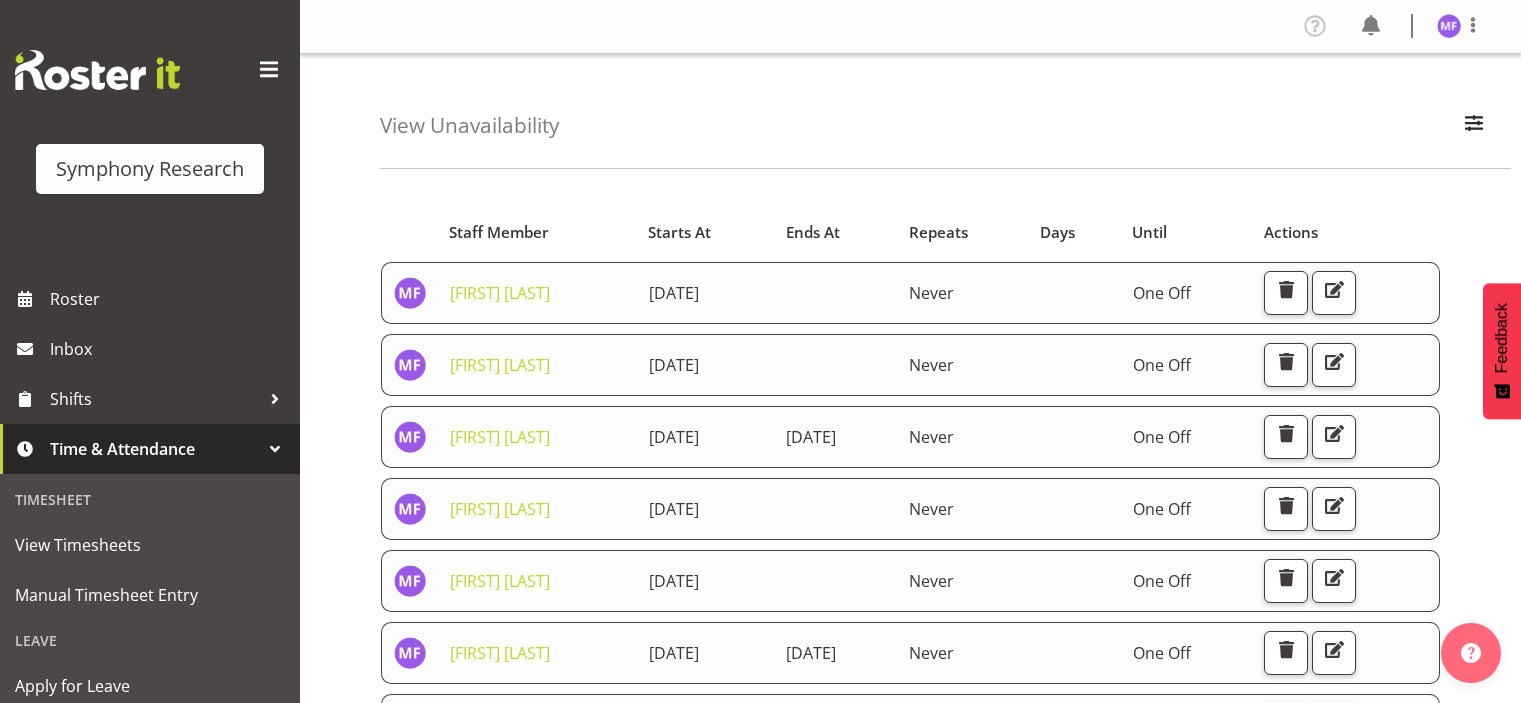 scroll, scrollTop: 0, scrollLeft: 0, axis: both 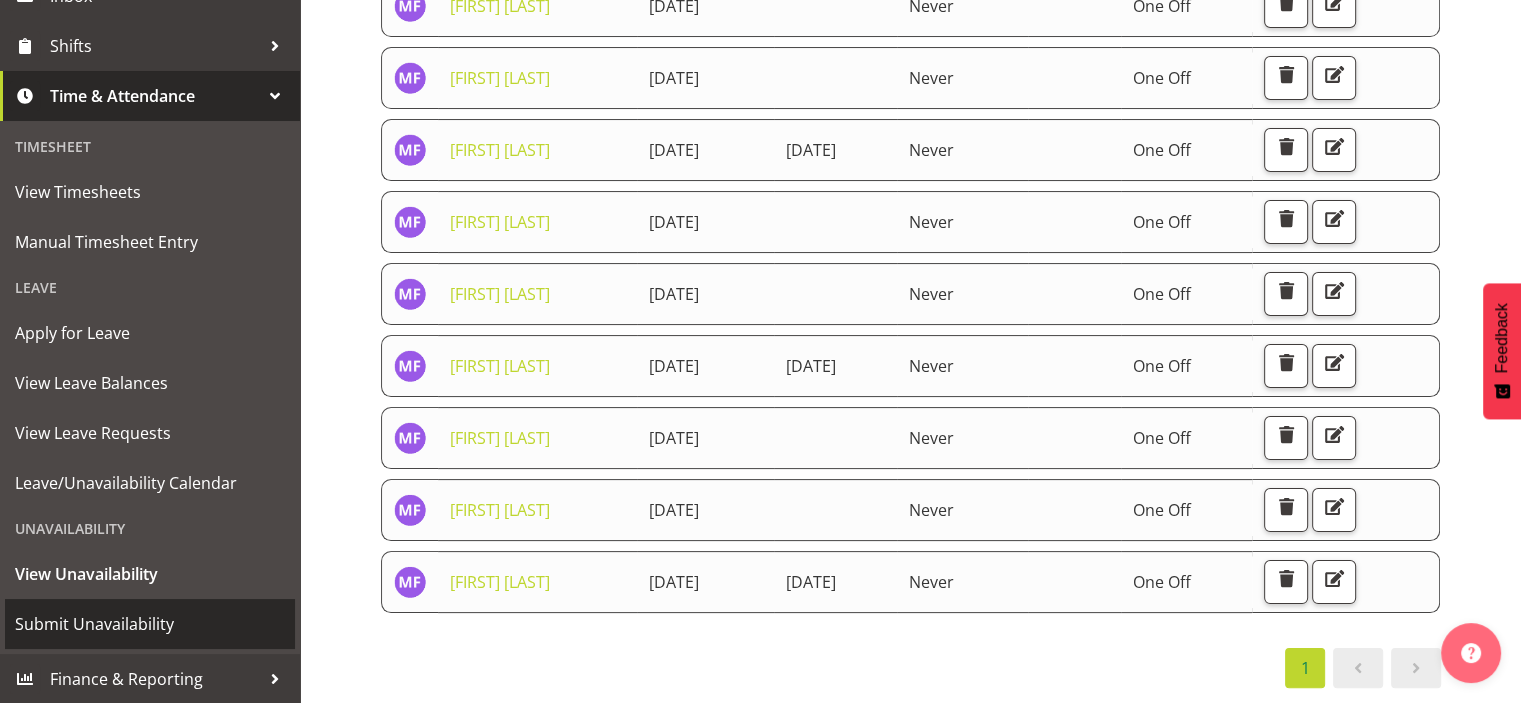 click on "Submit Unavailability" at bounding box center (150, 624) 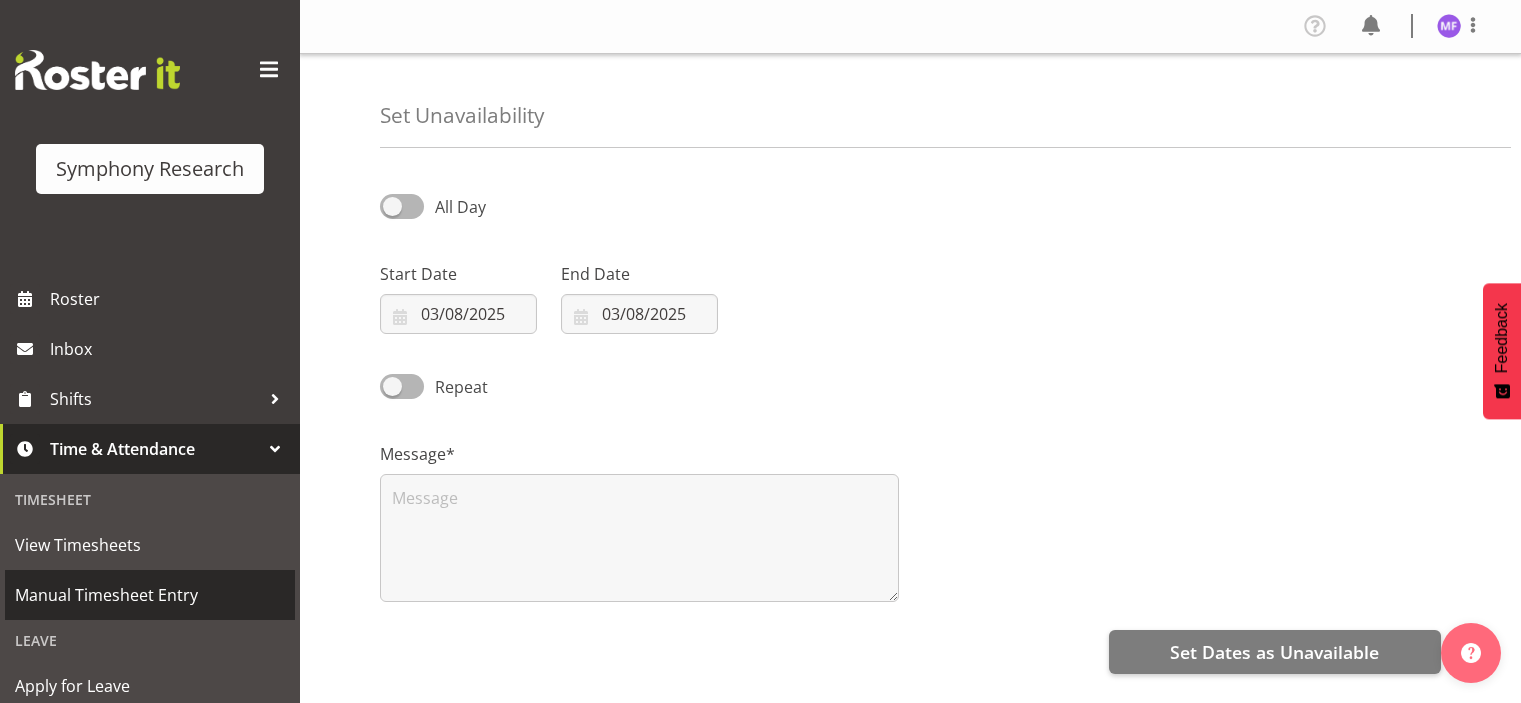 select on "7" 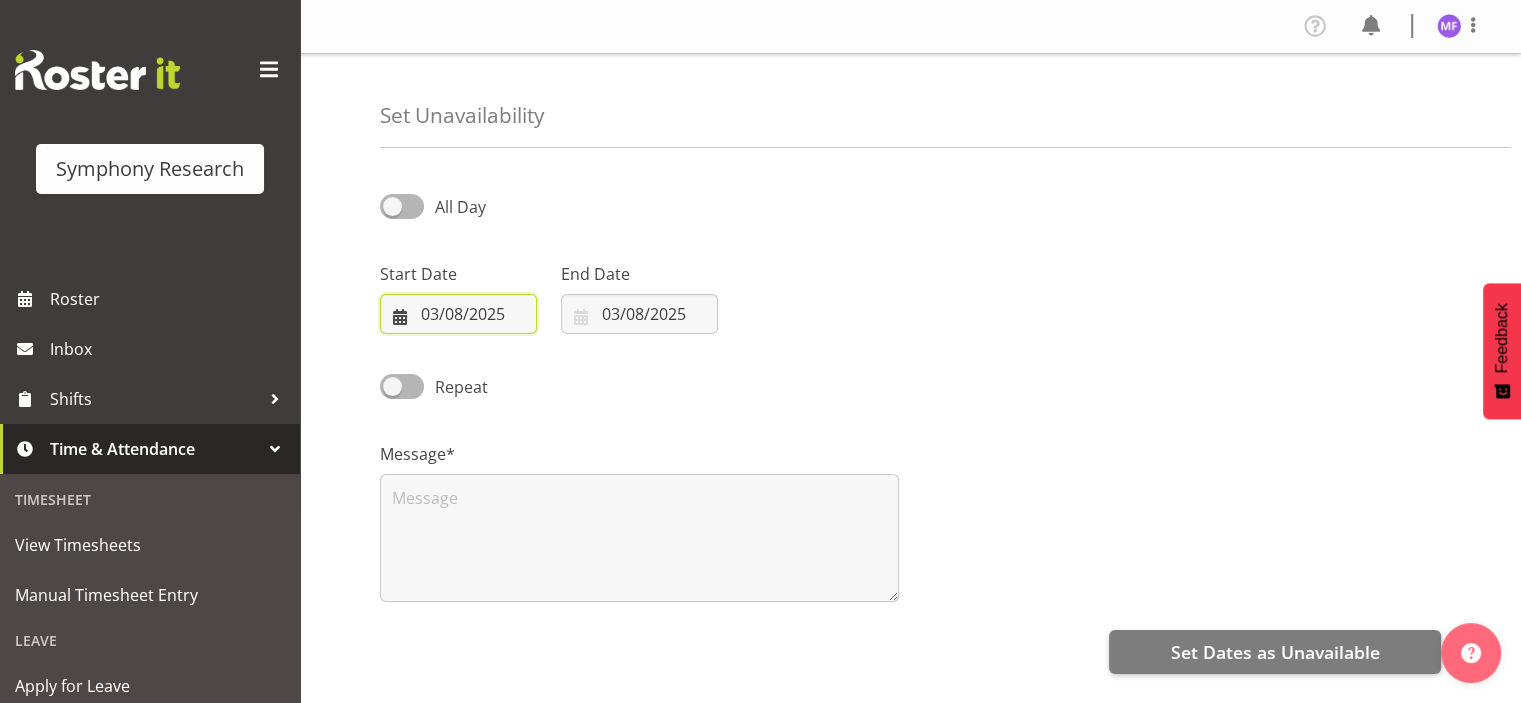 click on "03/08/2025" at bounding box center (458, 314) 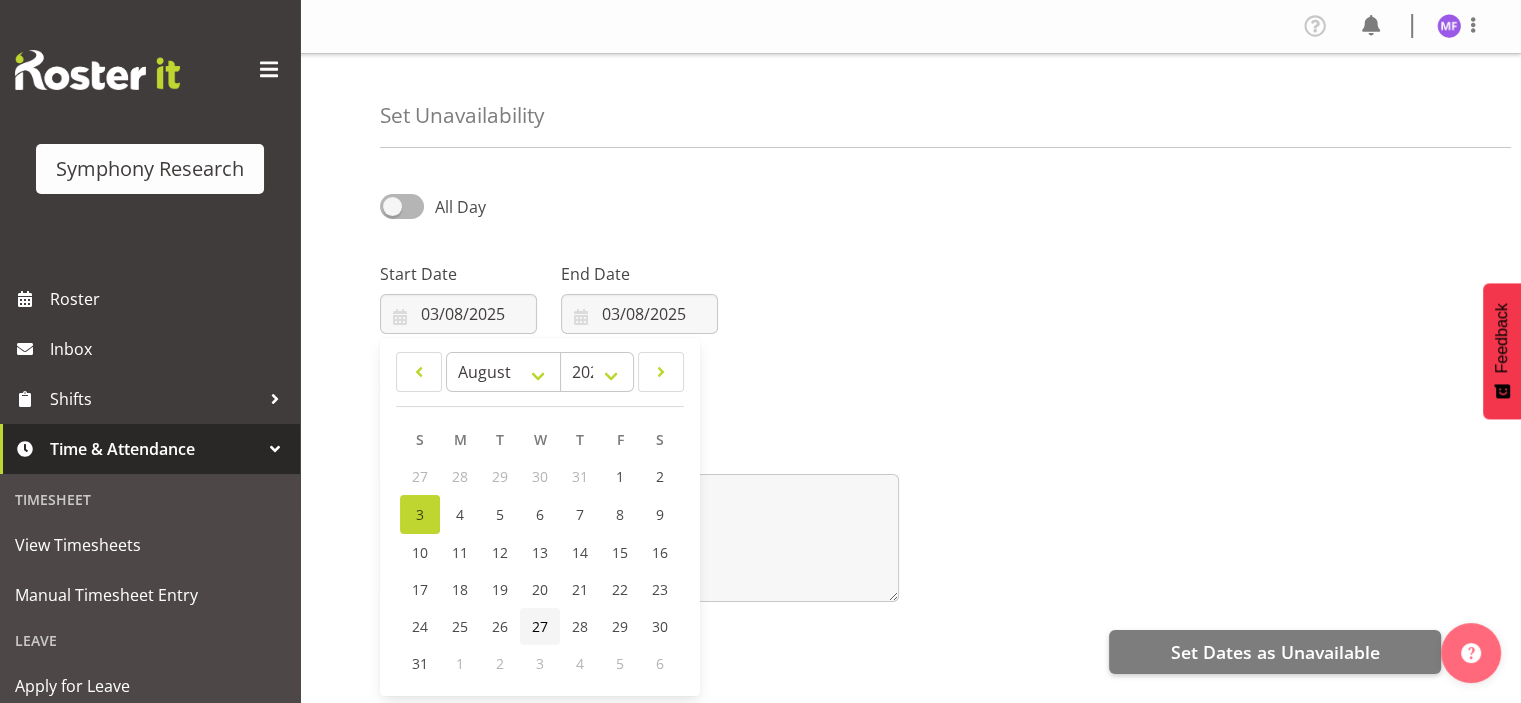click on "27" at bounding box center (540, 626) 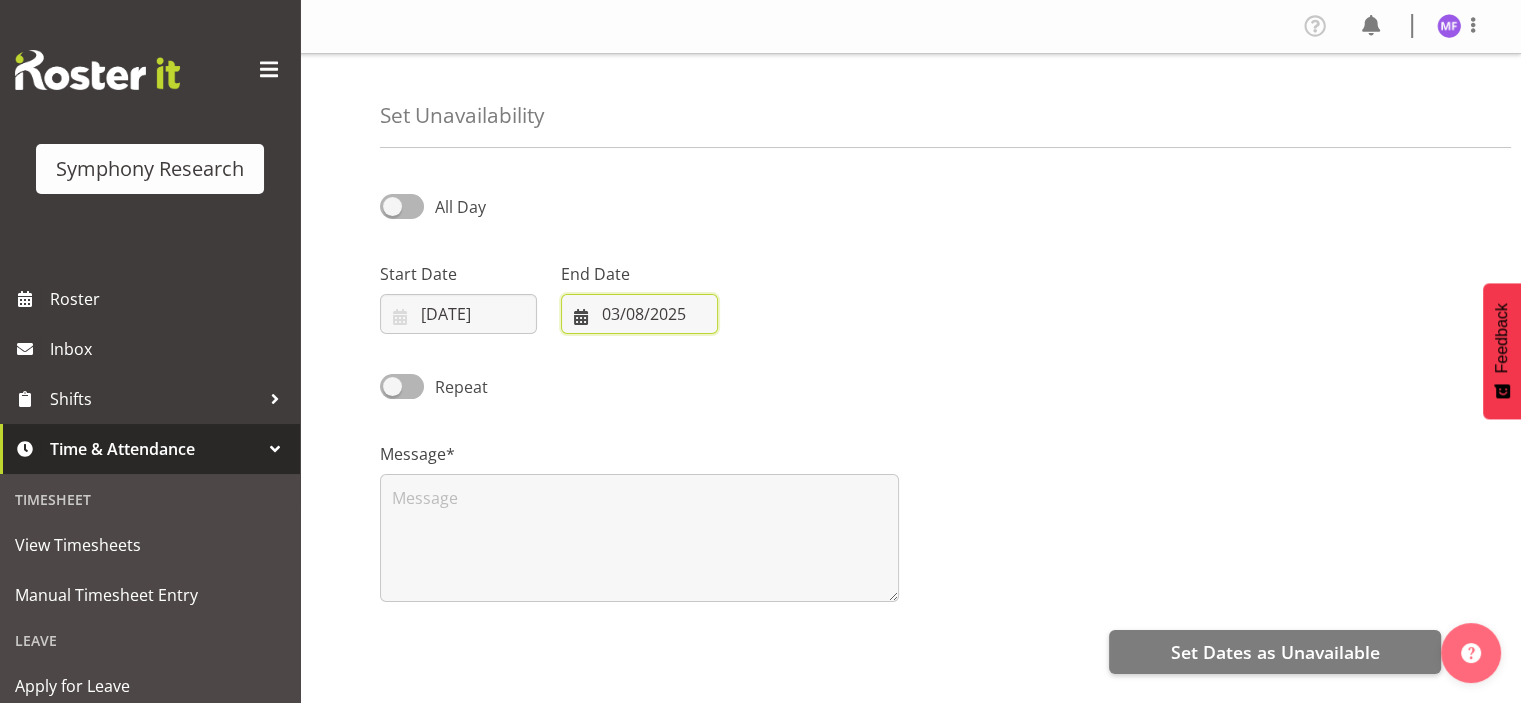 click on "03/08/2025" at bounding box center (639, 314) 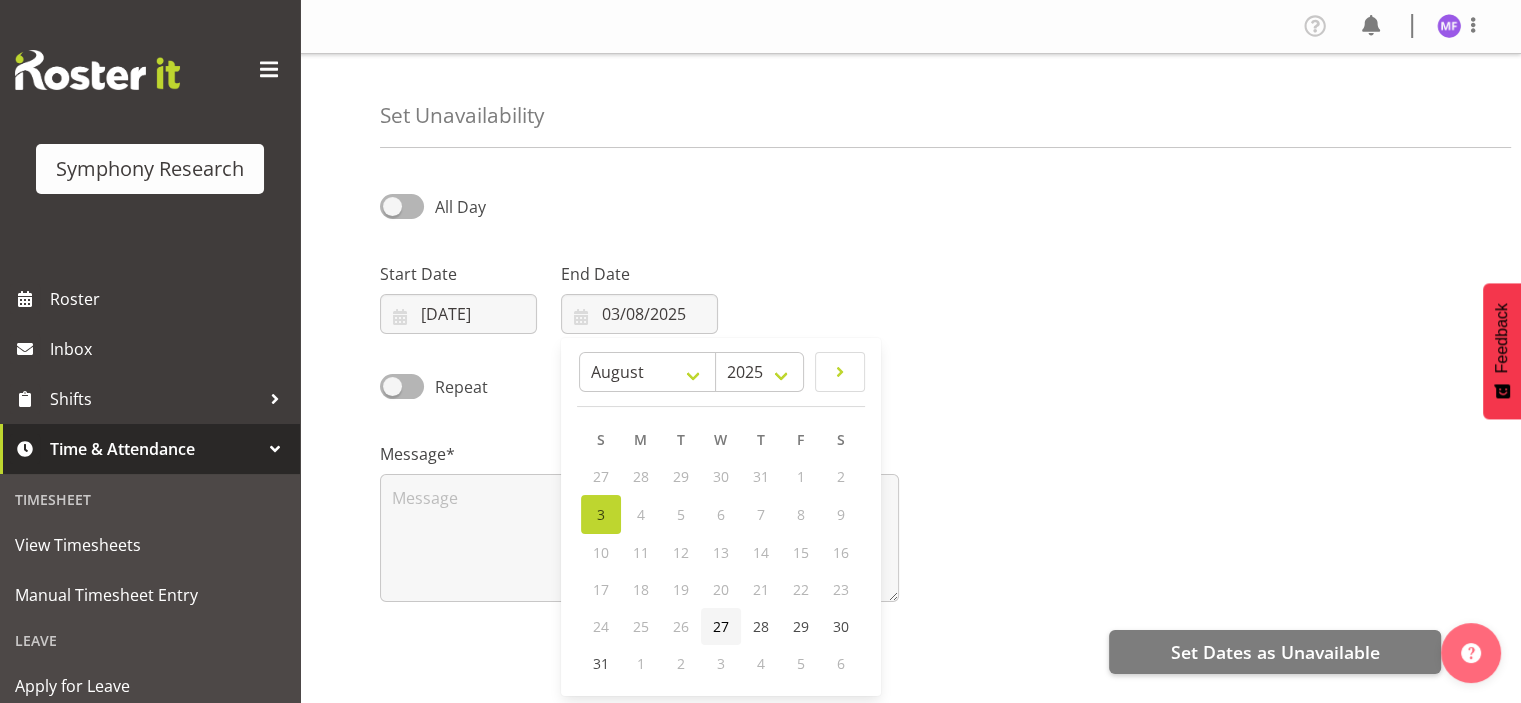 click on "27" at bounding box center (721, 626) 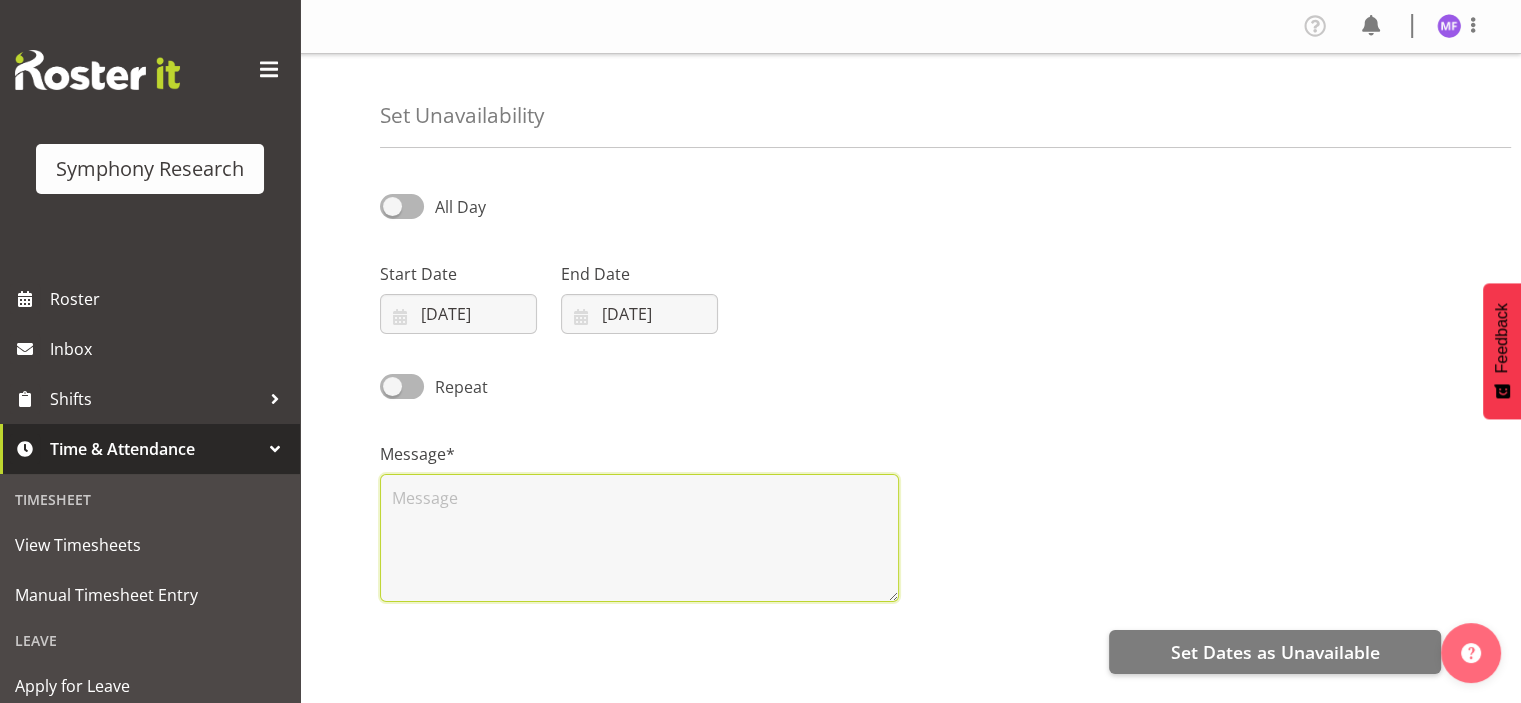 click at bounding box center [639, 538] 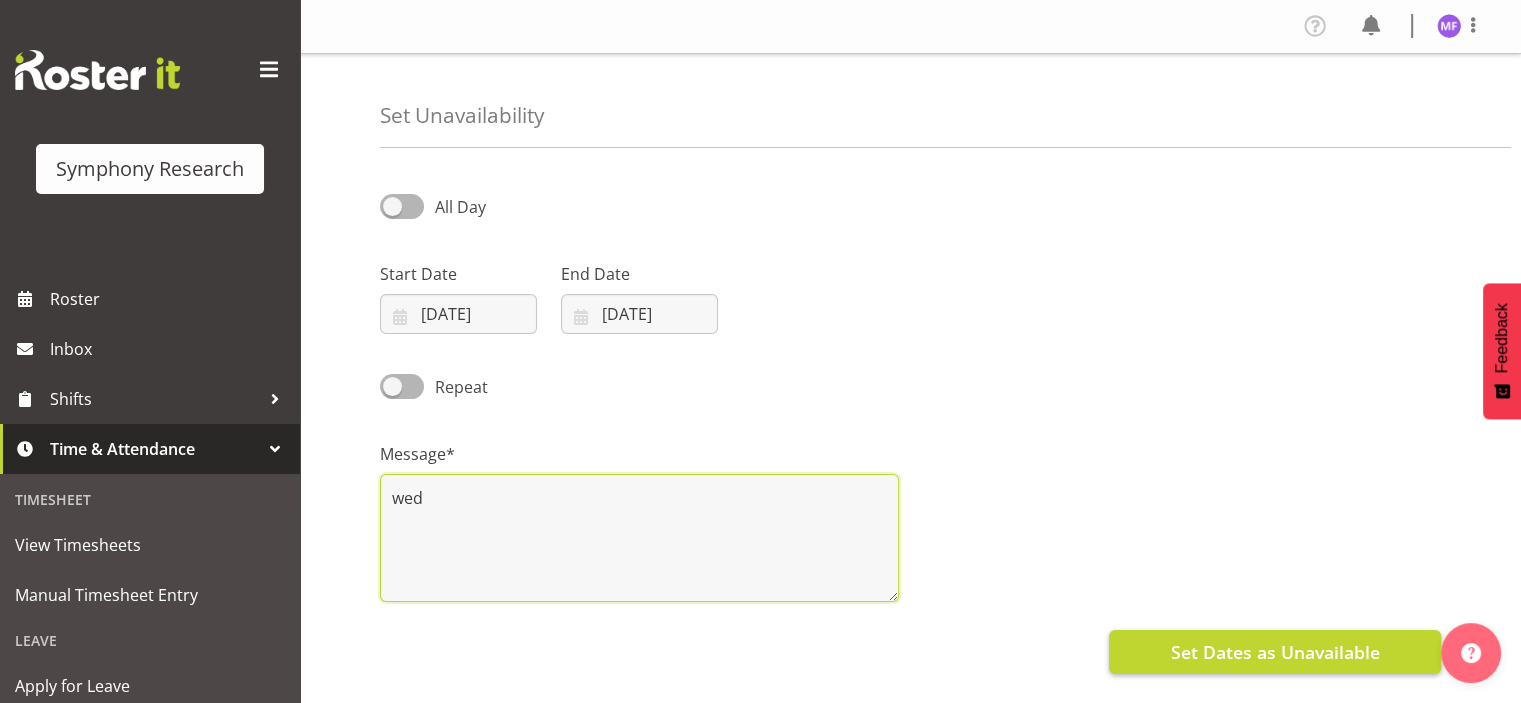 type on "wed" 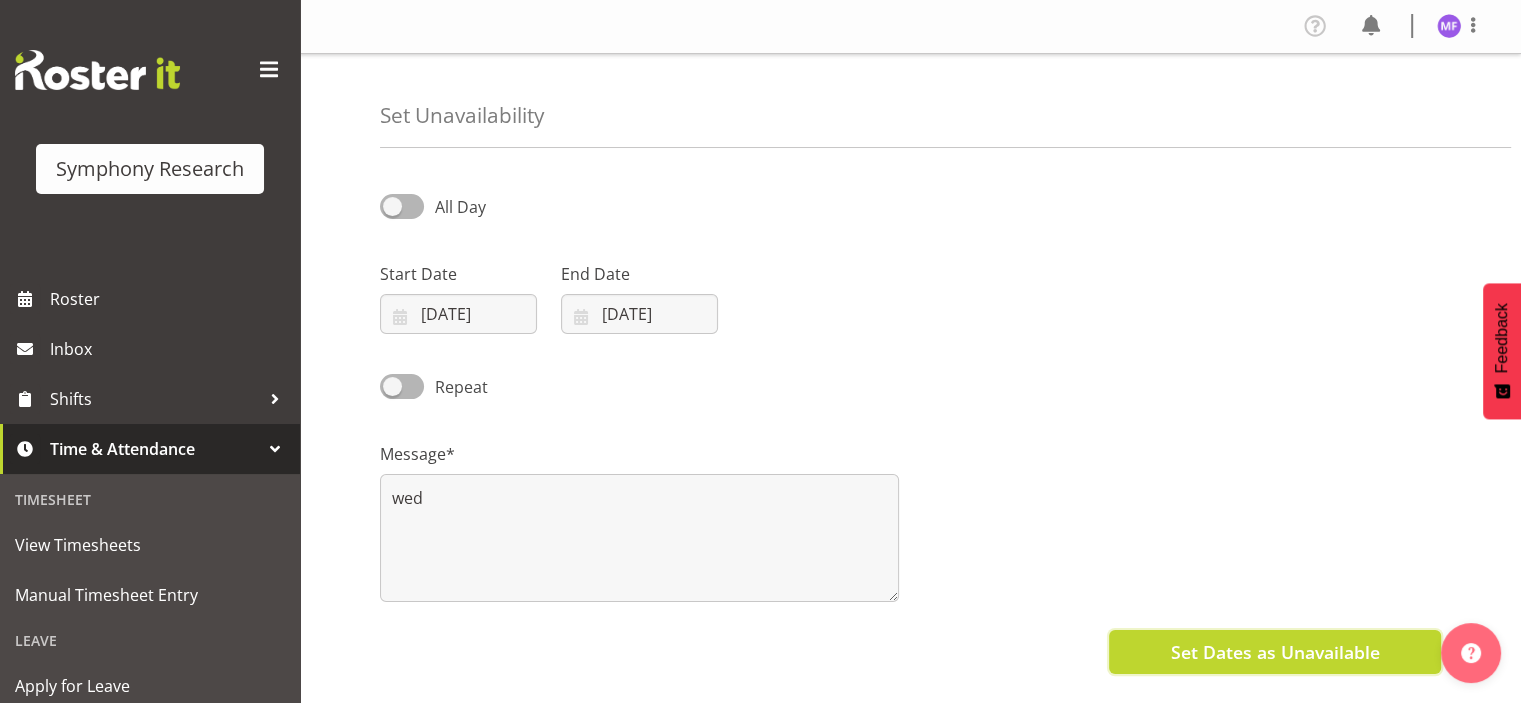 click on "Set Dates as Unavailable" at bounding box center (1274, 652) 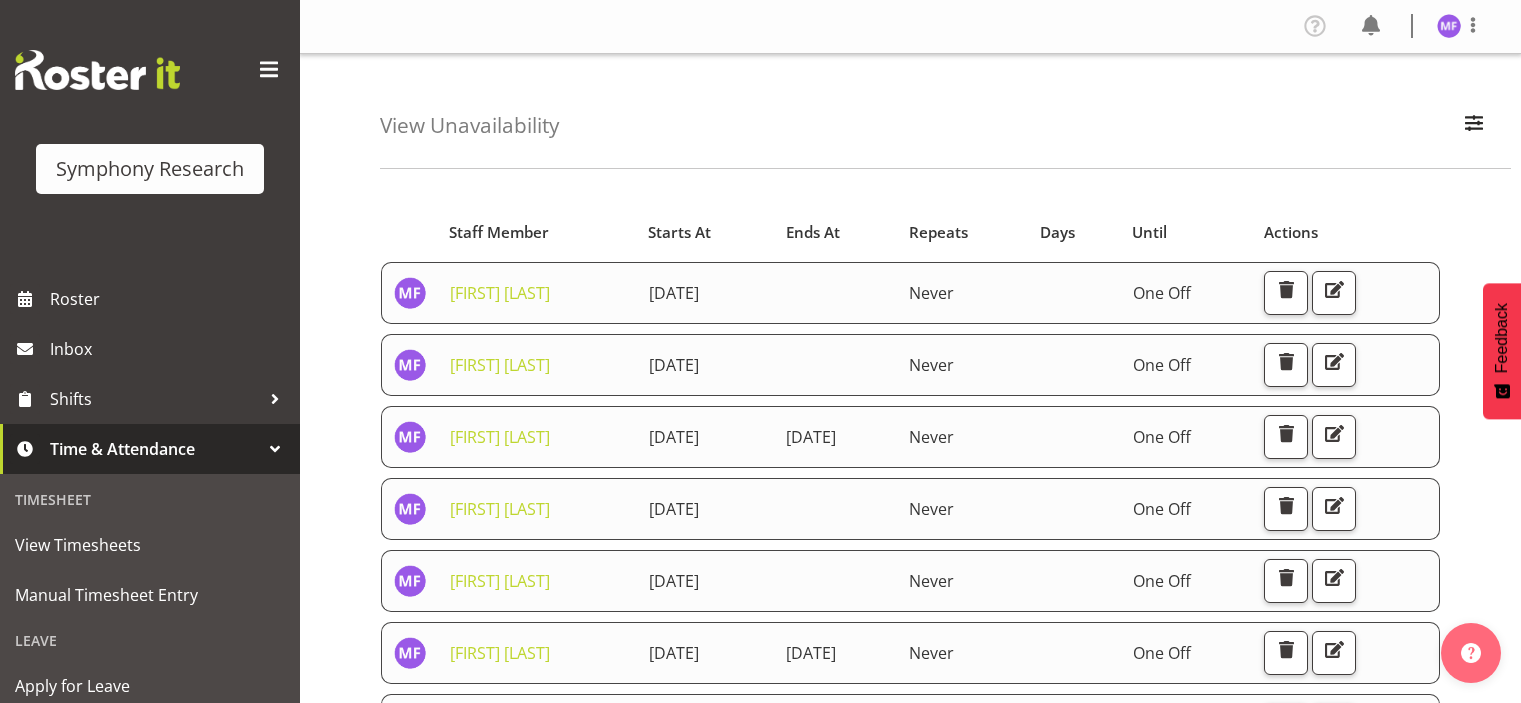 scroll, scrollTop: 0, scrollLeft: 0, axis: both 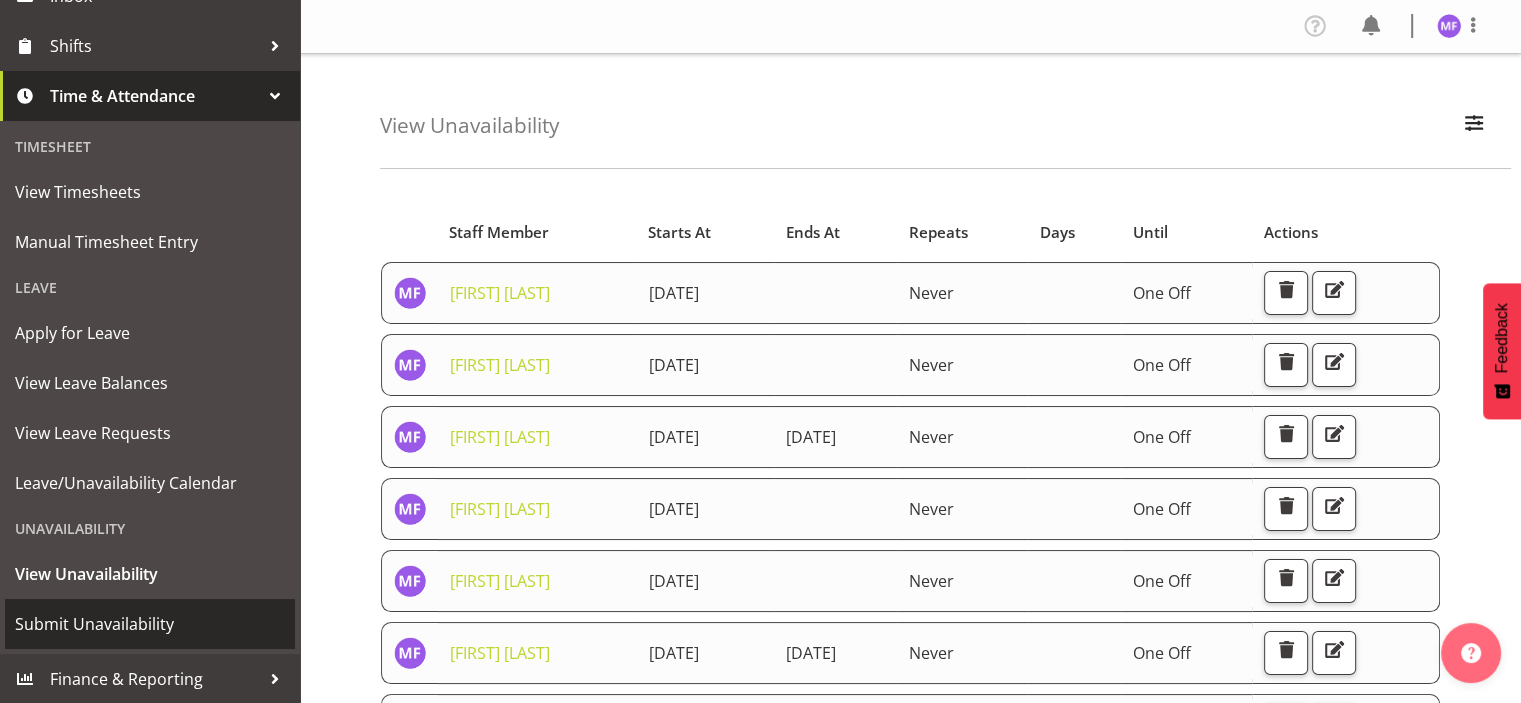 click on "Submit Unavailability" at bounding box center [150, 624] 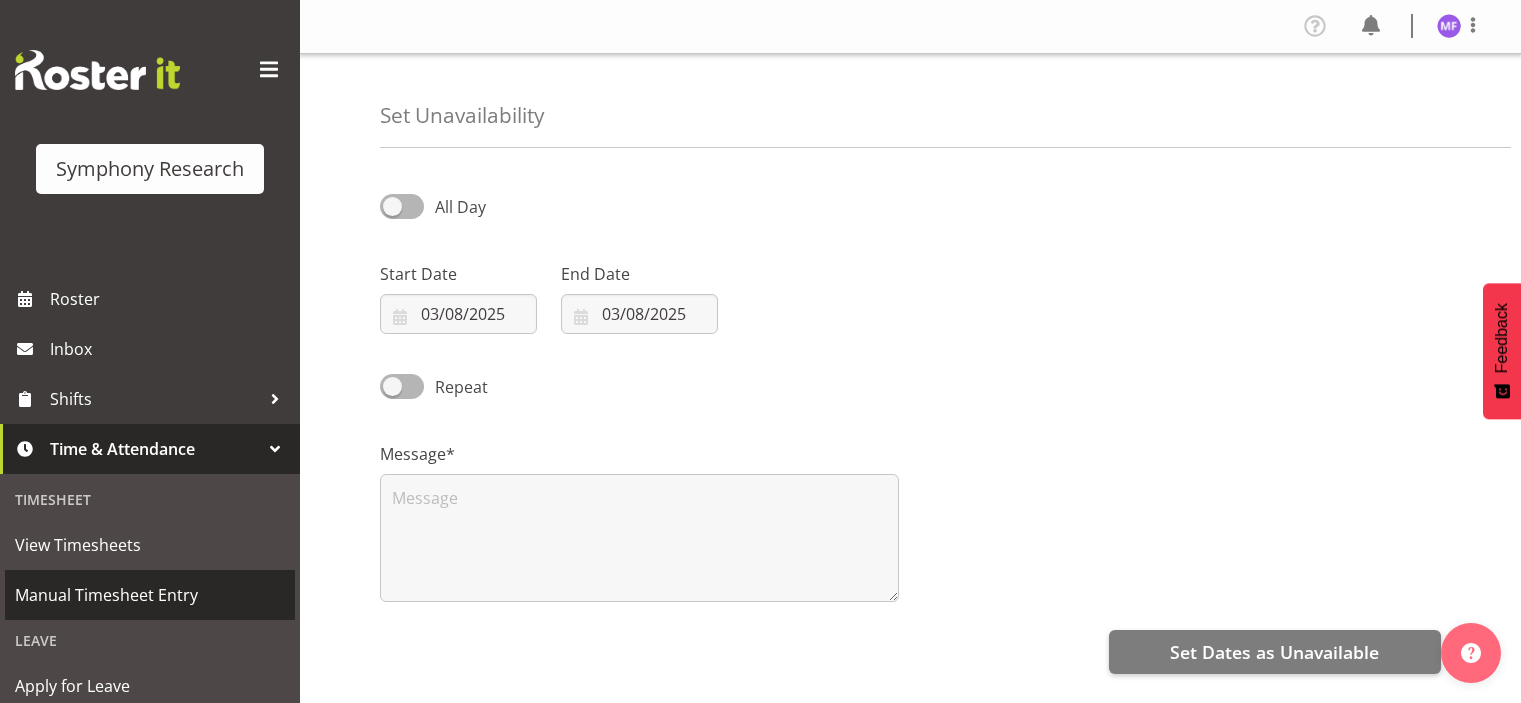 select on "7" 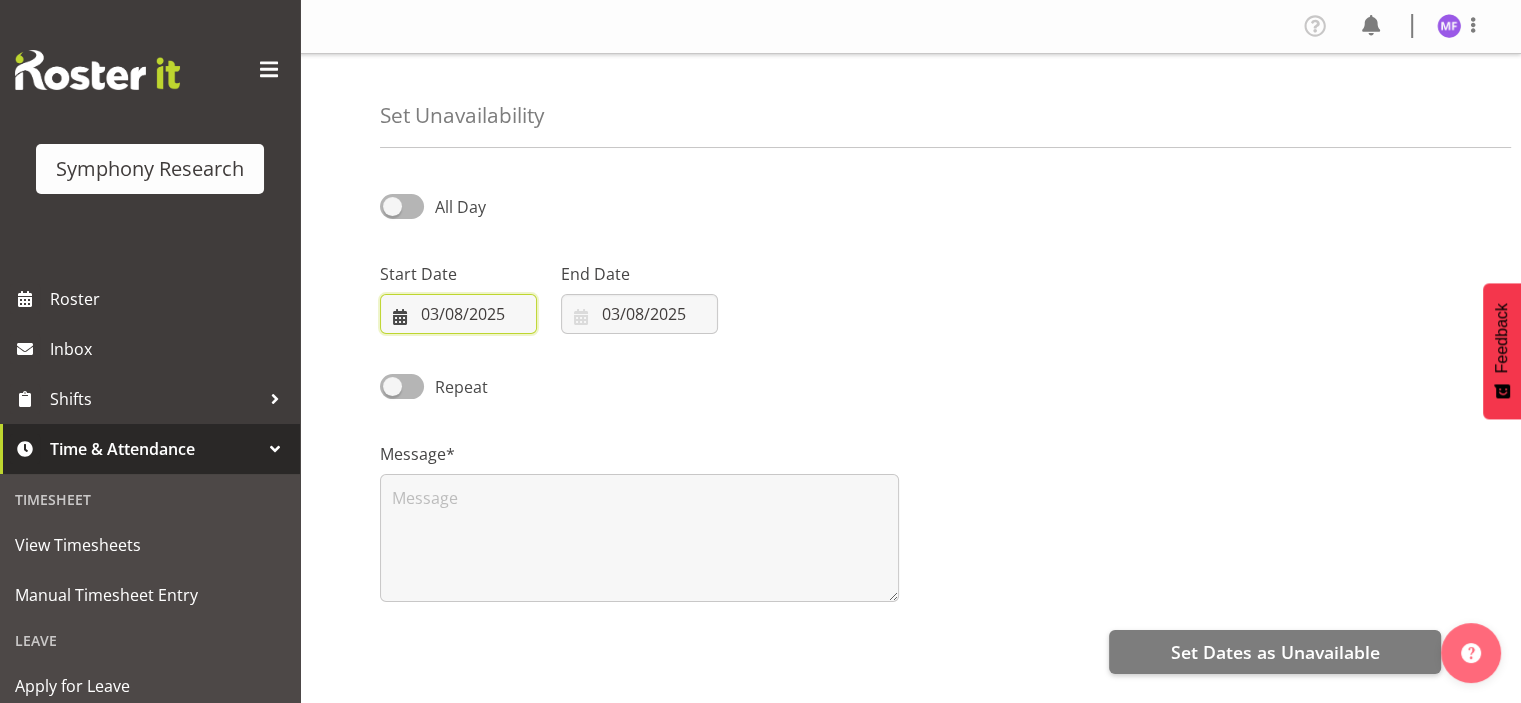 click on "03/08/2025" at bounding box center [458, 314] 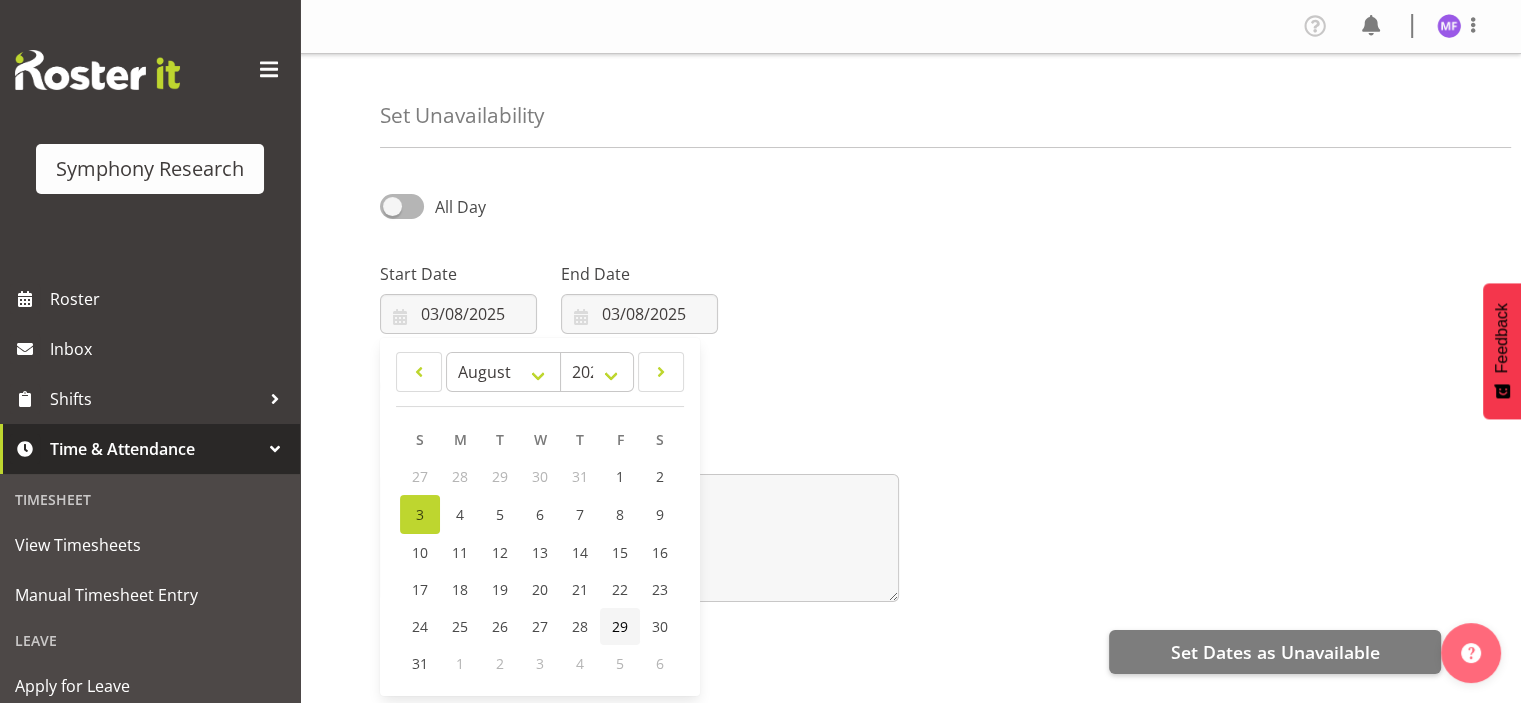 click on "29" at bounding box center (620, 626) 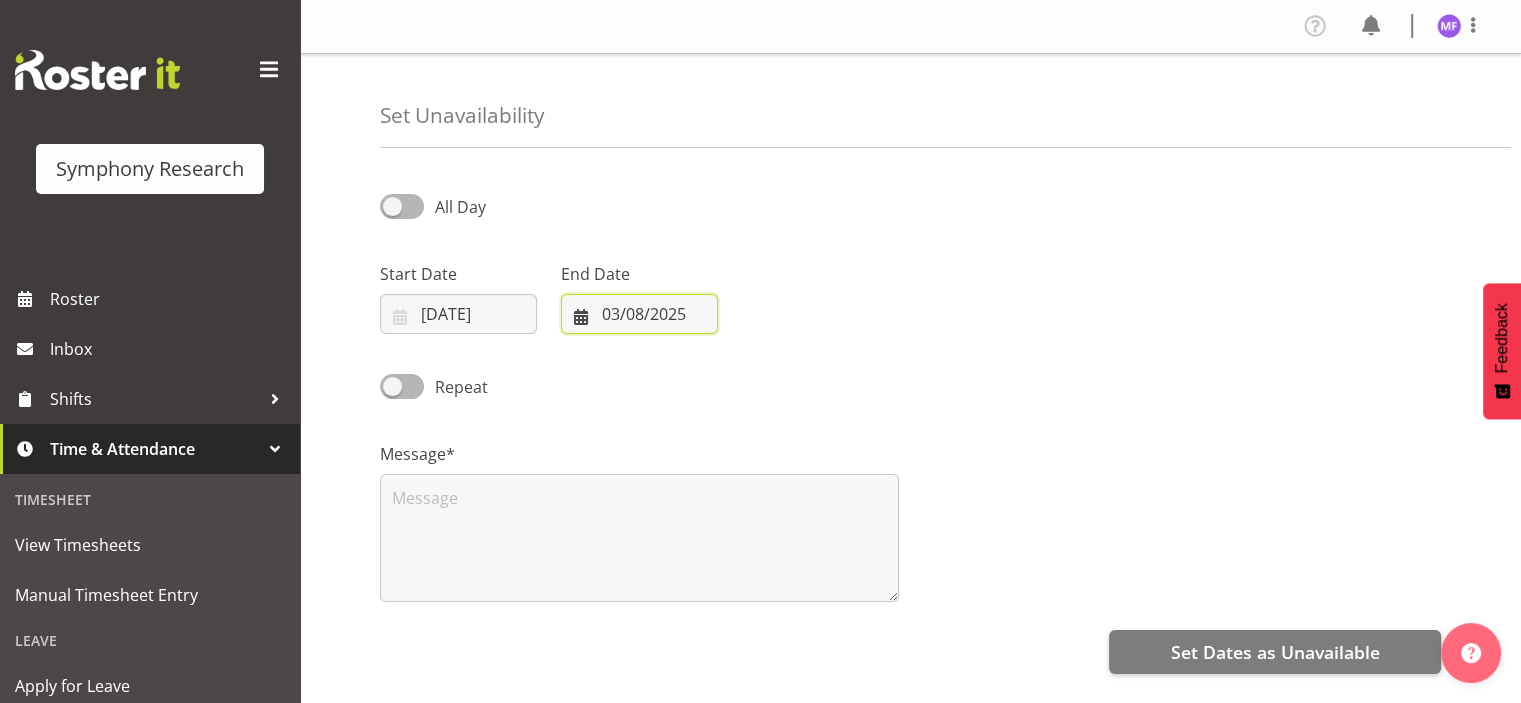 click on "03/08/2025" at bounding box center [639, 314] 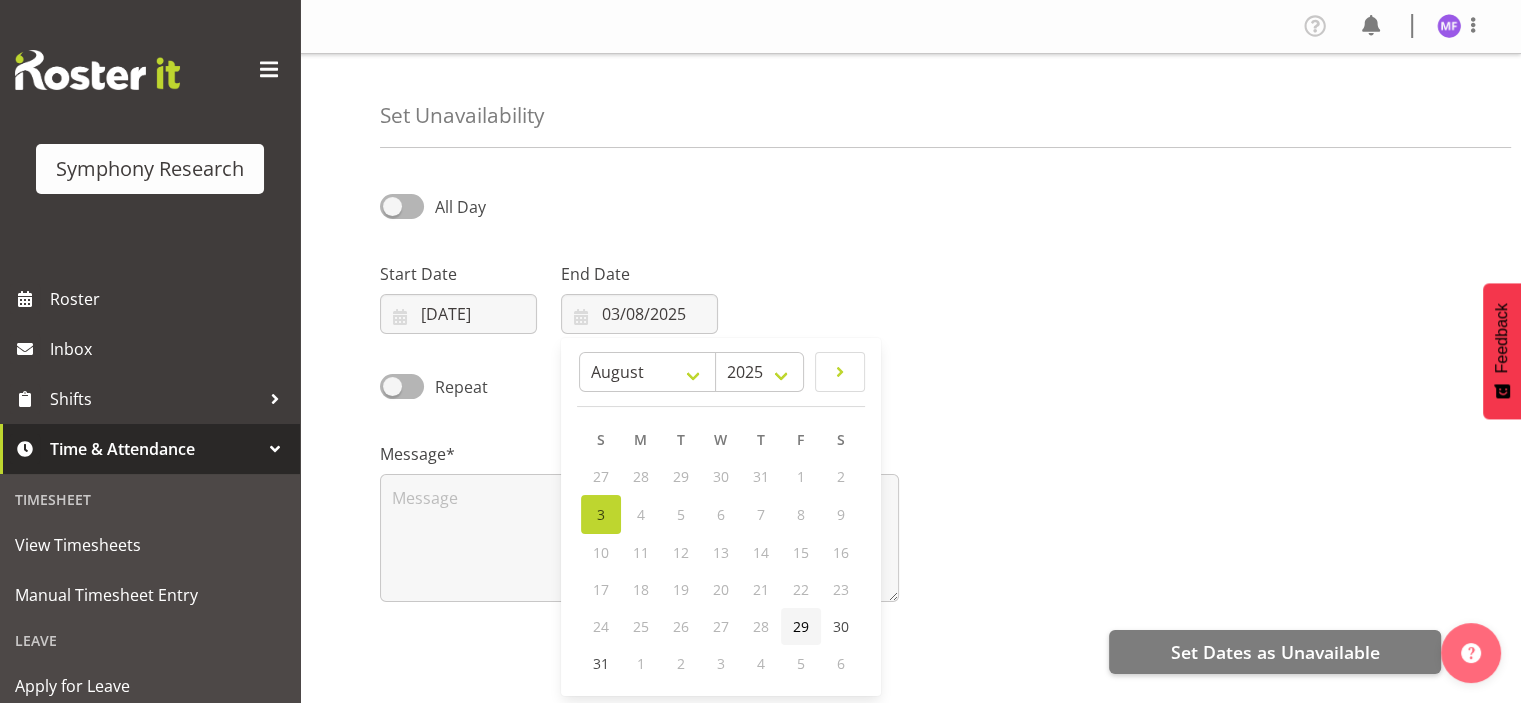 click on "29" at bounding box center (801, 626) 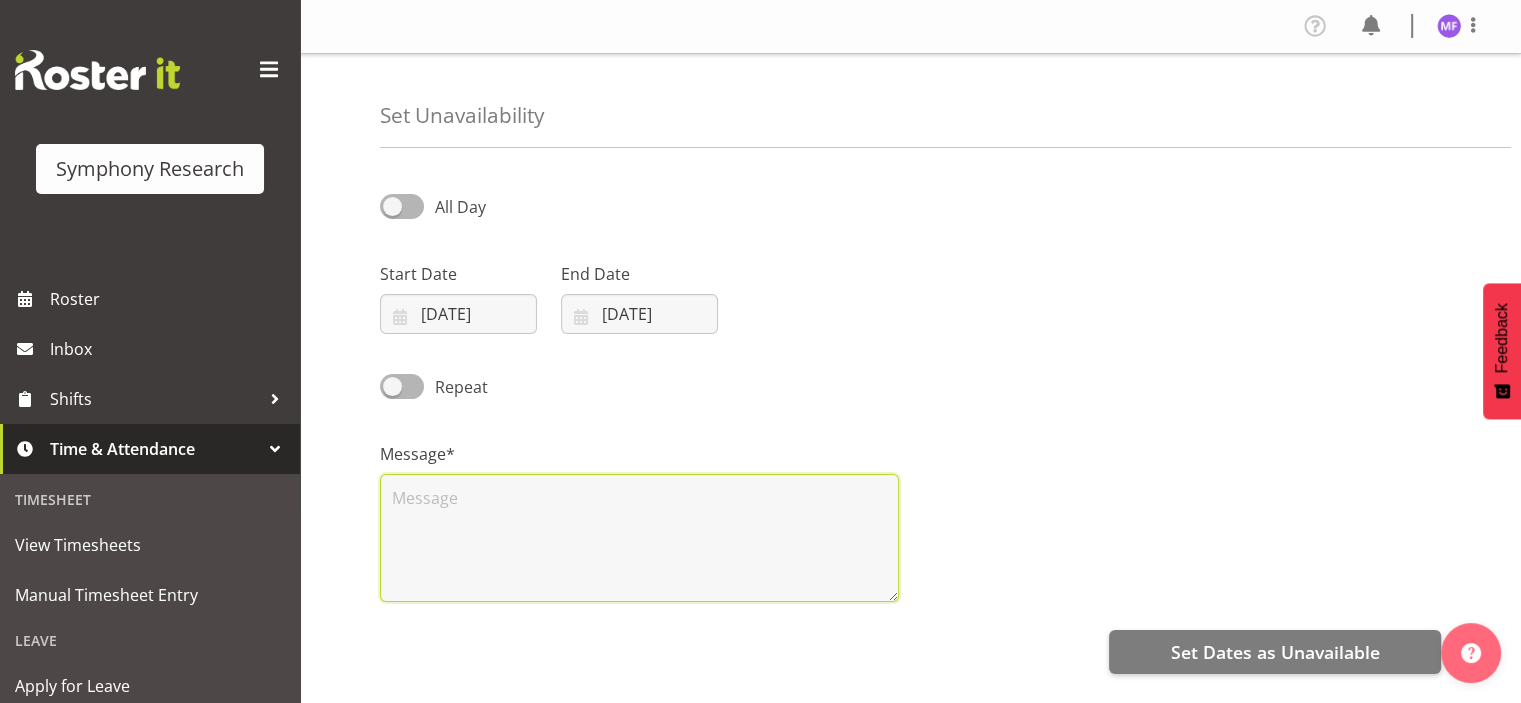 click at bounding box center [639, 538] 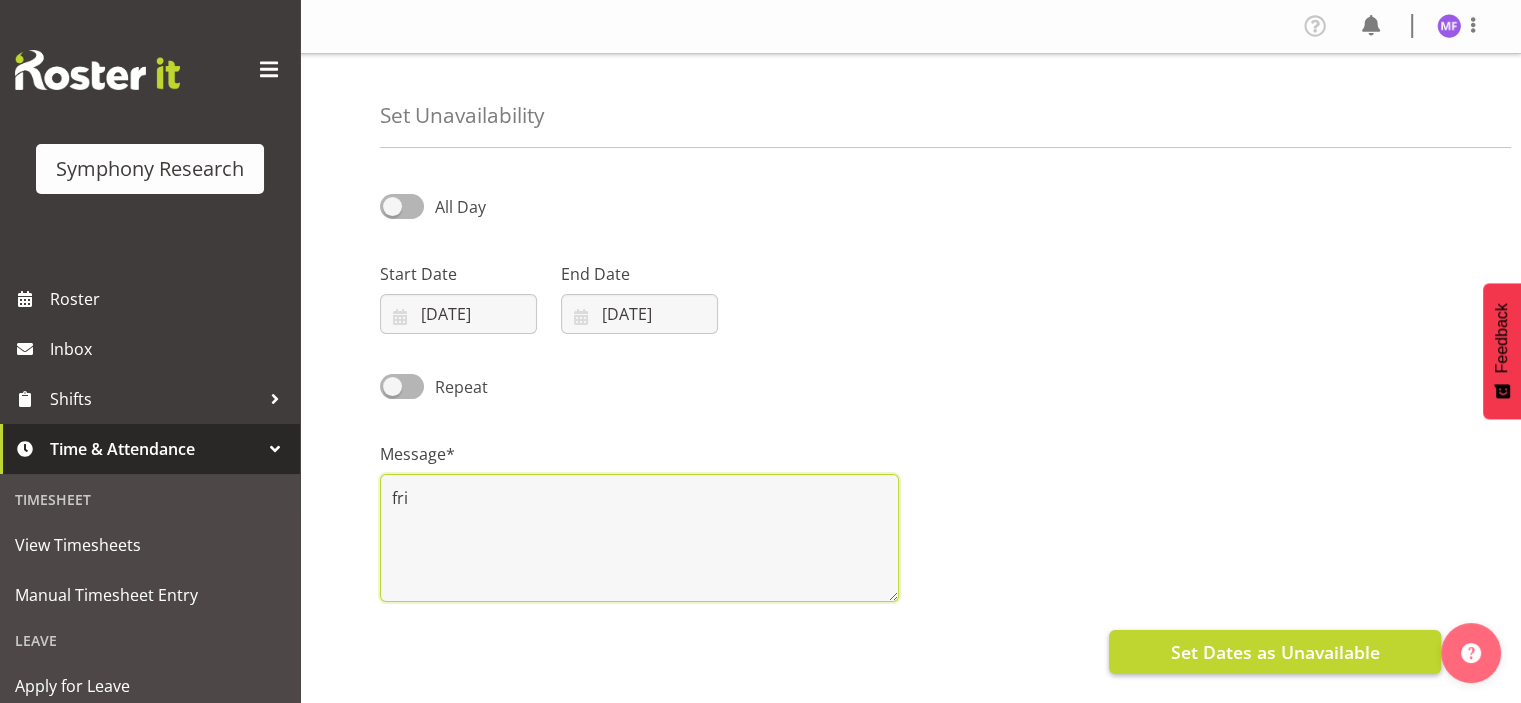 type on "fri" 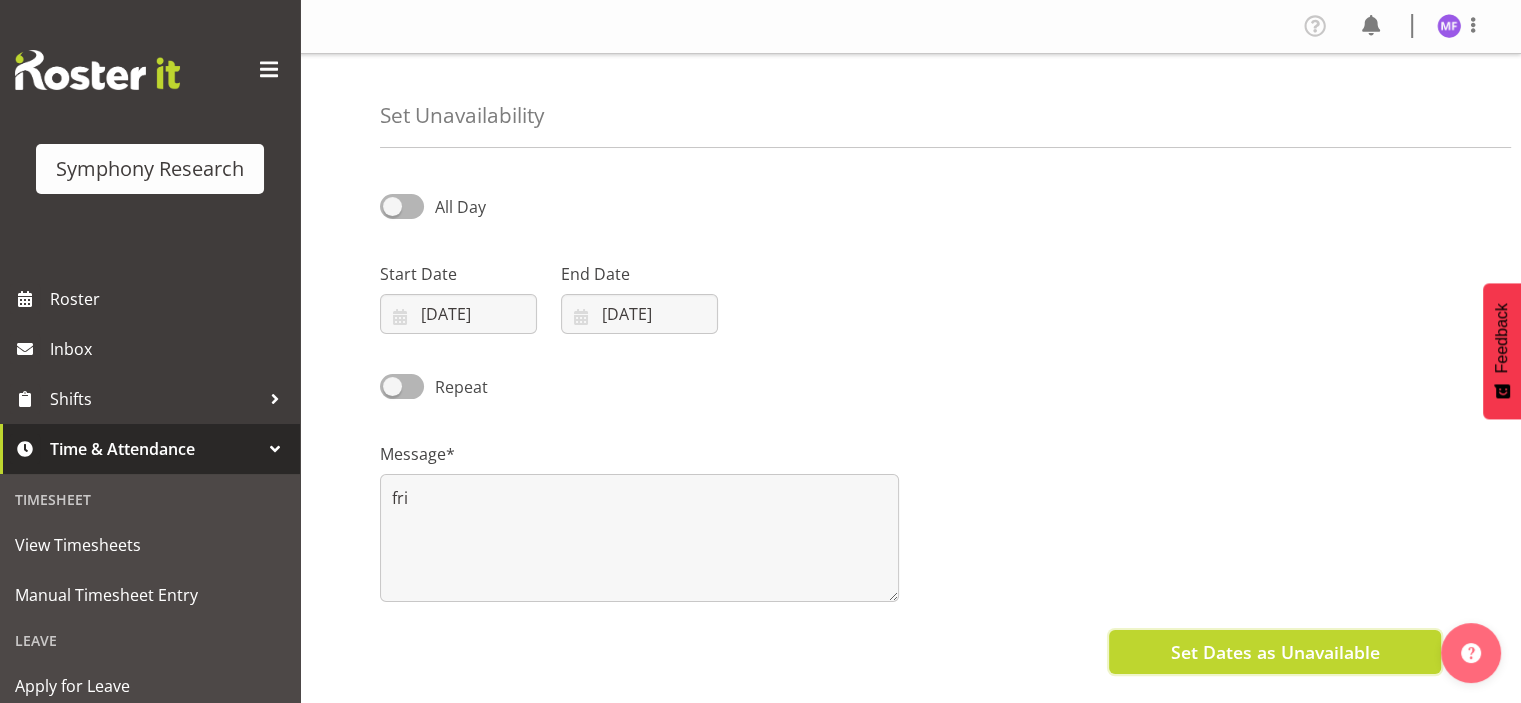 click on "Set Dates as Unavailable" at bounding box center [1275, 652] 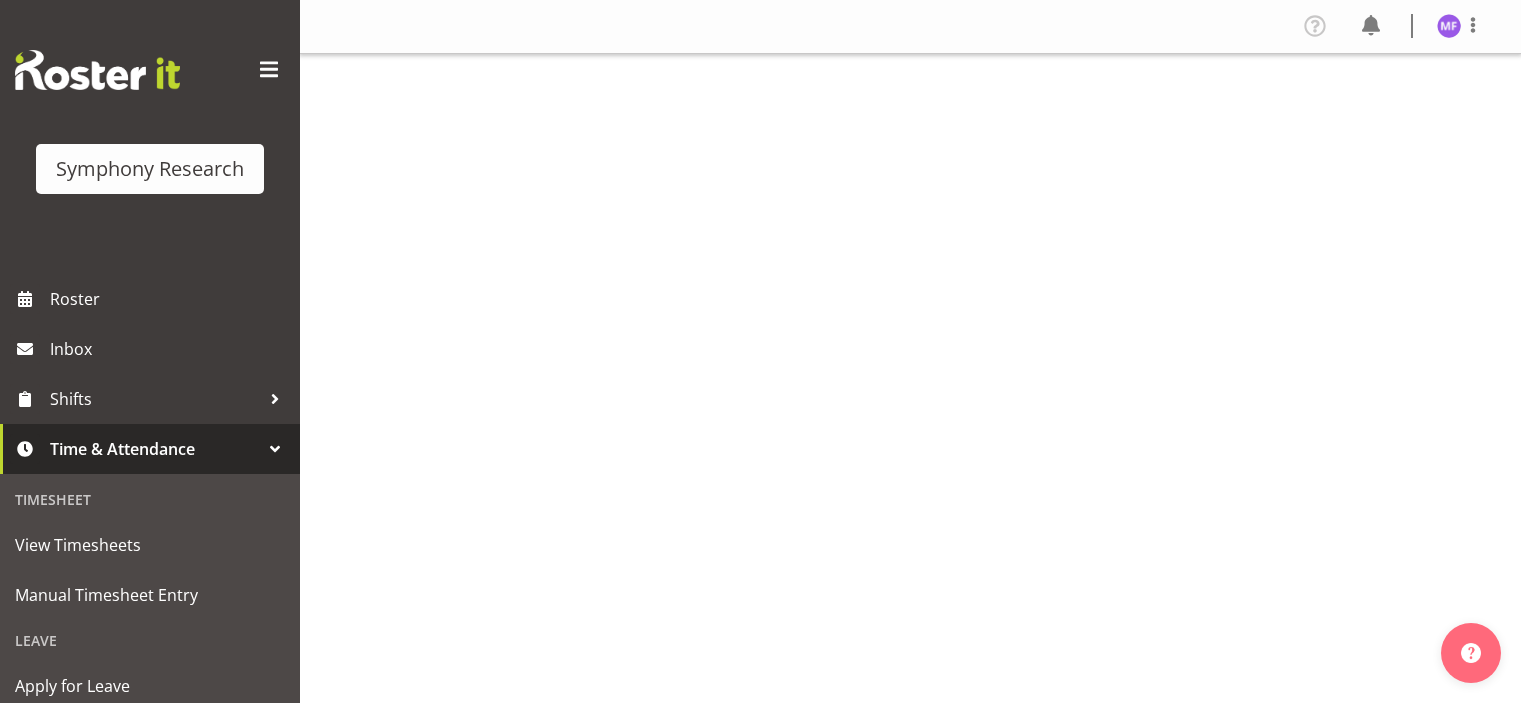 scroll, scrollTop: 0, scrollLeft: 0, axis: both 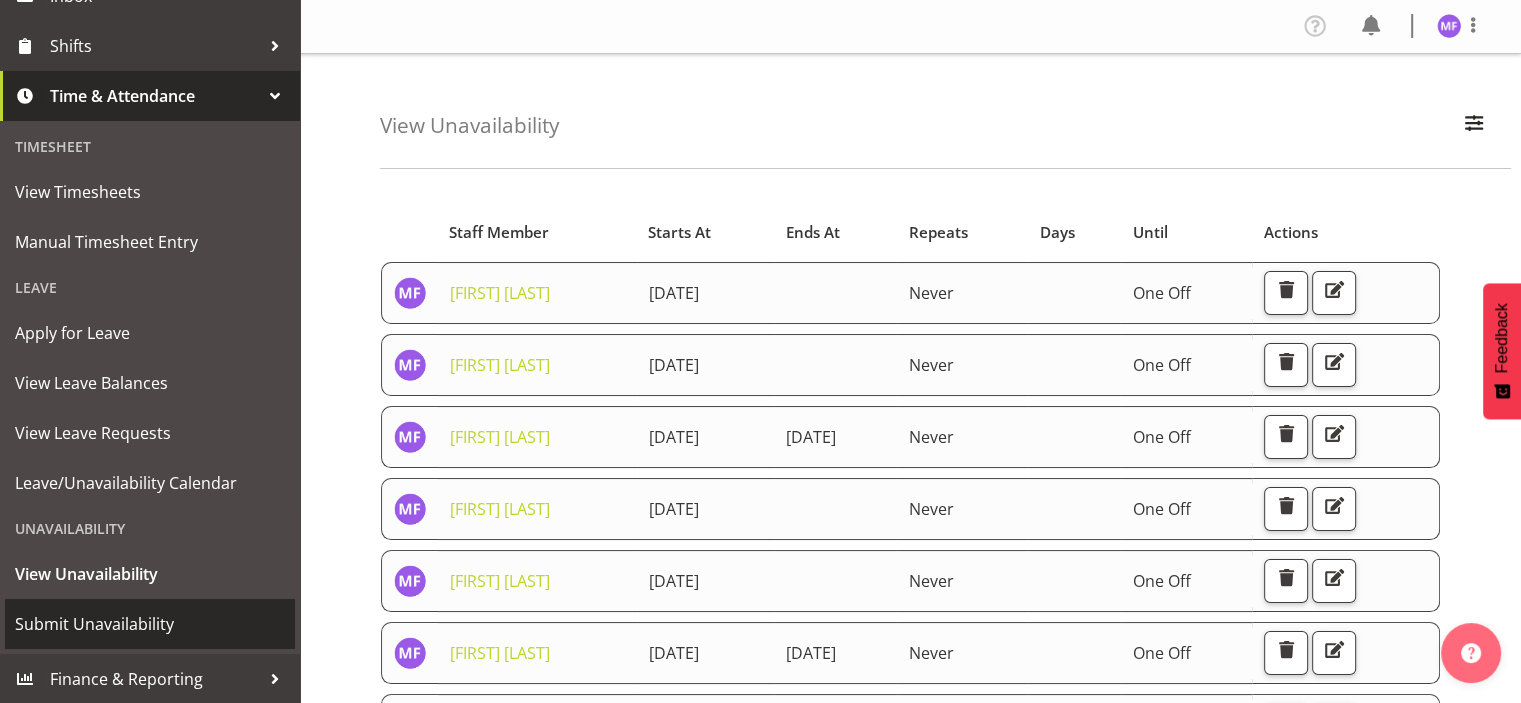 click on "Submit Unavailability" at bounding box center [150, 624] 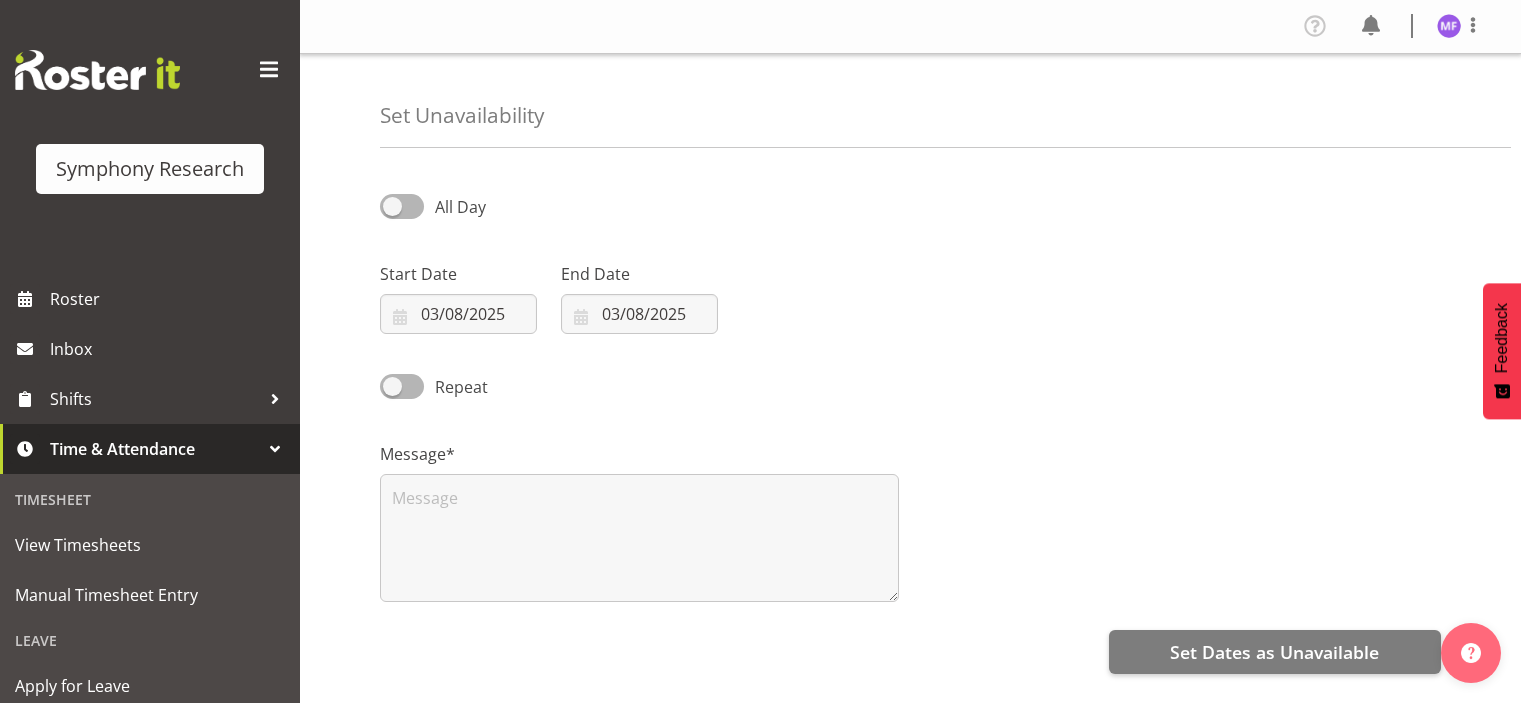 select on "7" 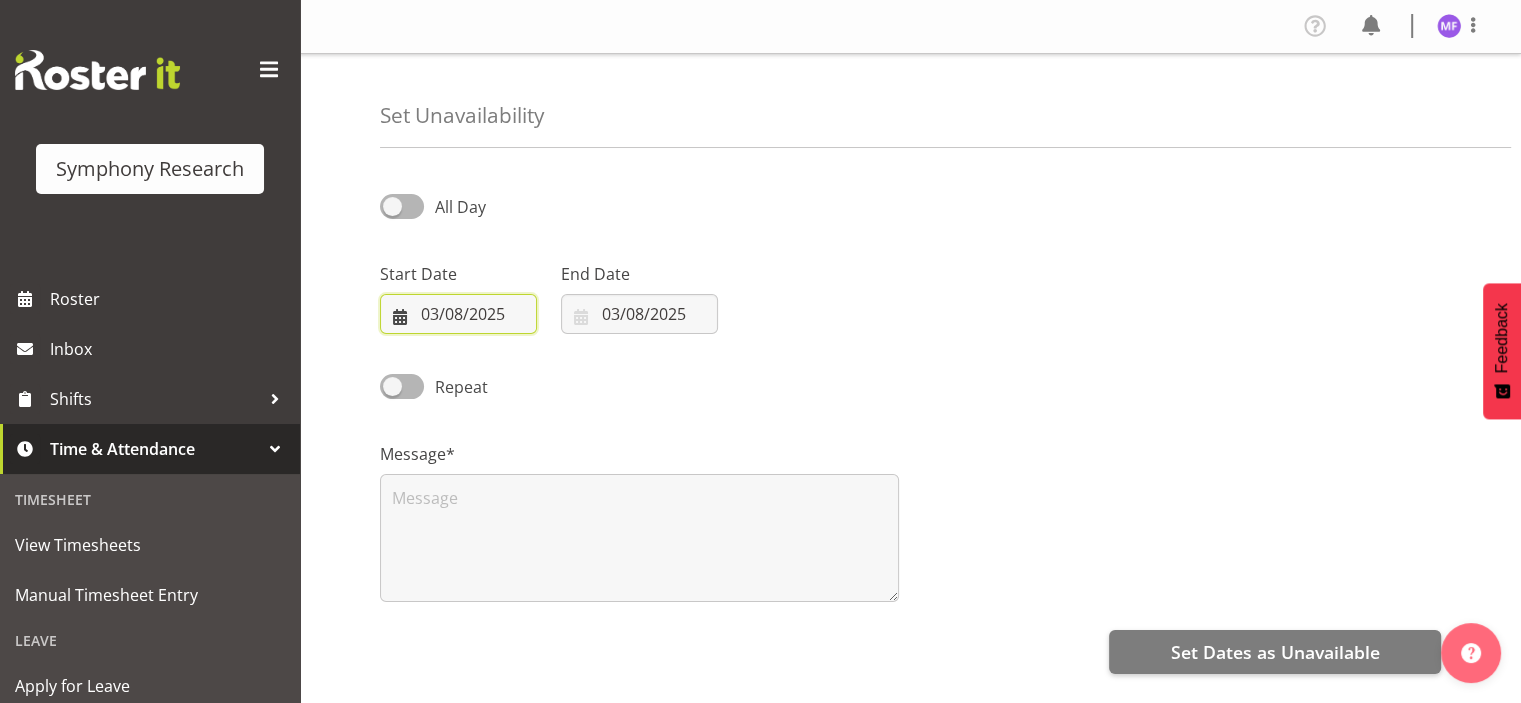 click on "03/08/2025" at bounding box center [458, 314] 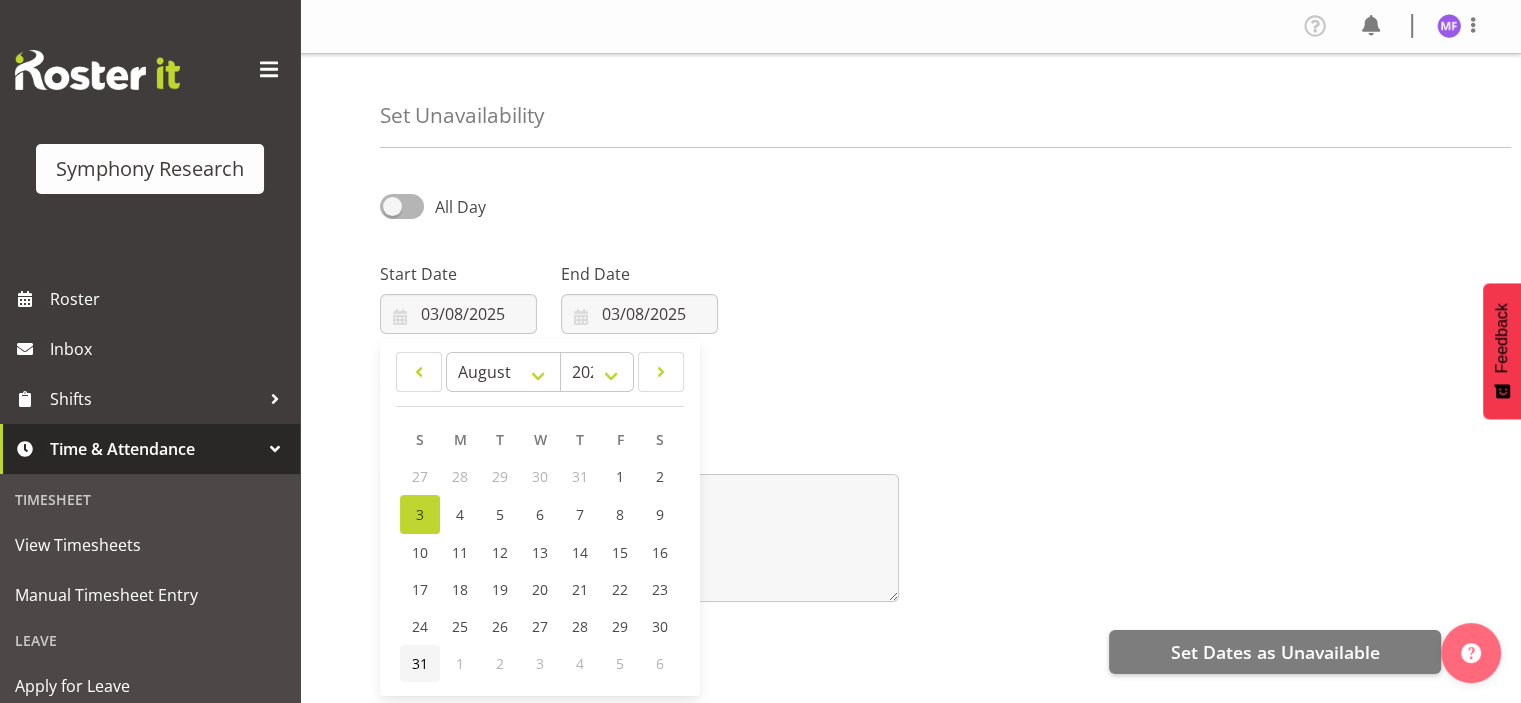click on "31" at bounding box center [420, 663] 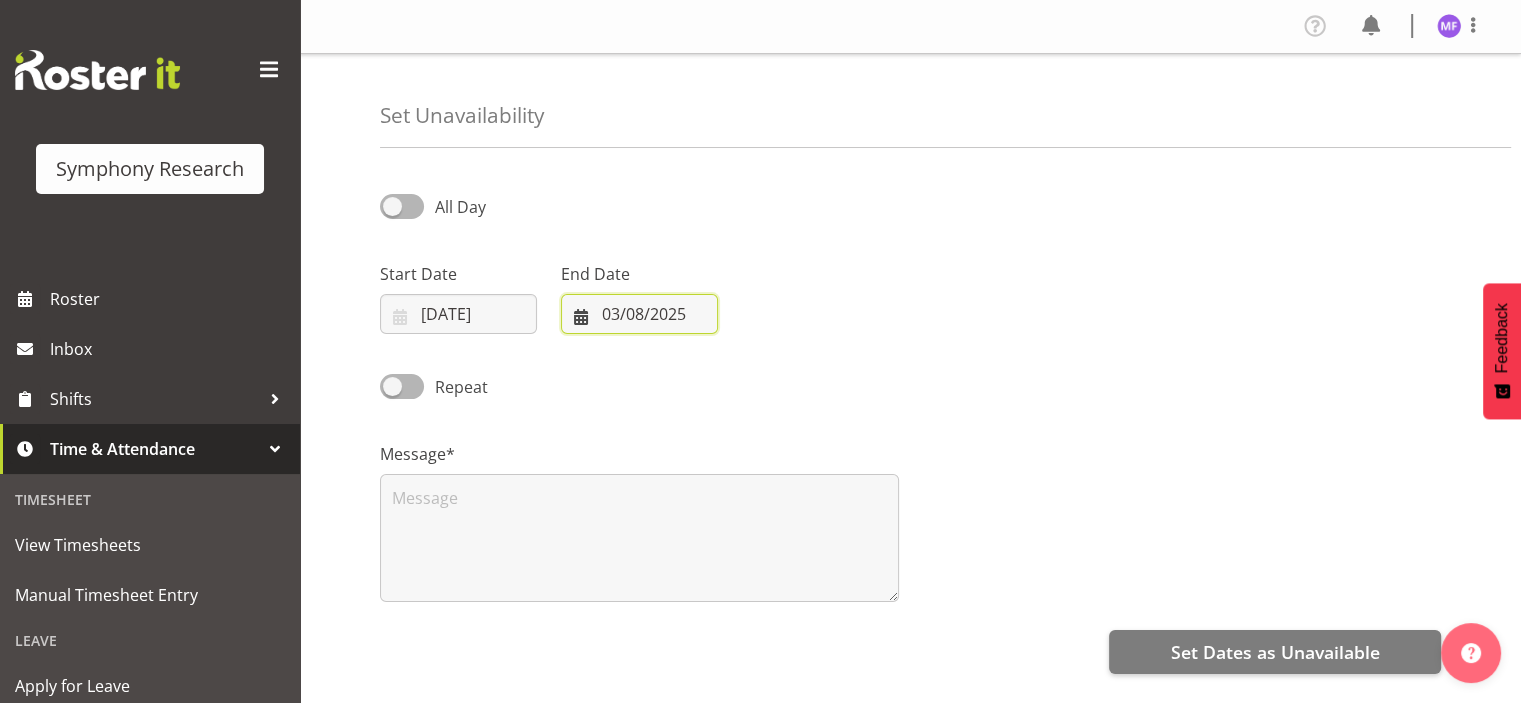 click on "03/08/2025" at bounding box center (639, 314) 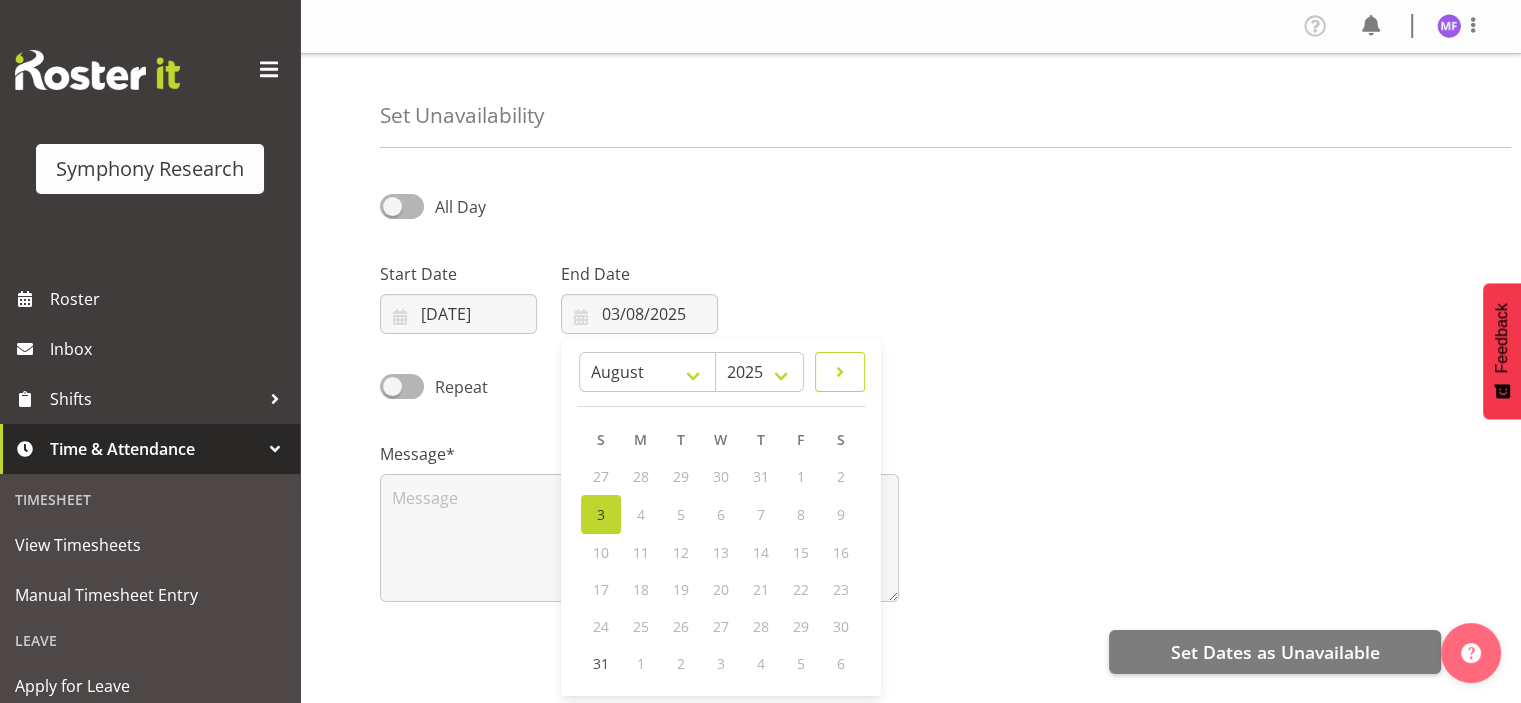 click at bounding box center [840, 372] 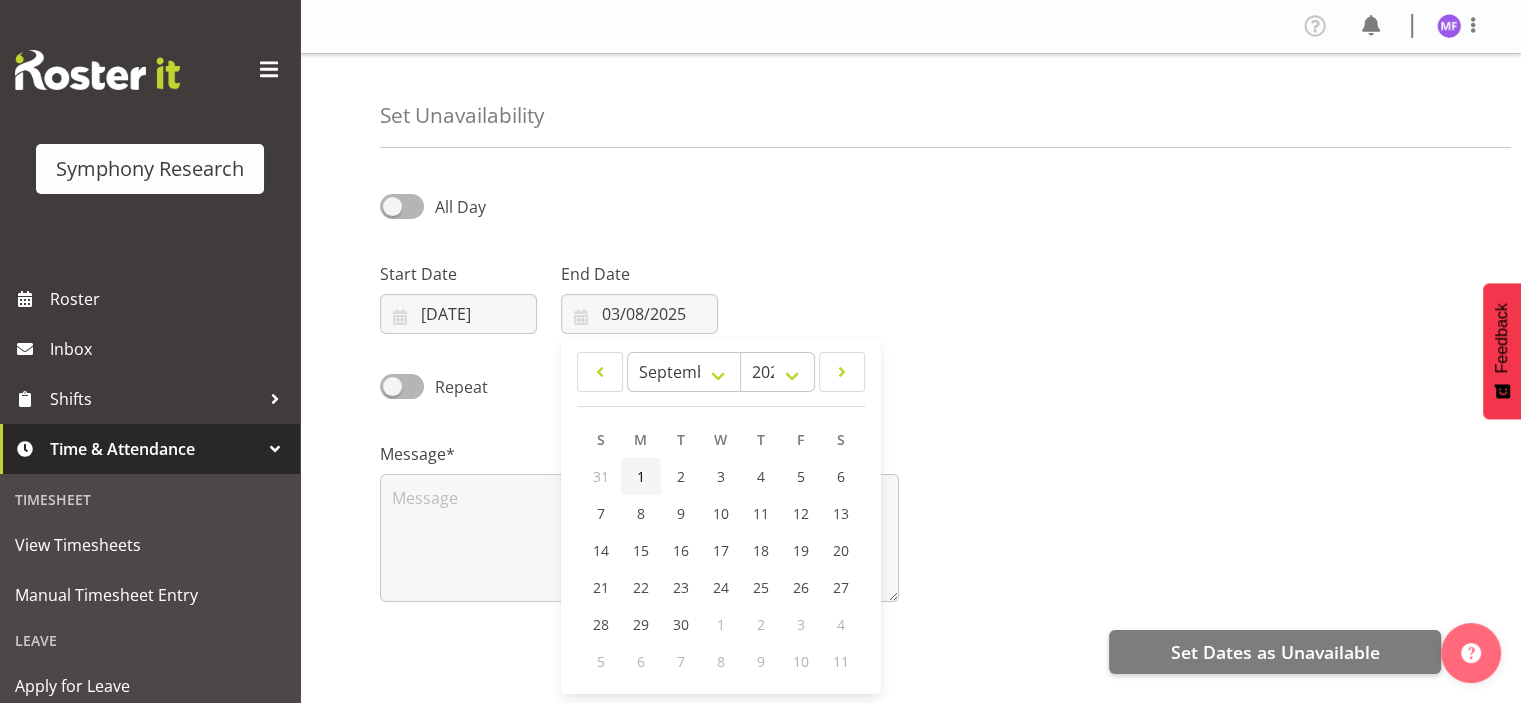 click on "1" at bounding box center (641, 476) 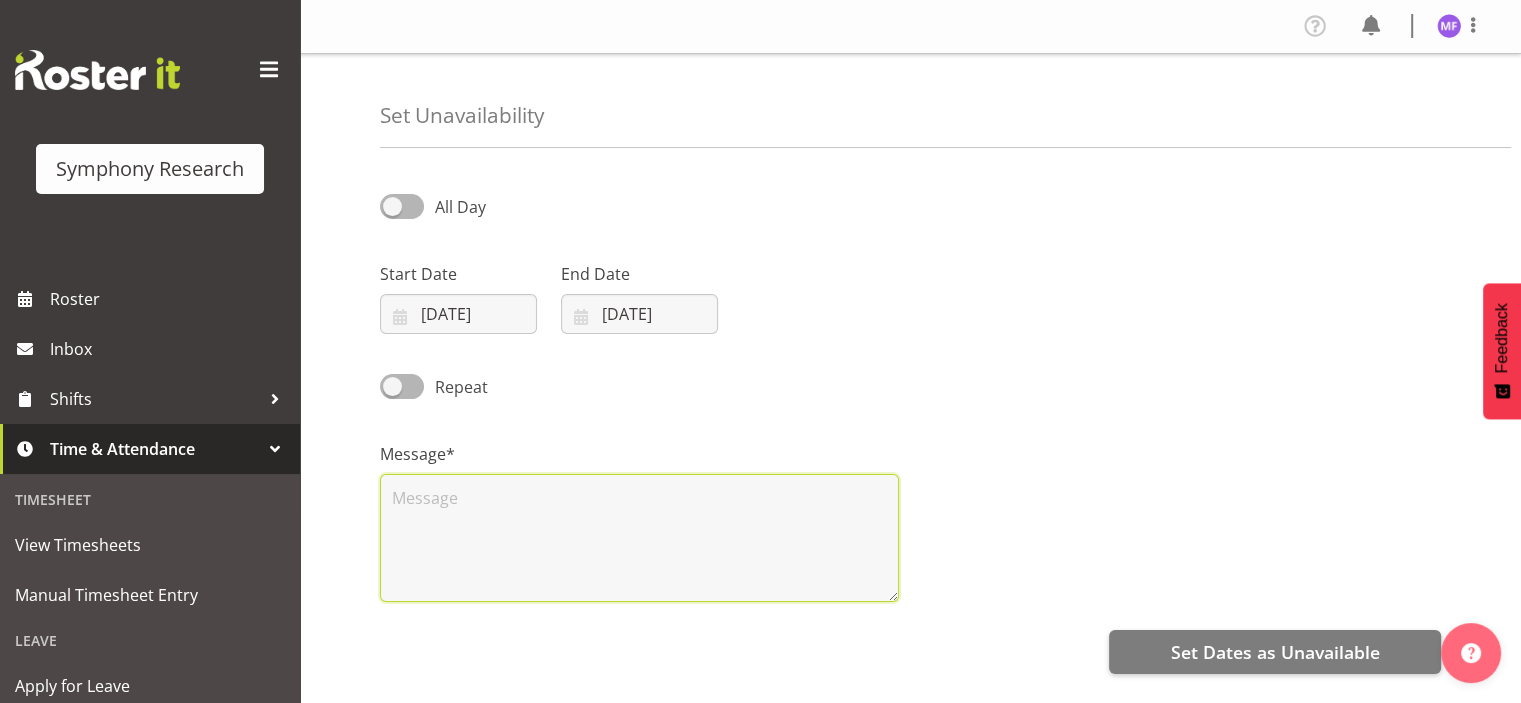 click at bounding box center [639, 538] 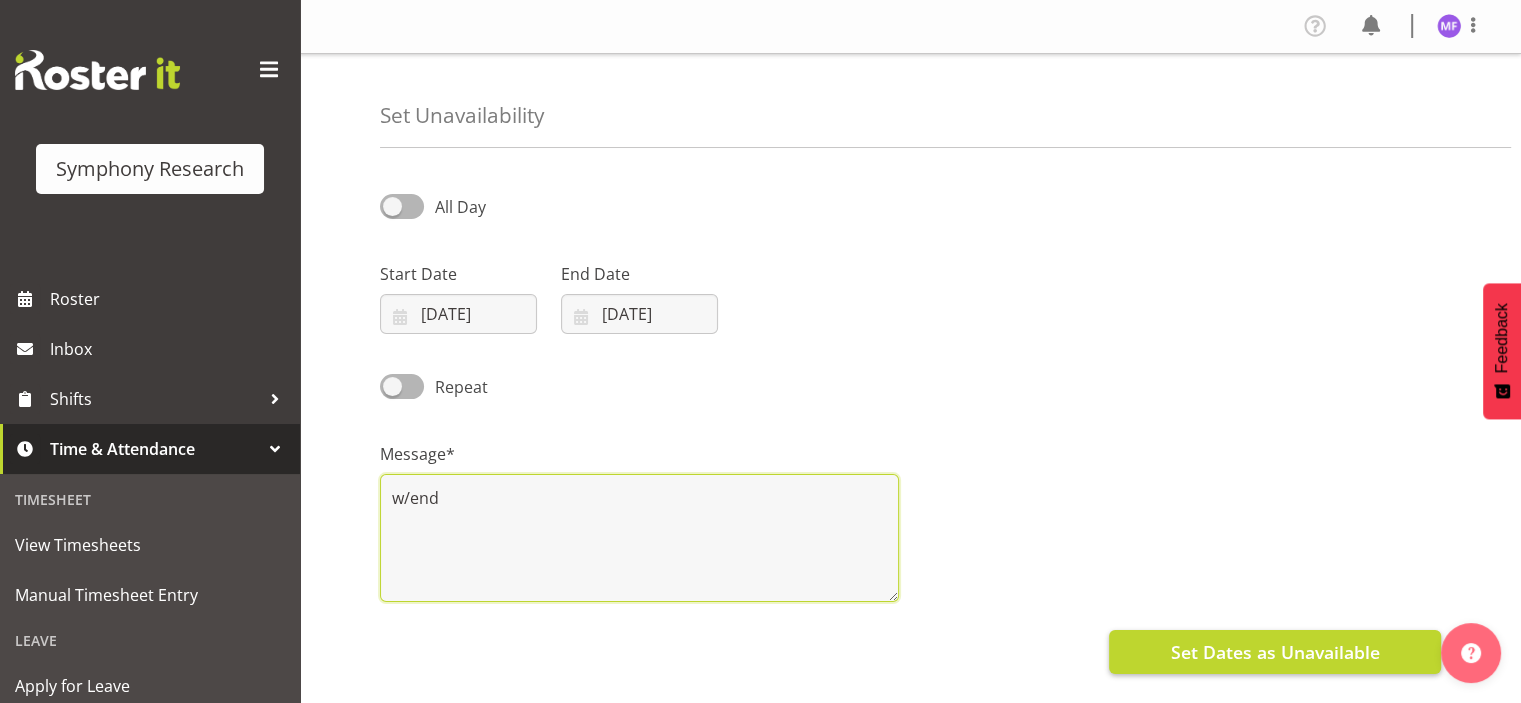 type on "w/end" 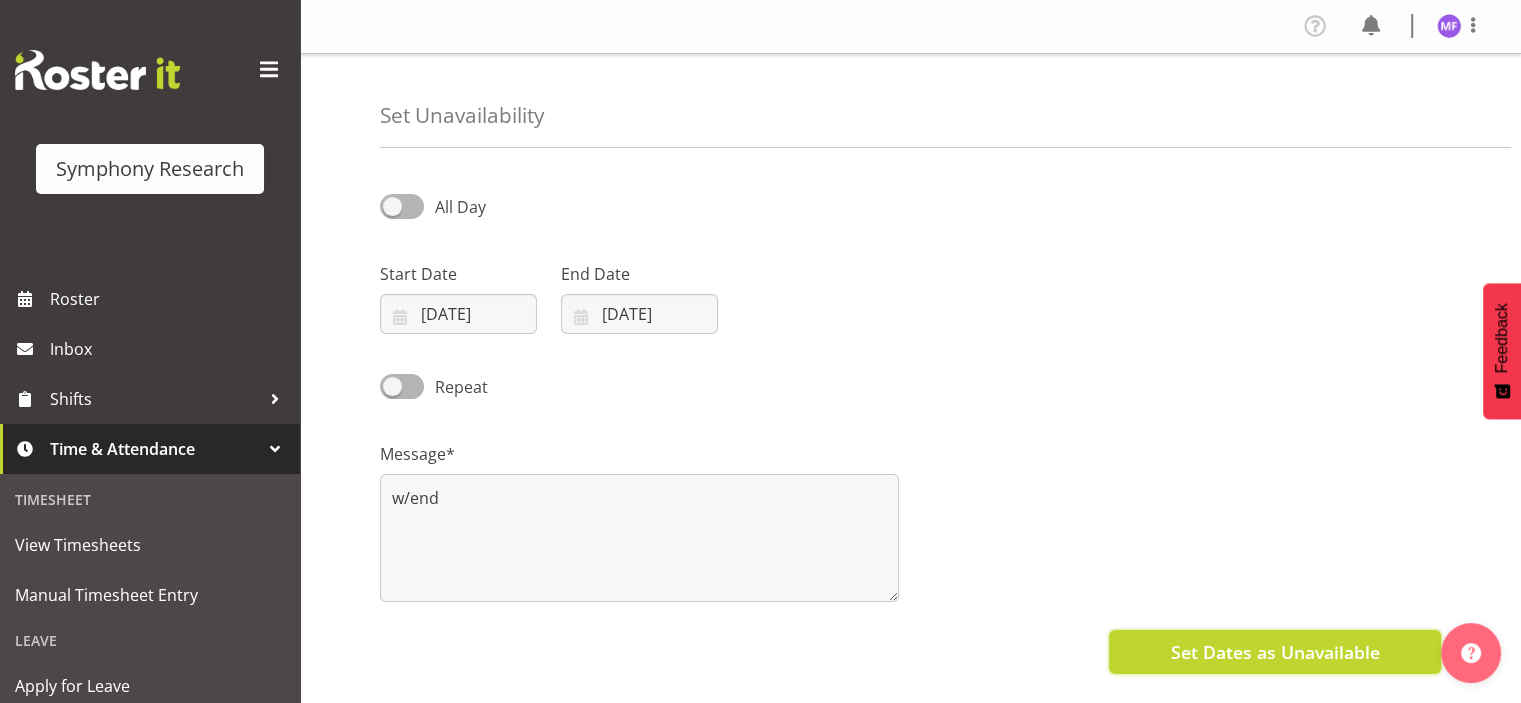 click on "Set Dates as Unavailable" at bounding box center (1274, 652) 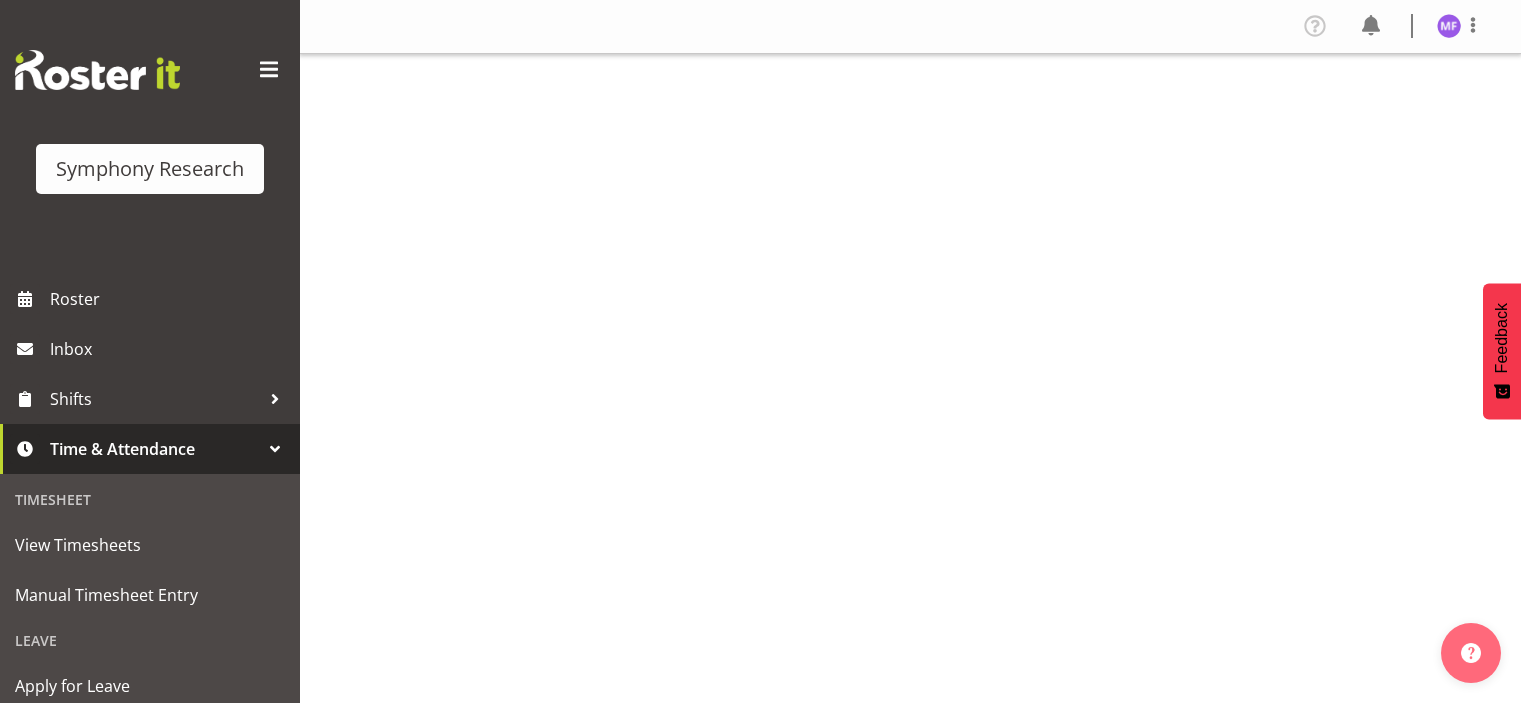 scroll, scrollTop: 0, scrollLeft: 0, axis: both 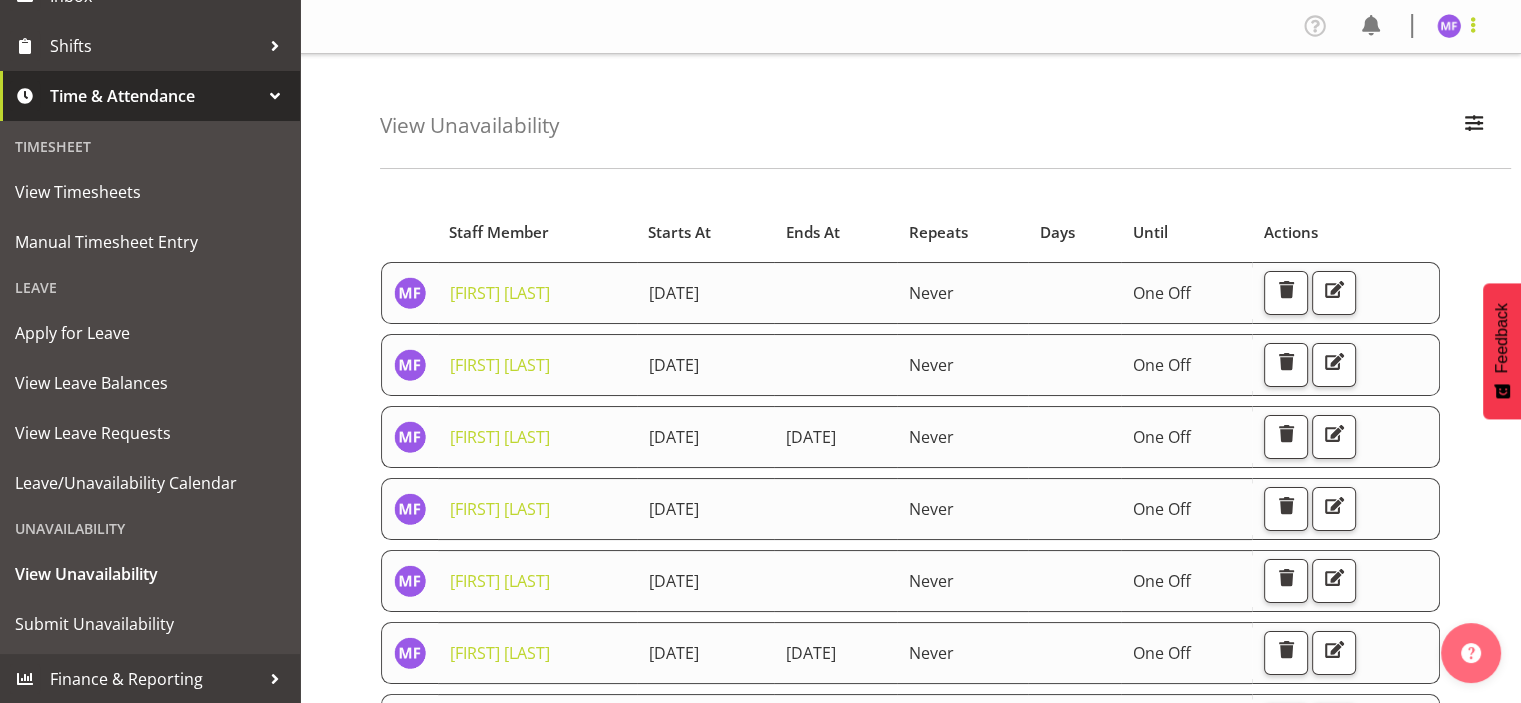 click at bounding box center (1473, 25) 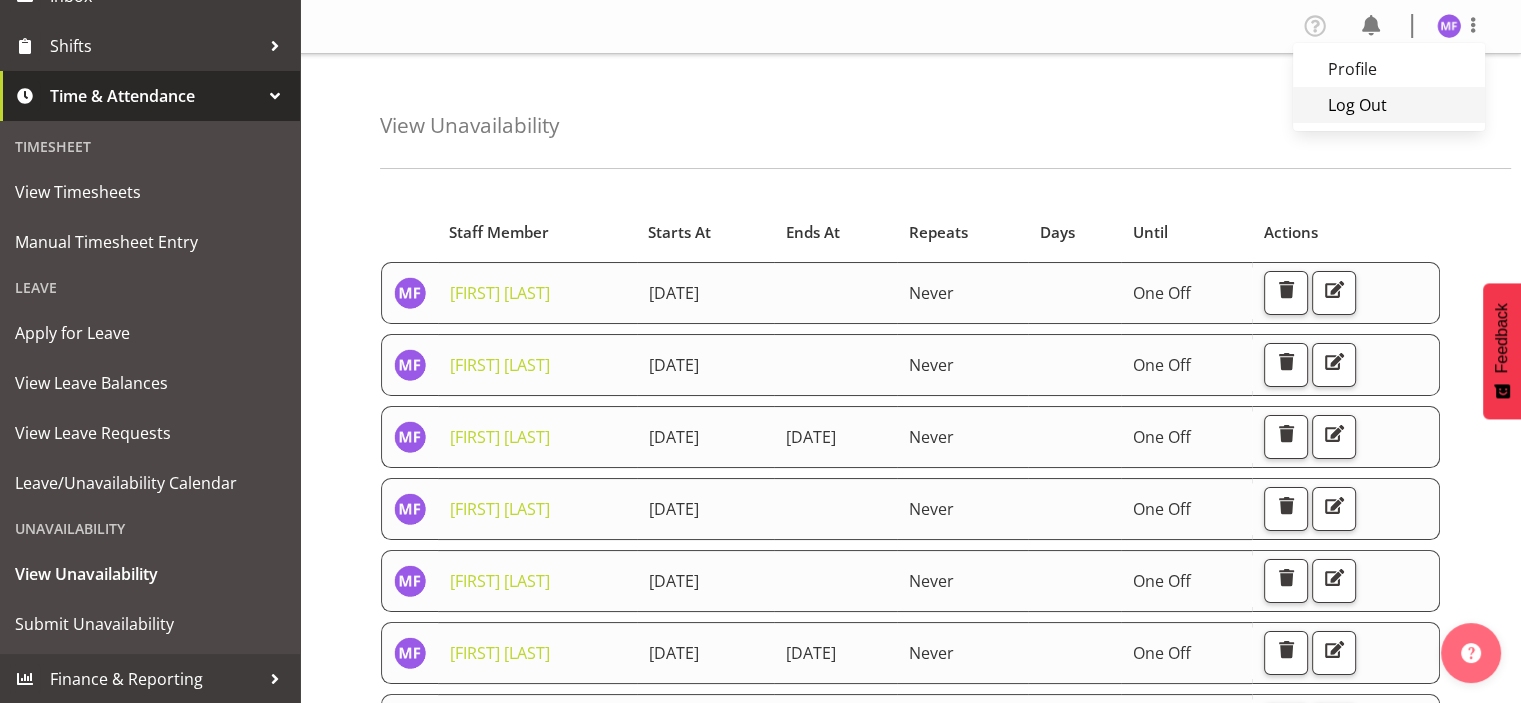 click on "Log Out" at bounding box center [1389, 105] 